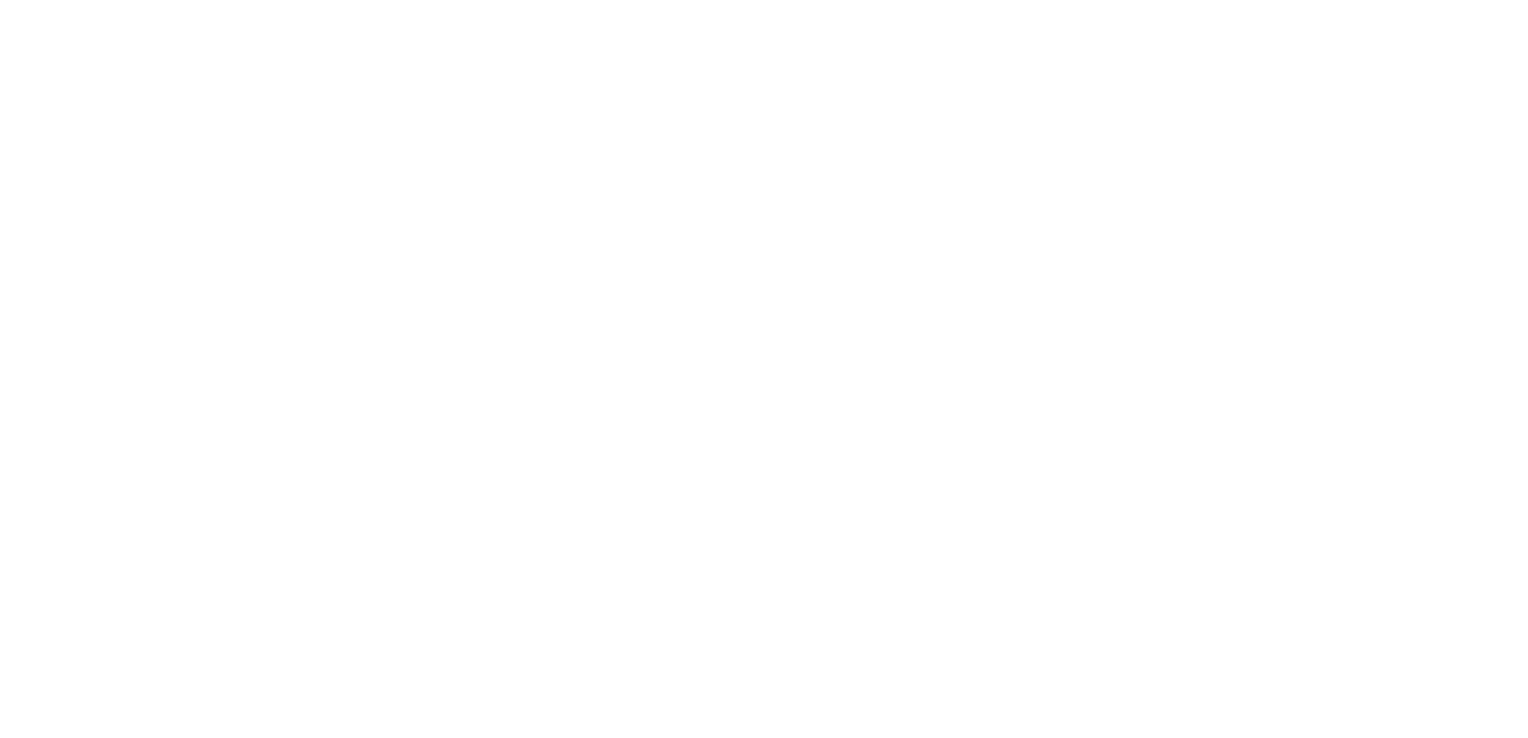 scroll, scrollTop: 0, scrollLeft: 0, axis: both 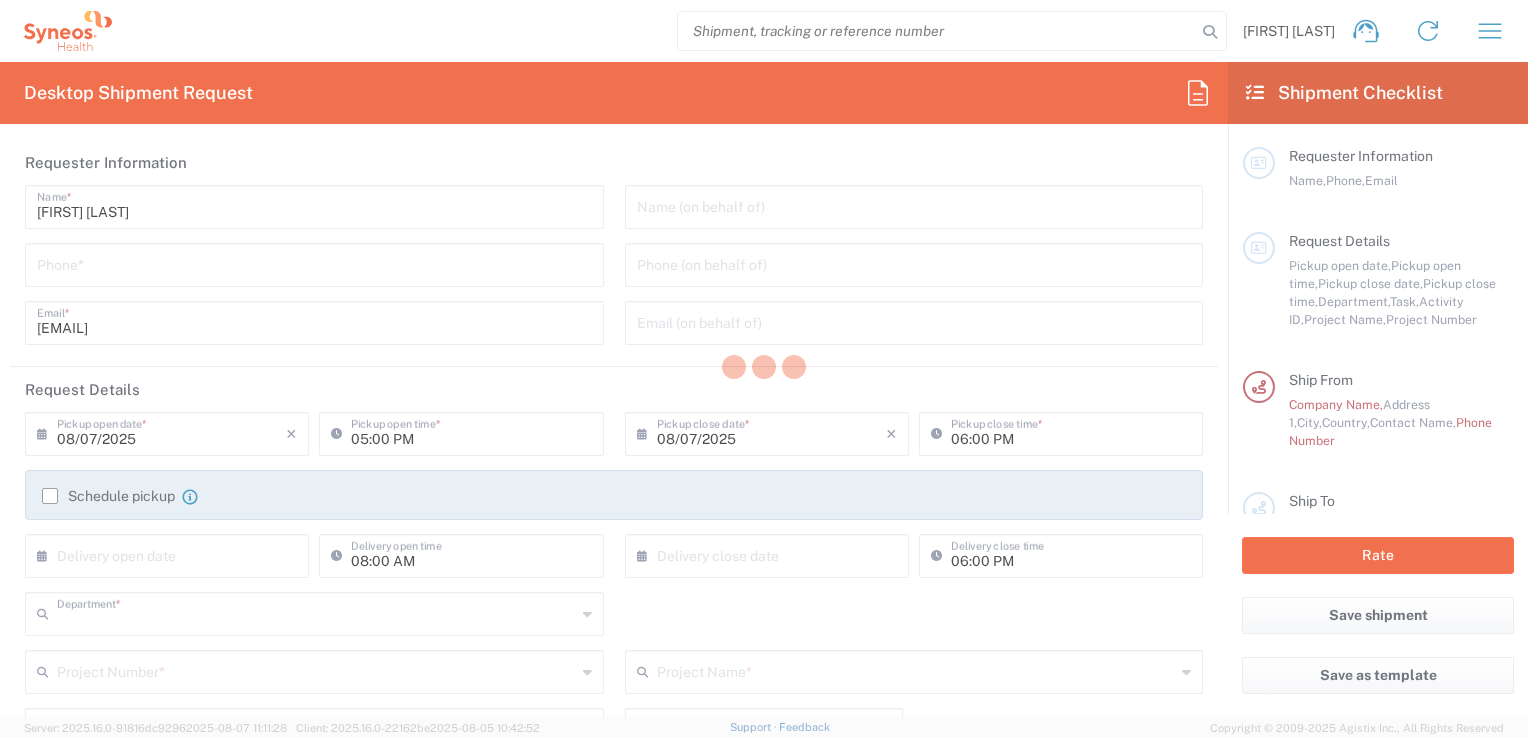 type on "8480" 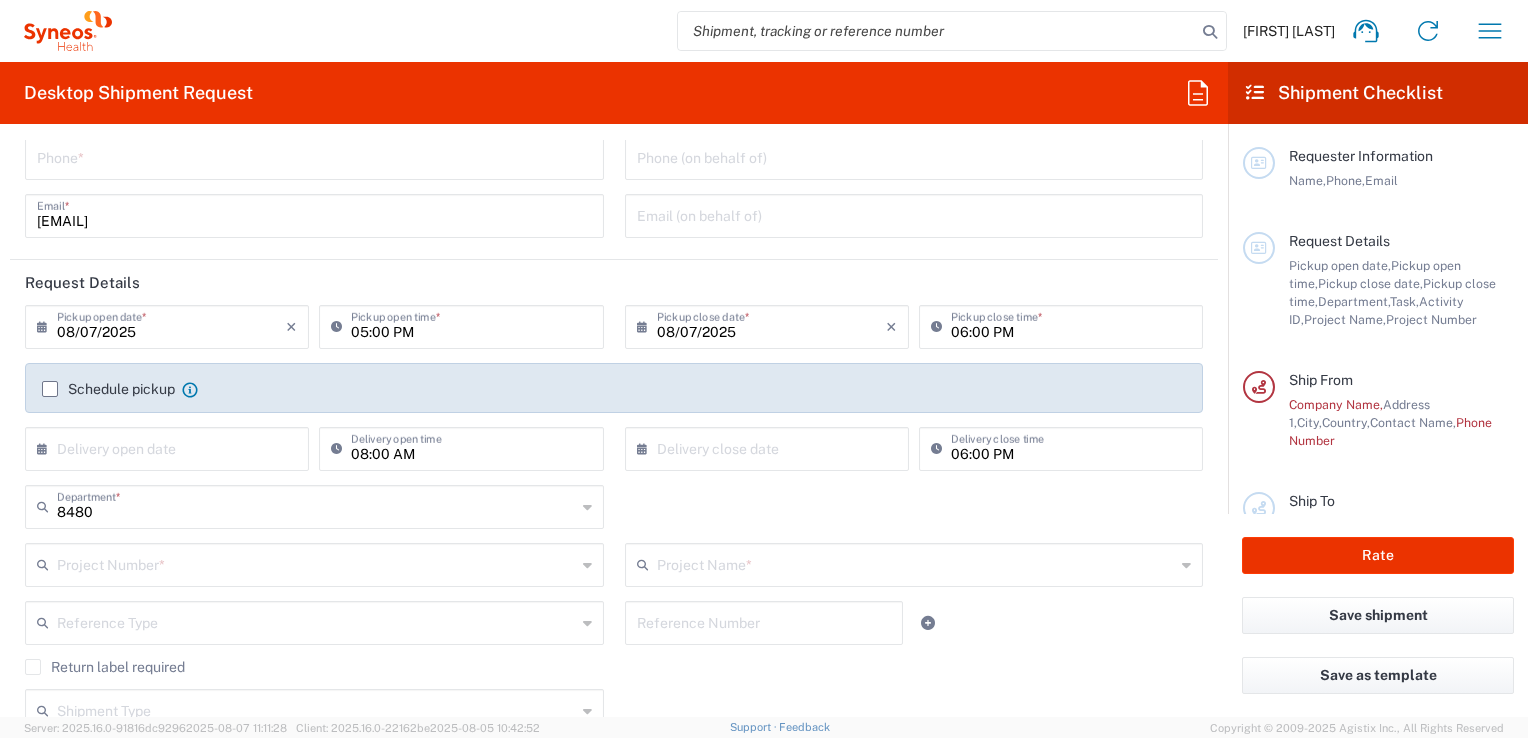 type on "Syneos Health Germany GMBH" 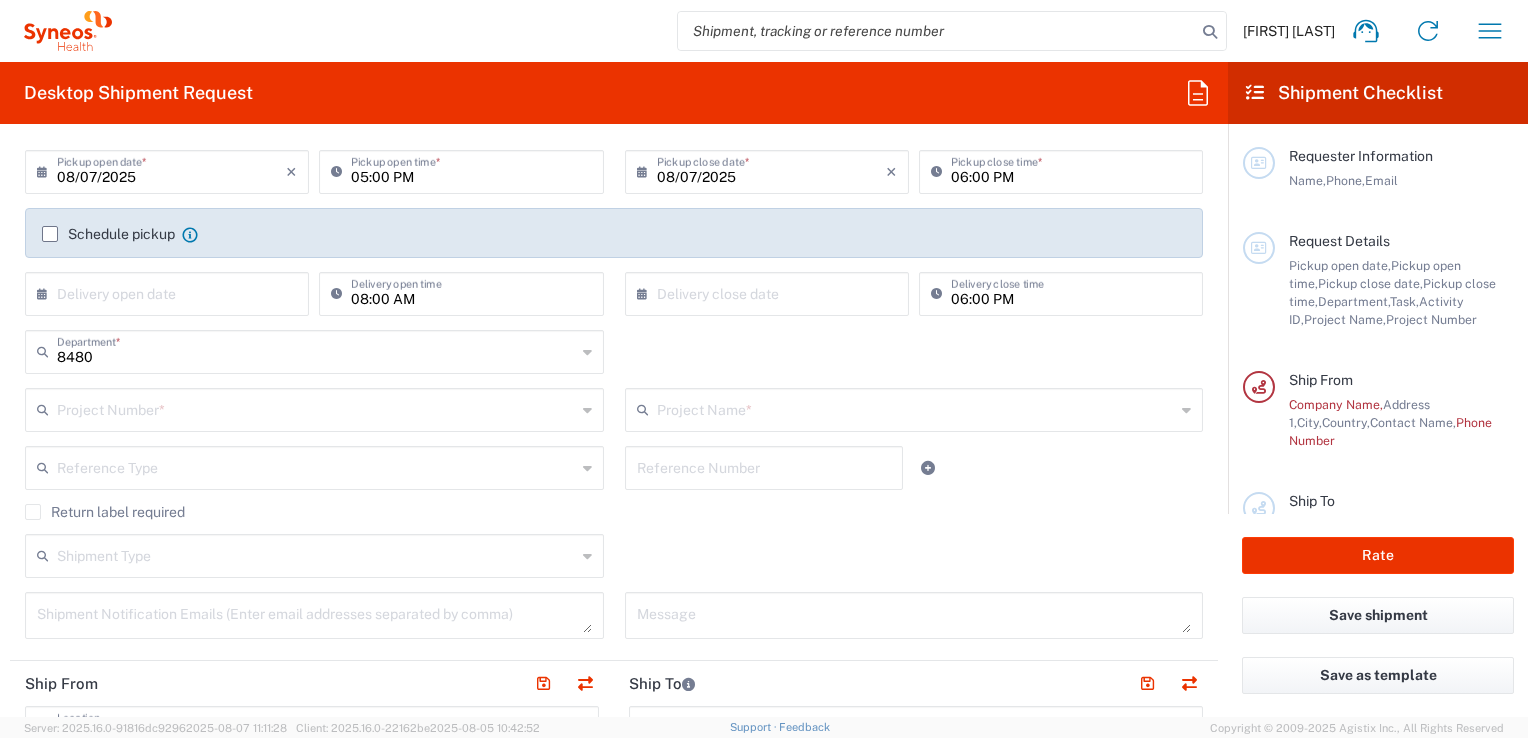 scroll, scrollTop: 263, scrollLeft: 0, axis: vertical 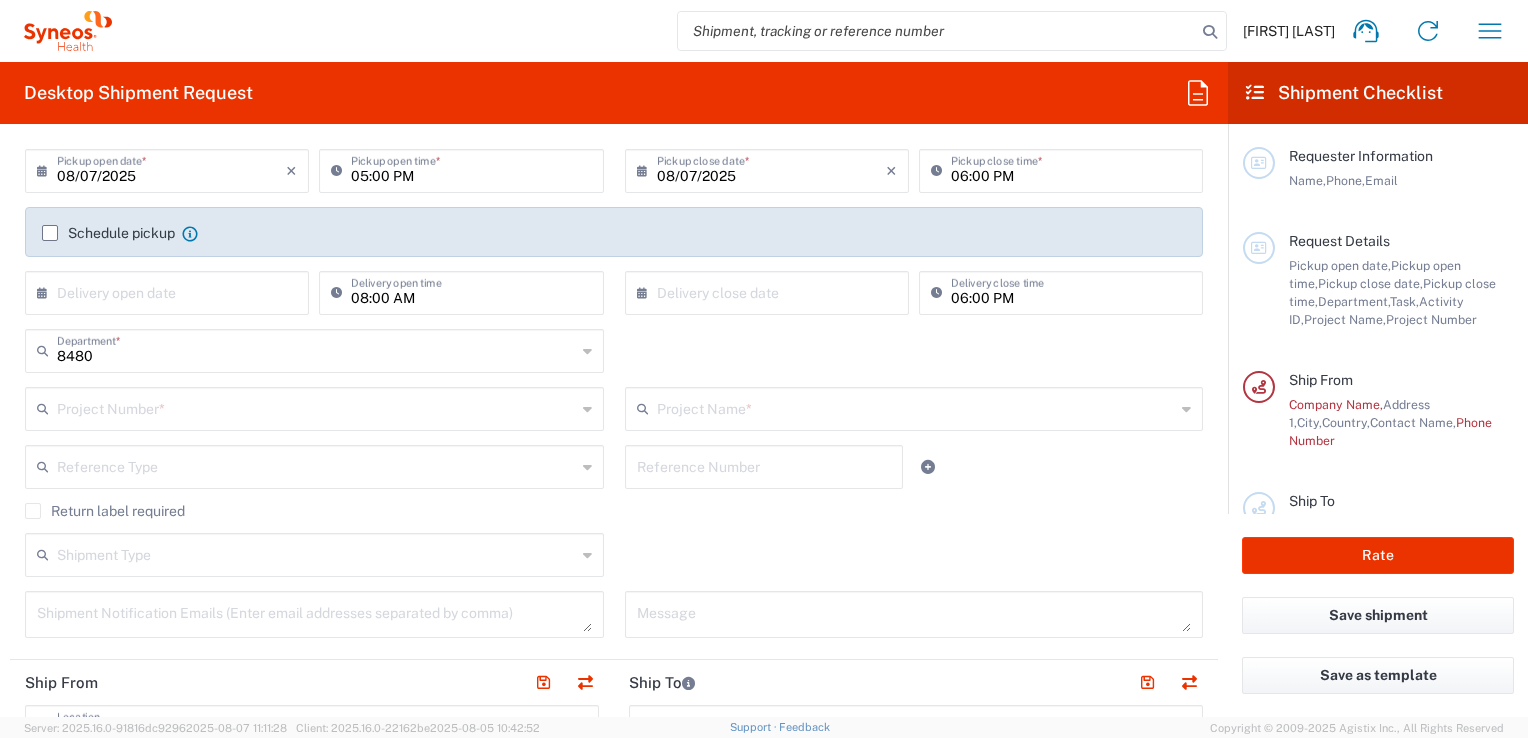 click at bounding box center (916, 407) 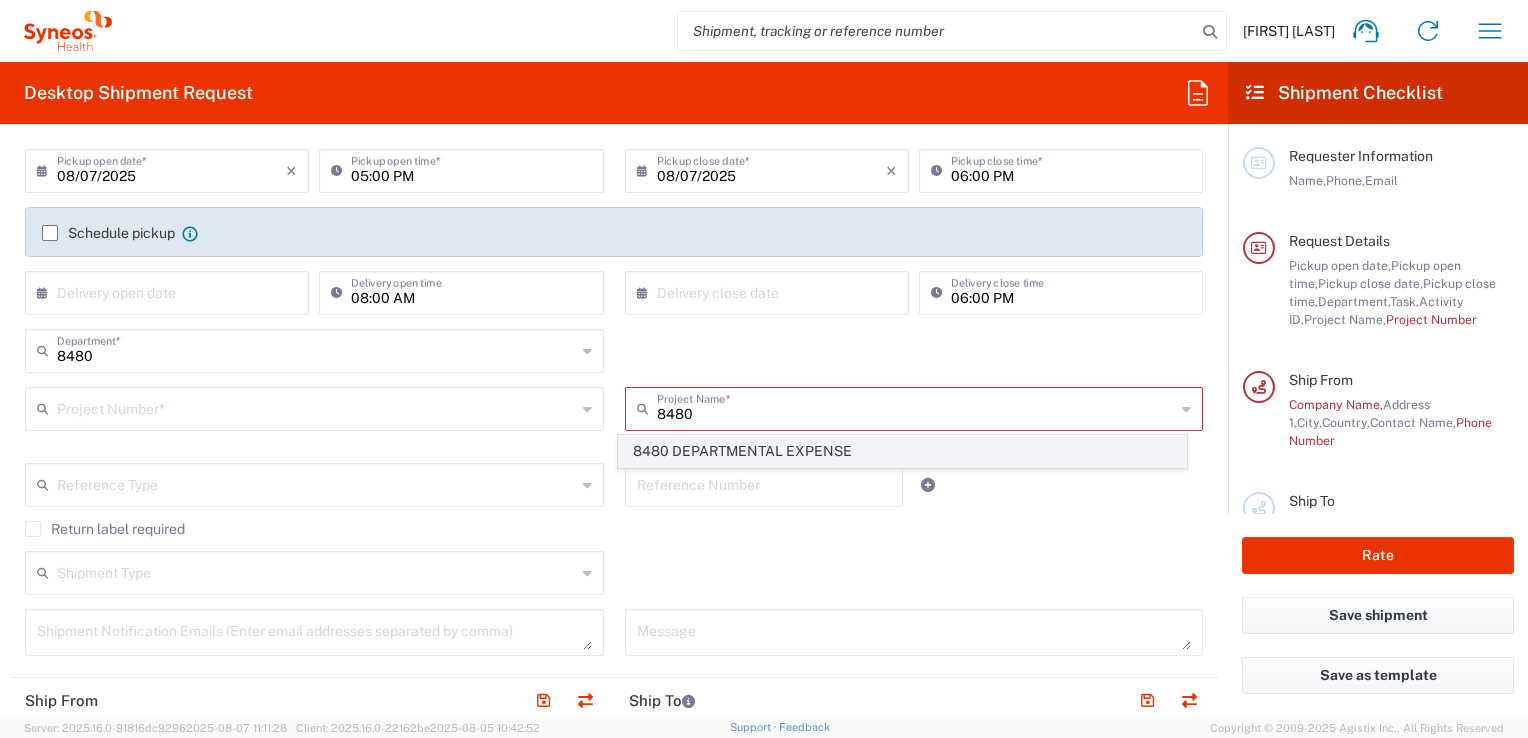 click on "8480 DEPARTMENTAL EXPENSE" 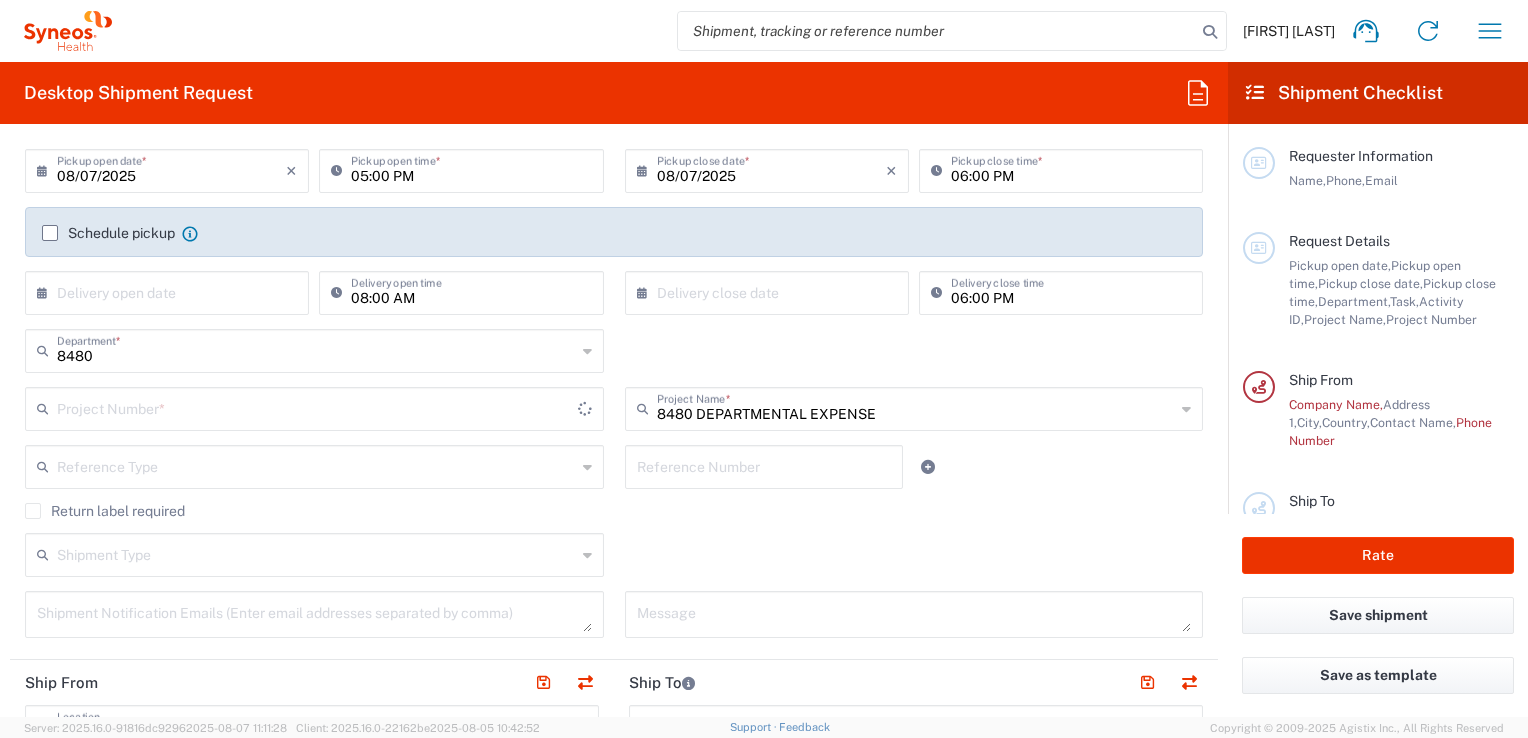 type on "8480 DEPARTMENTAL EXPENSE" 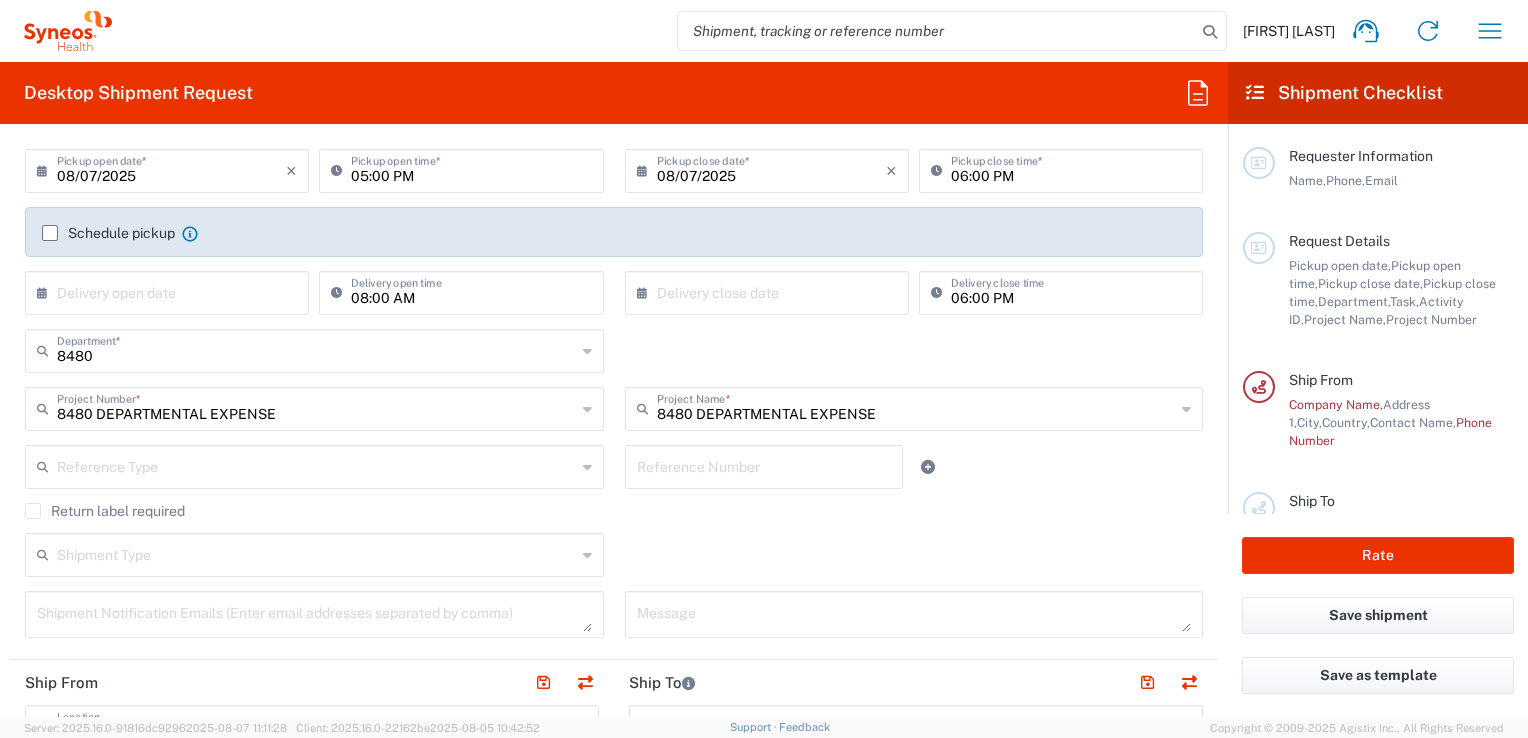 click on "[NUMBER]  Department  * [DEPT_NUMBERS]" 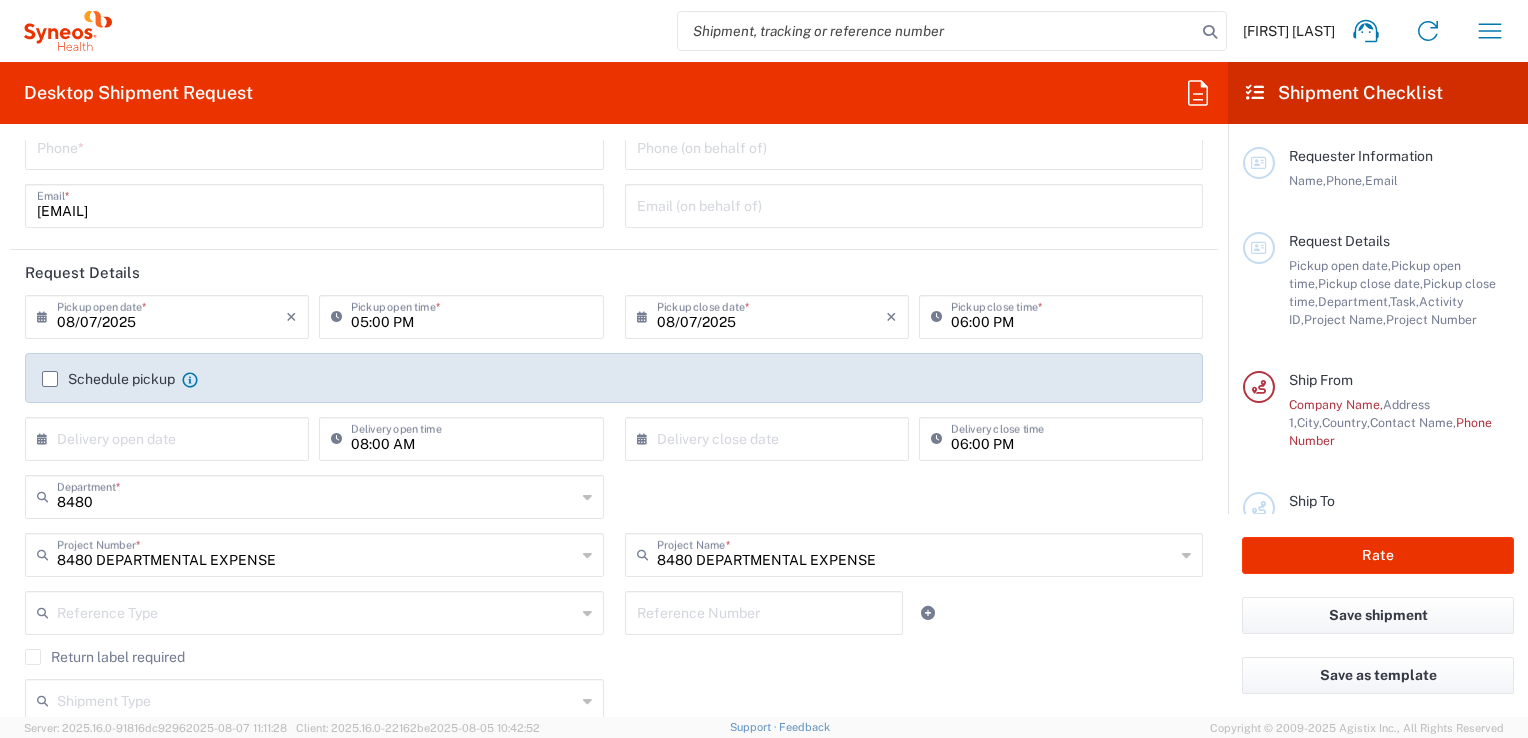 scroll, scrollTop: 0, scrollLeft: 0, axis: both 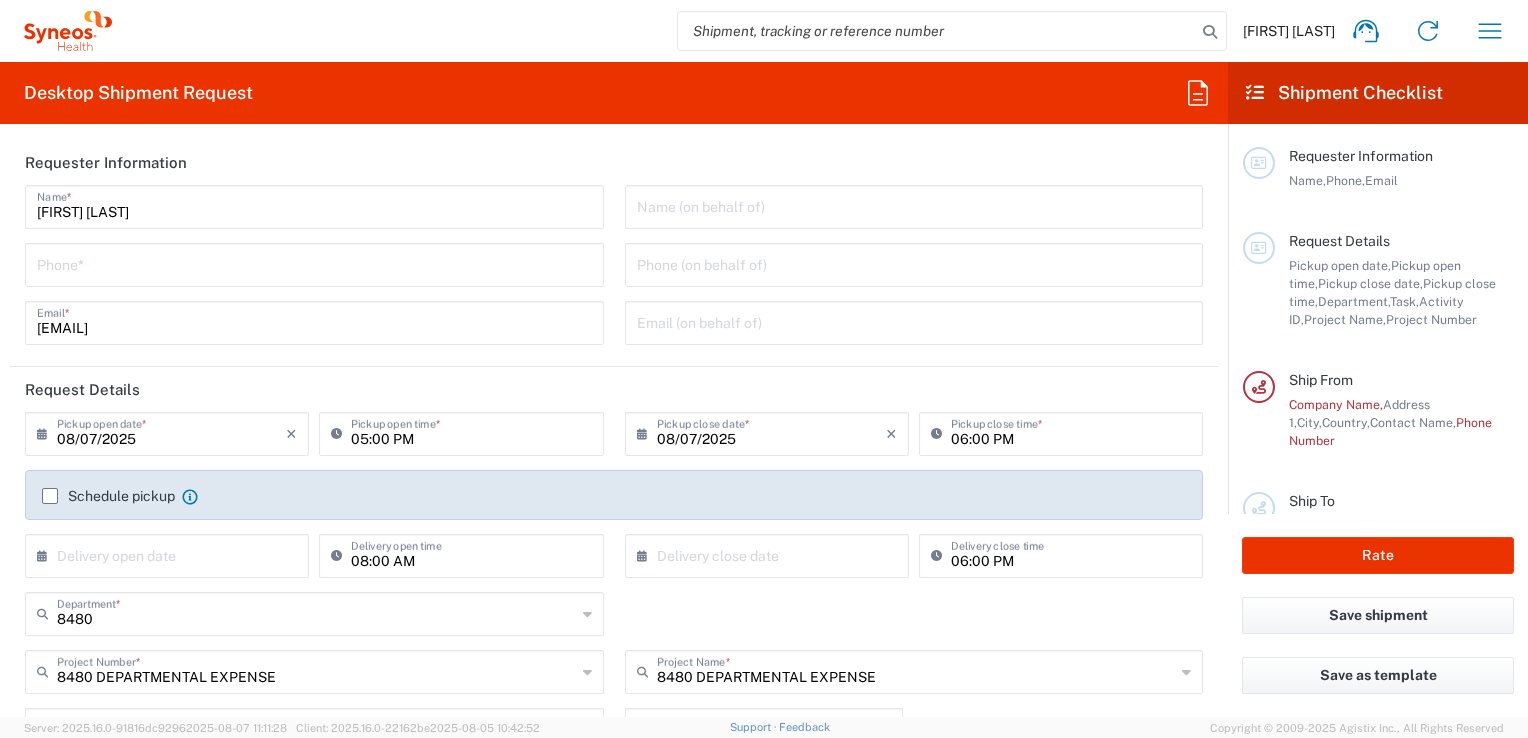 click at bounding box center [314, 263] 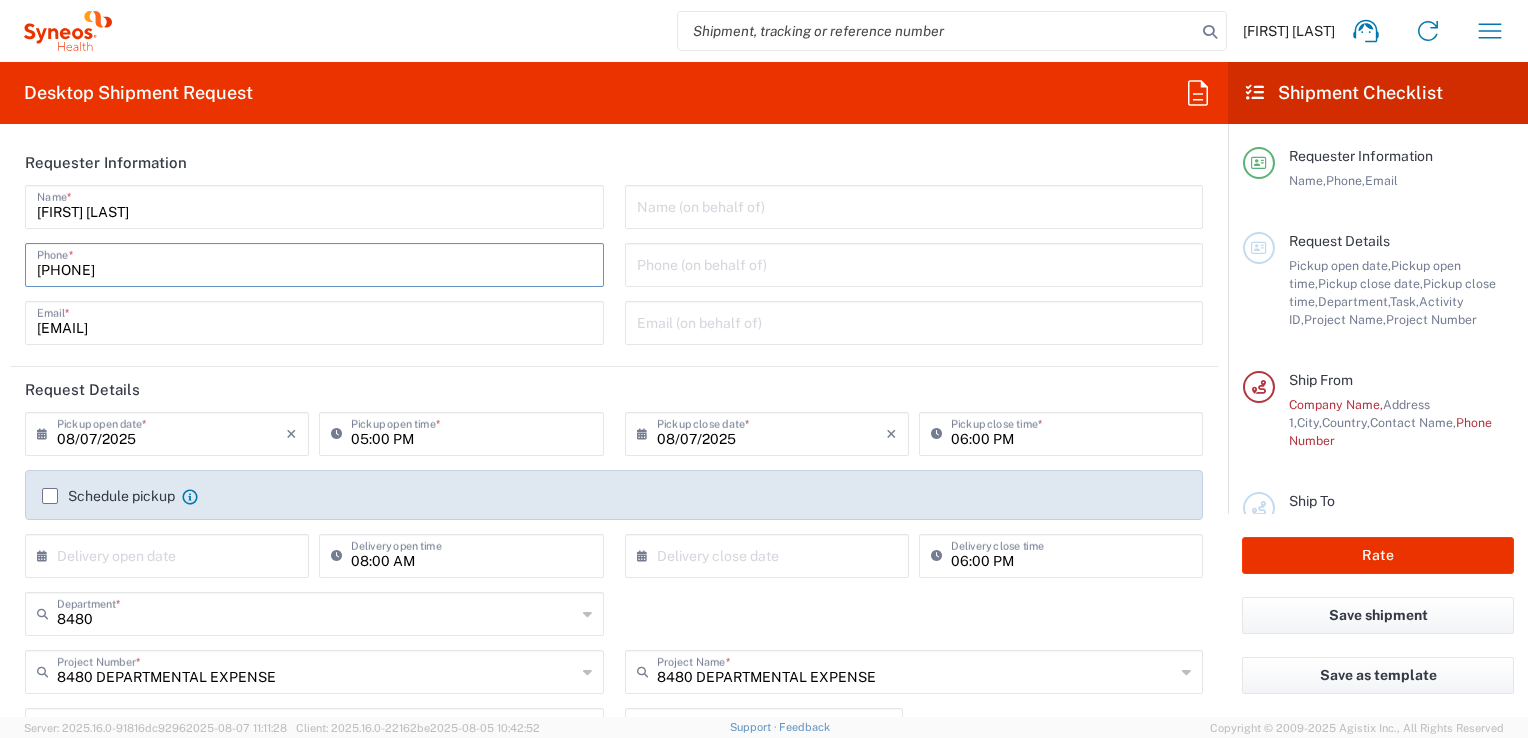 type on "[PHONE]" 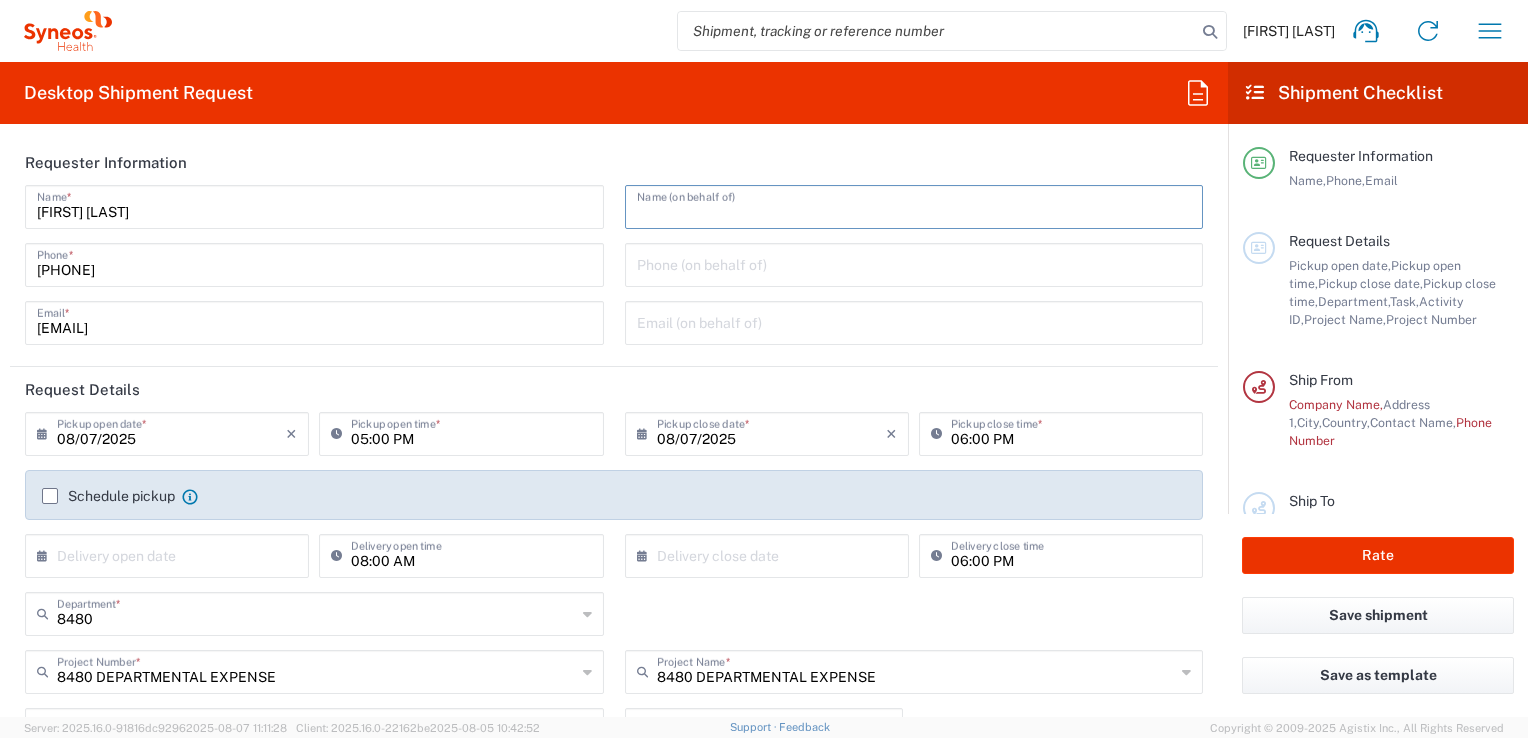 click at bounding box center [914, 205] 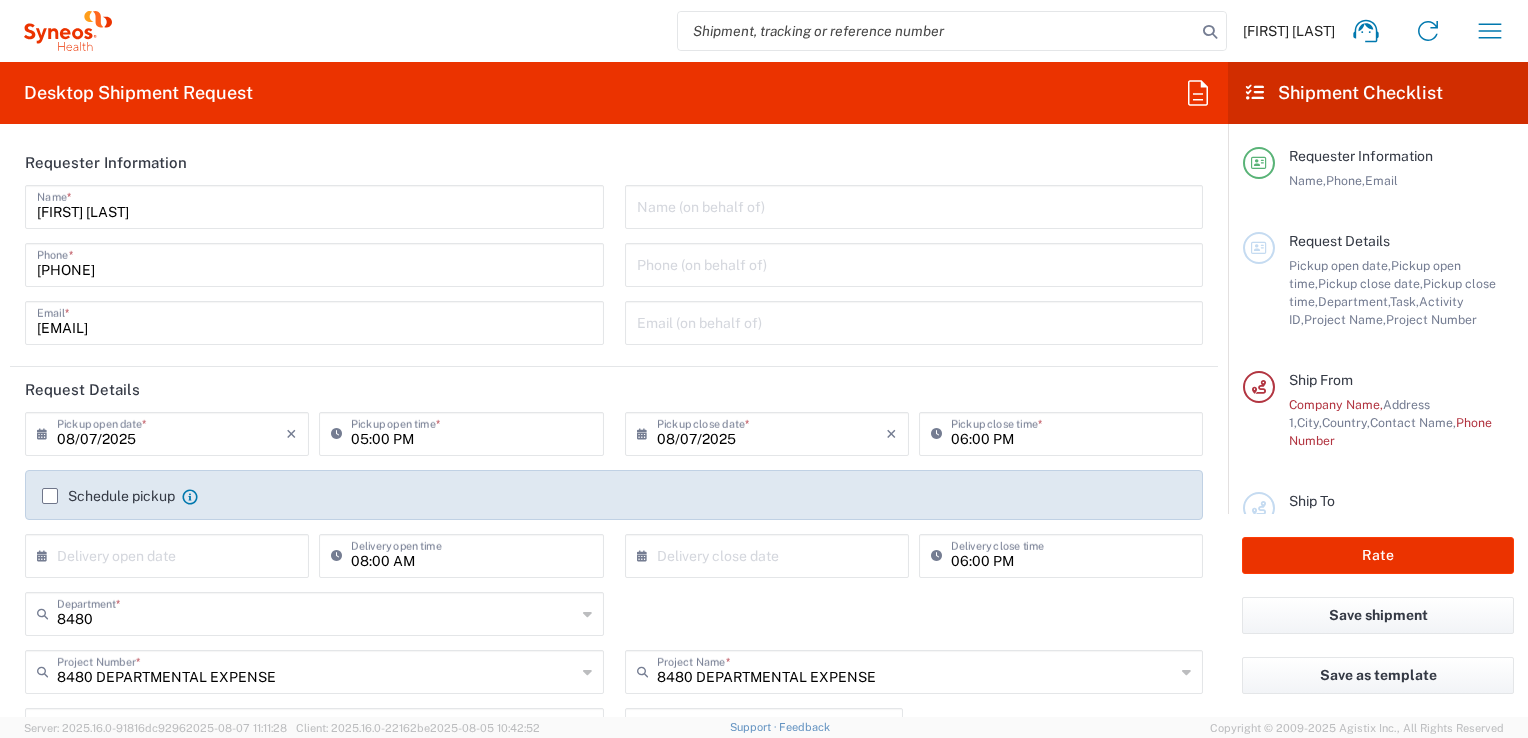 scroll, scrollTop: 100, scrollLeft: 0, axis: vertical 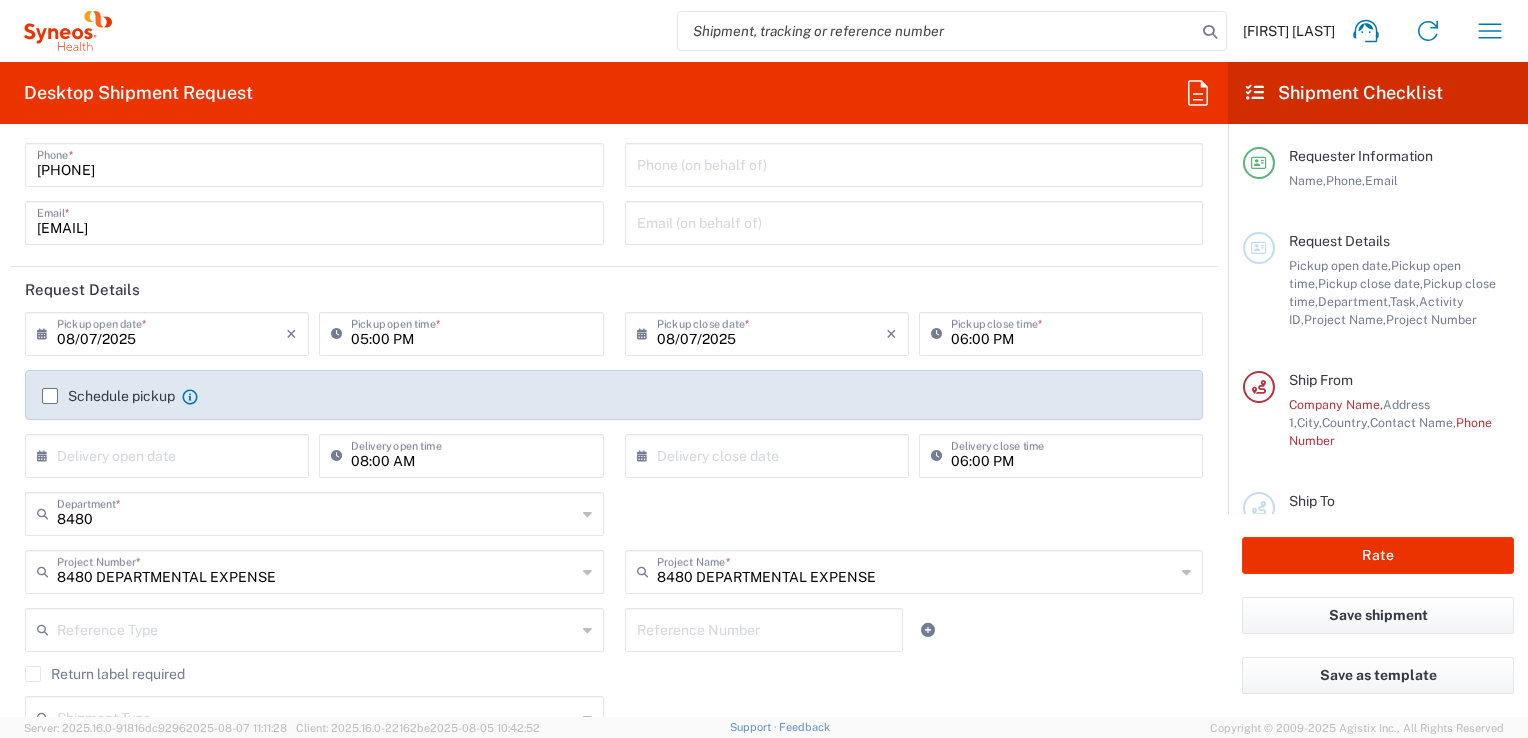 click on "05:00 PM" at bounding box center [471, 332] 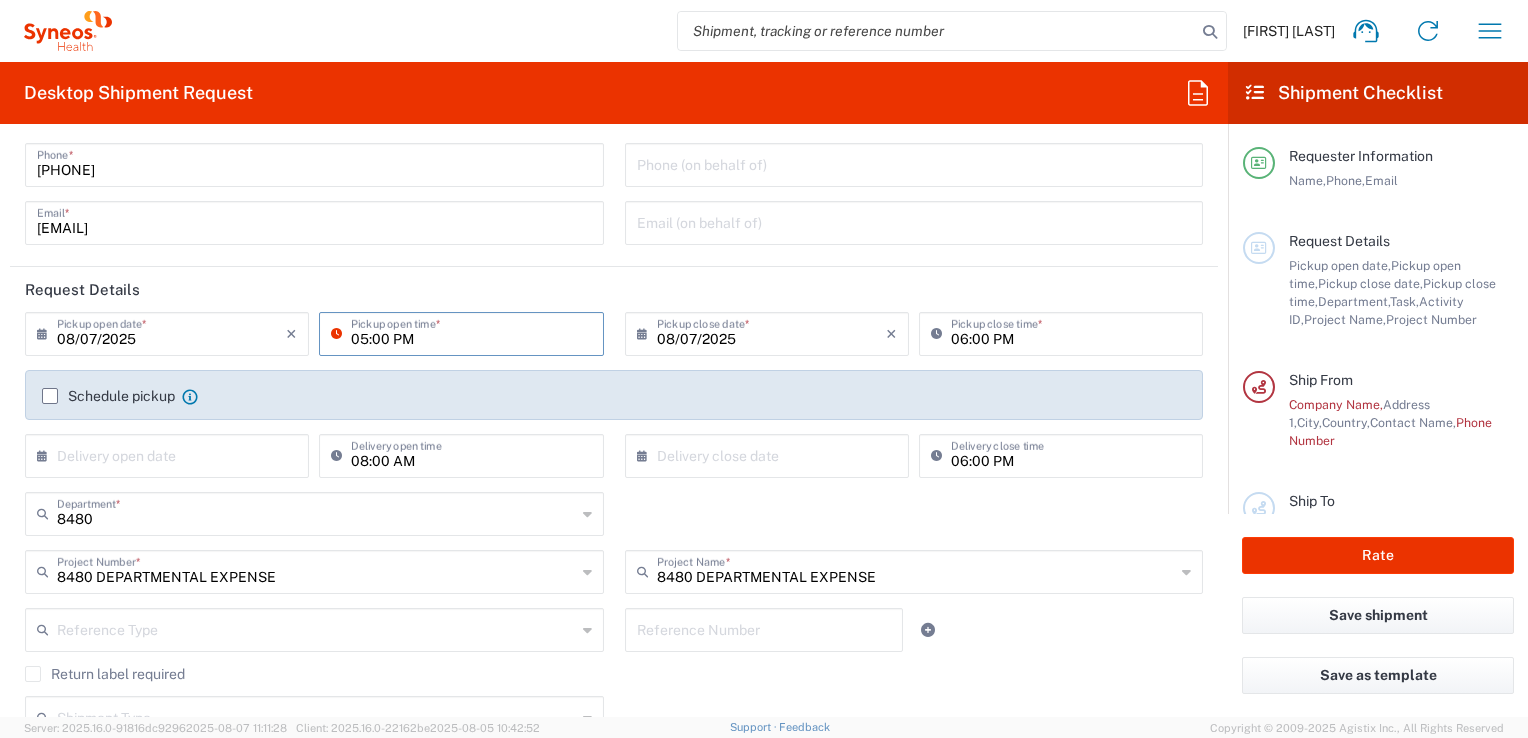 click 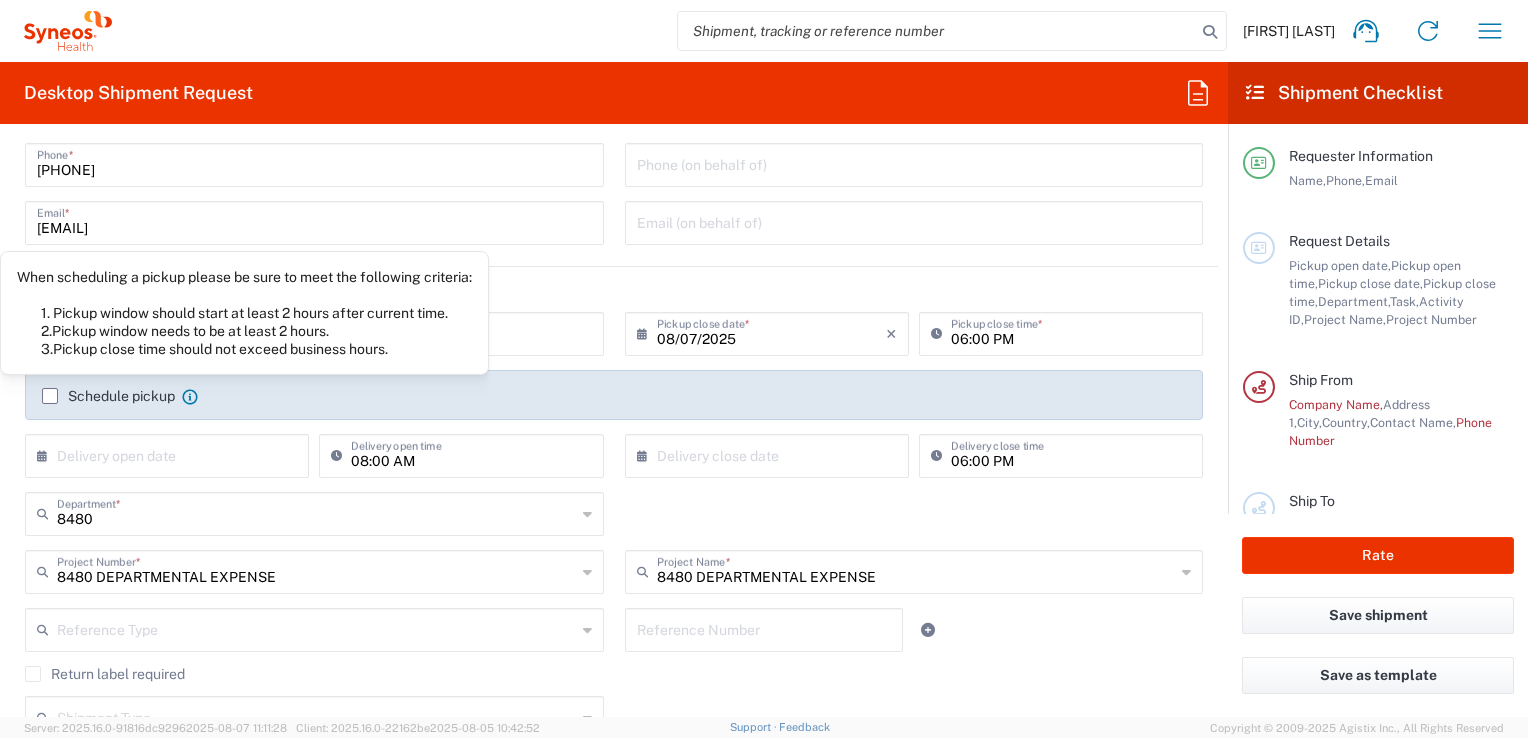 click 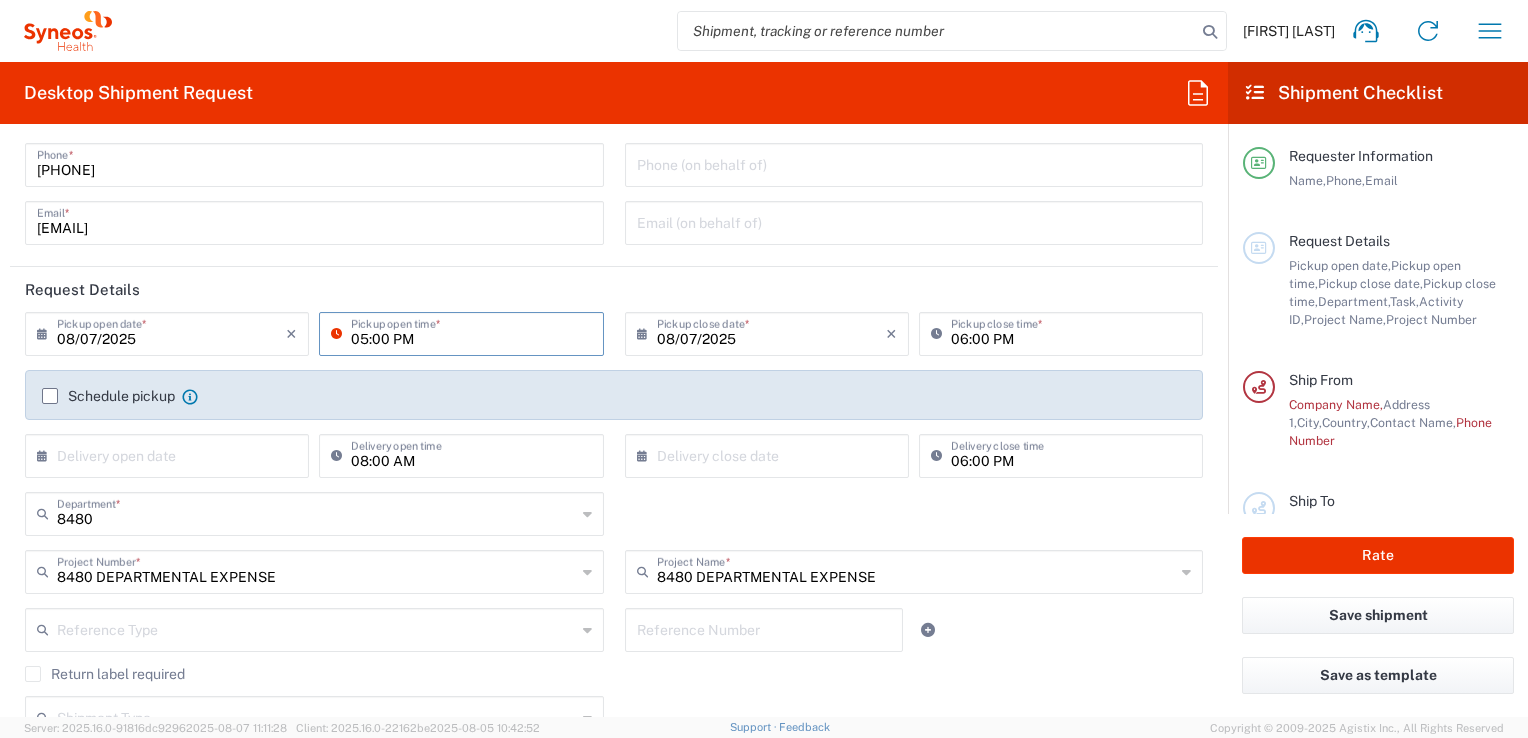 click on "05:00 PM" at bounding box center [471, 332] 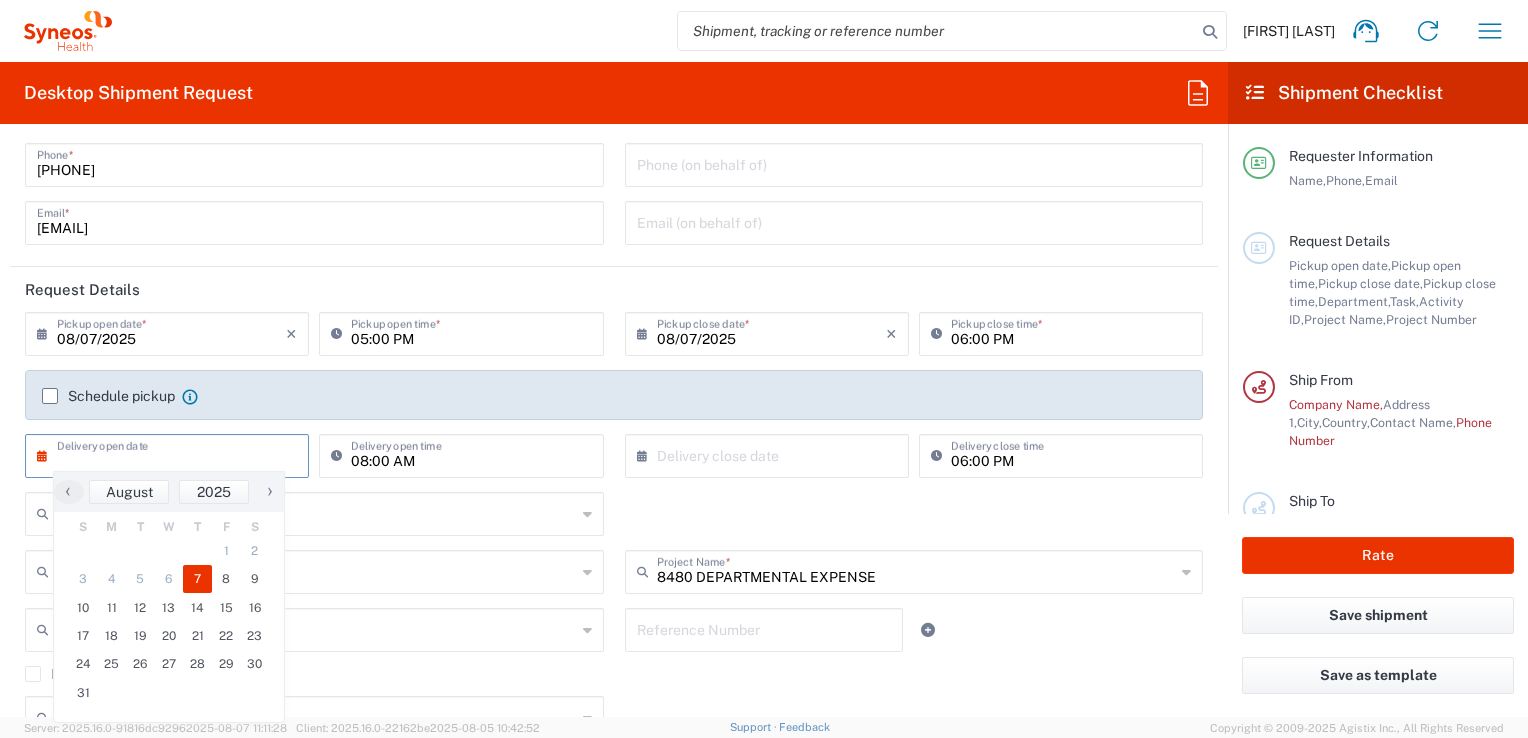 click on "7" 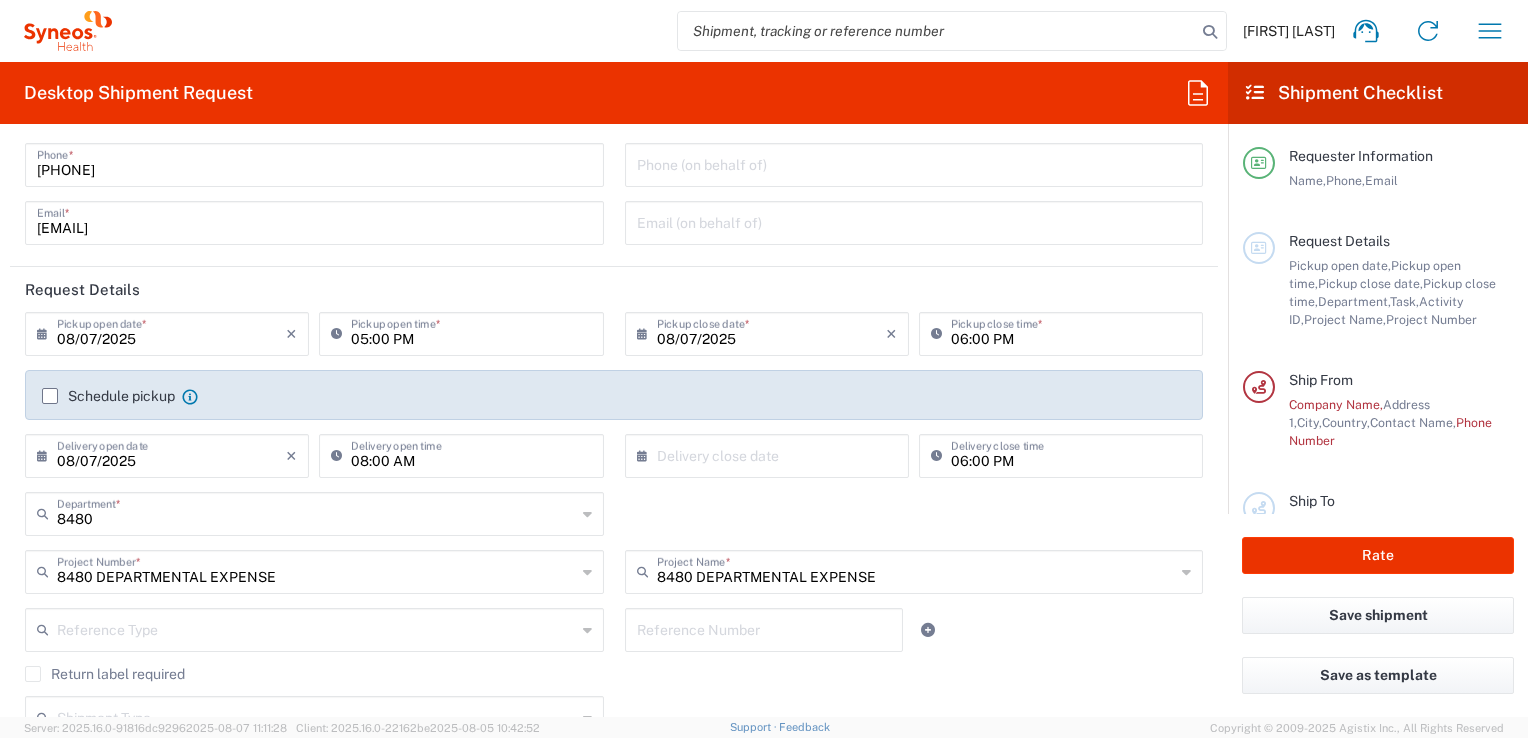 click at bounding box center (771, 454) 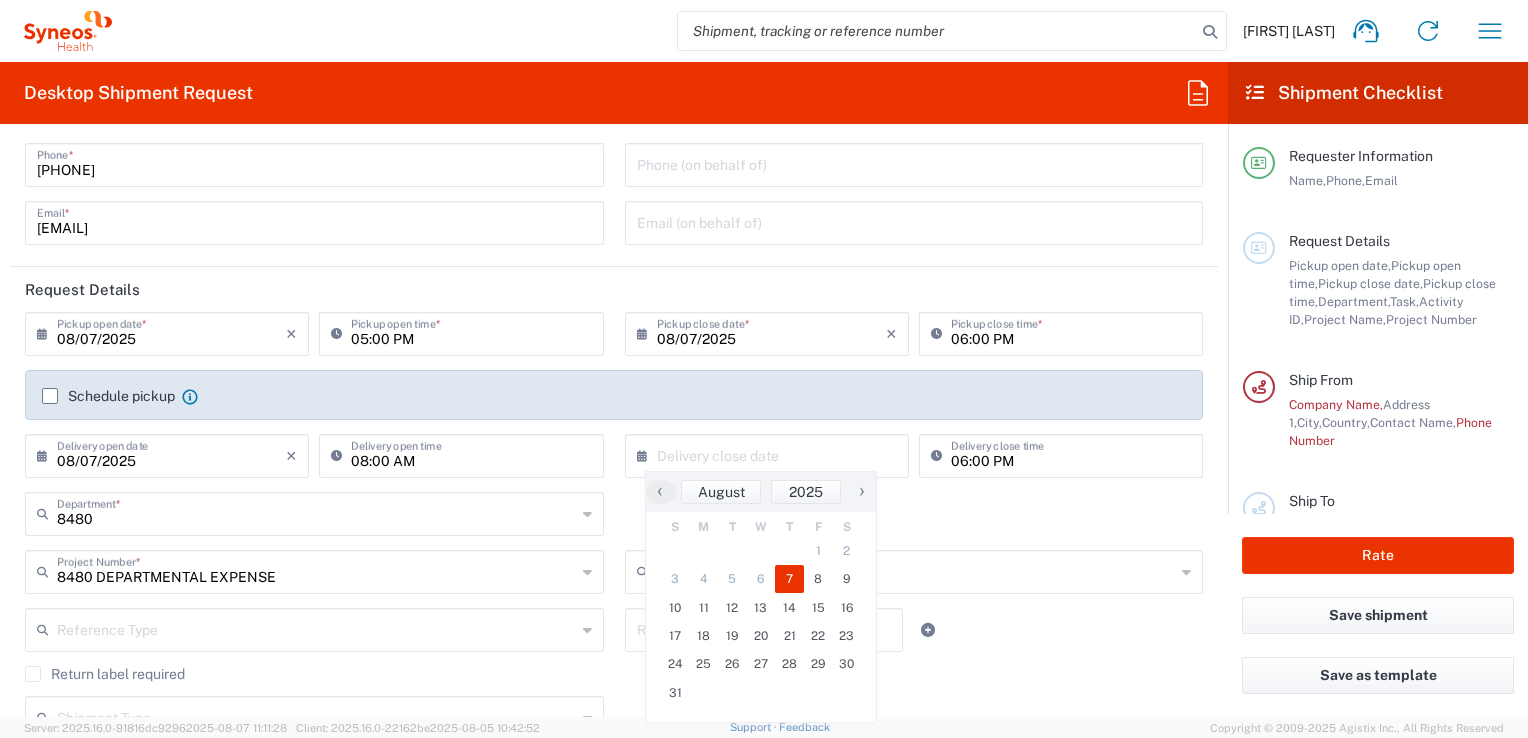 click on "7" 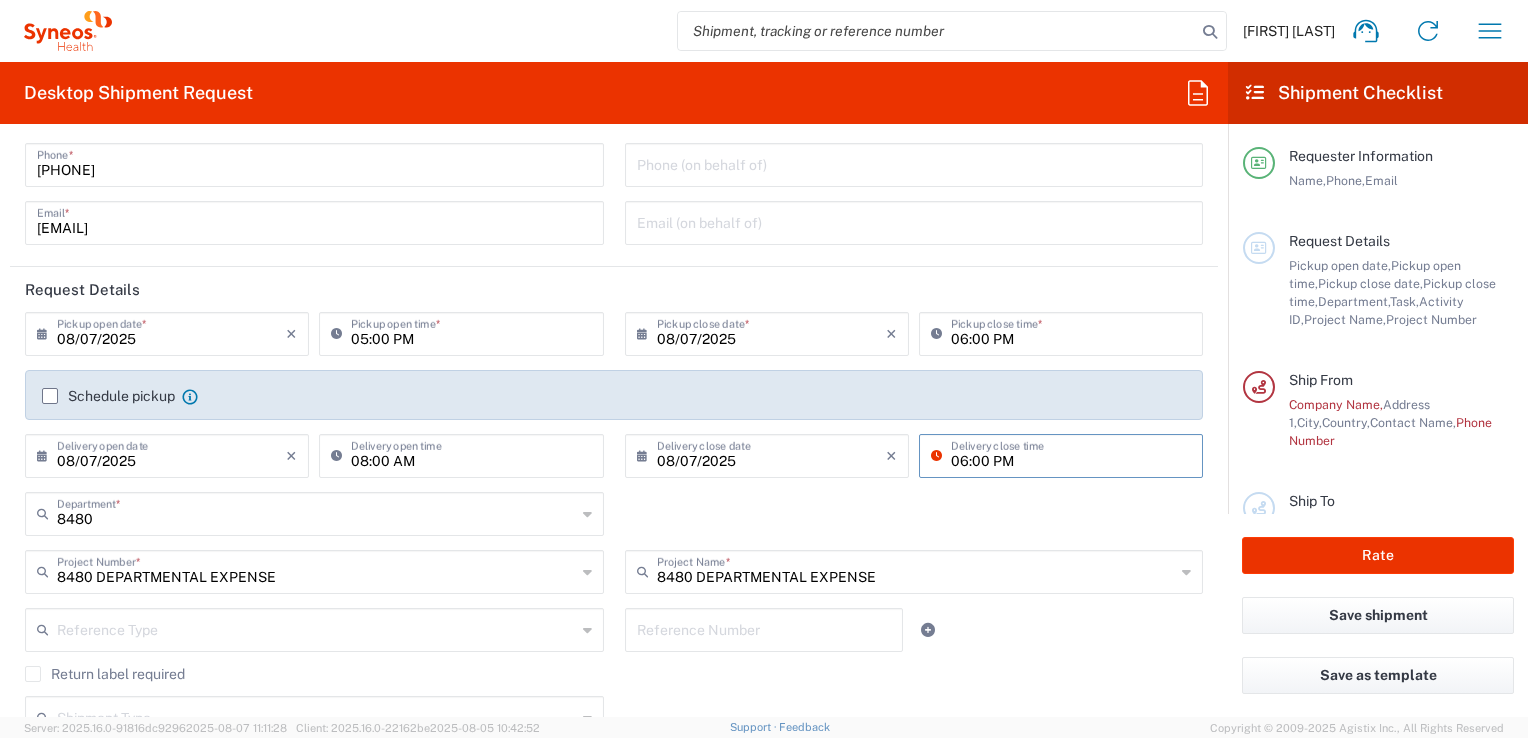 click on "06:00 PM" at bounding box center [1071, 454] 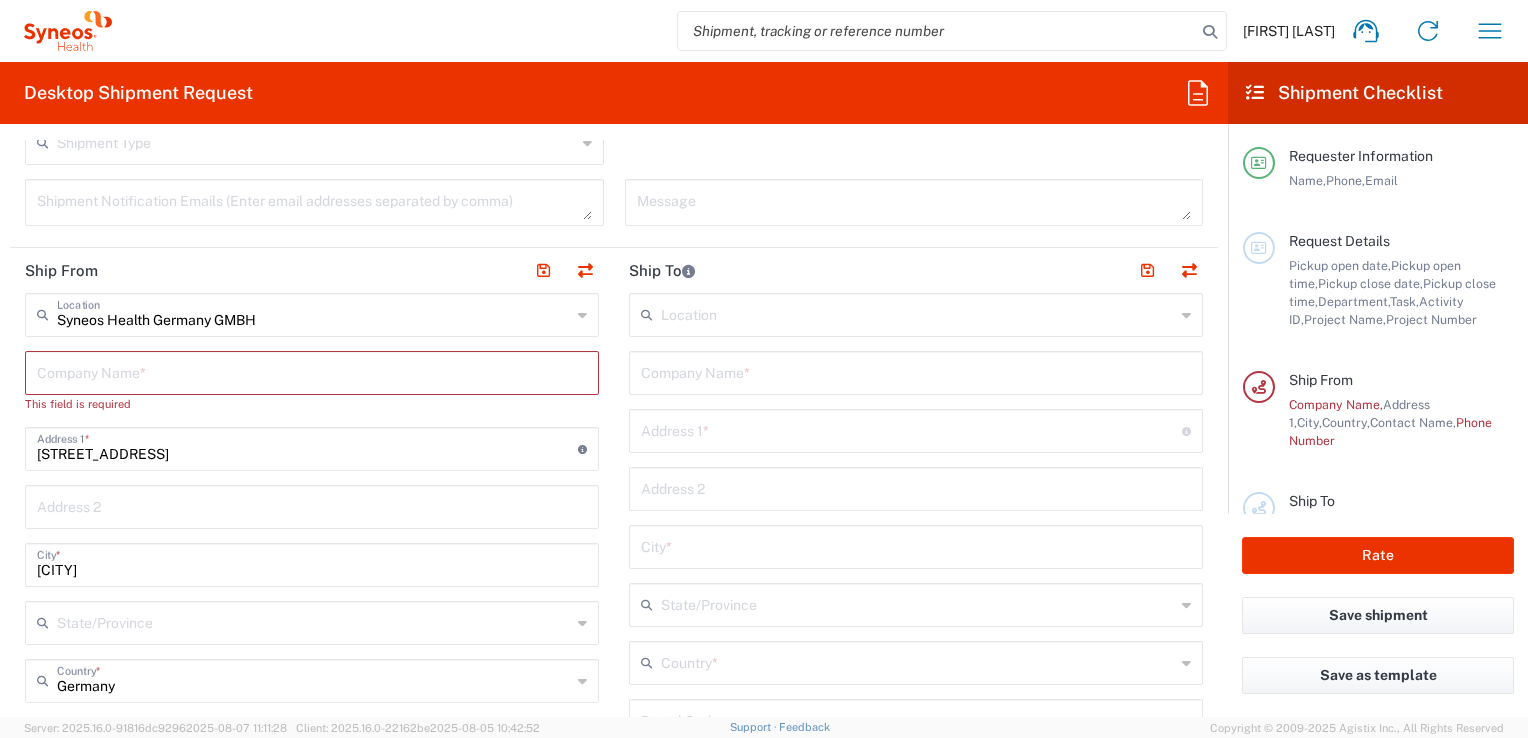 scroll, scrollTop: 700, scrollLeft: 0, axis: vertical 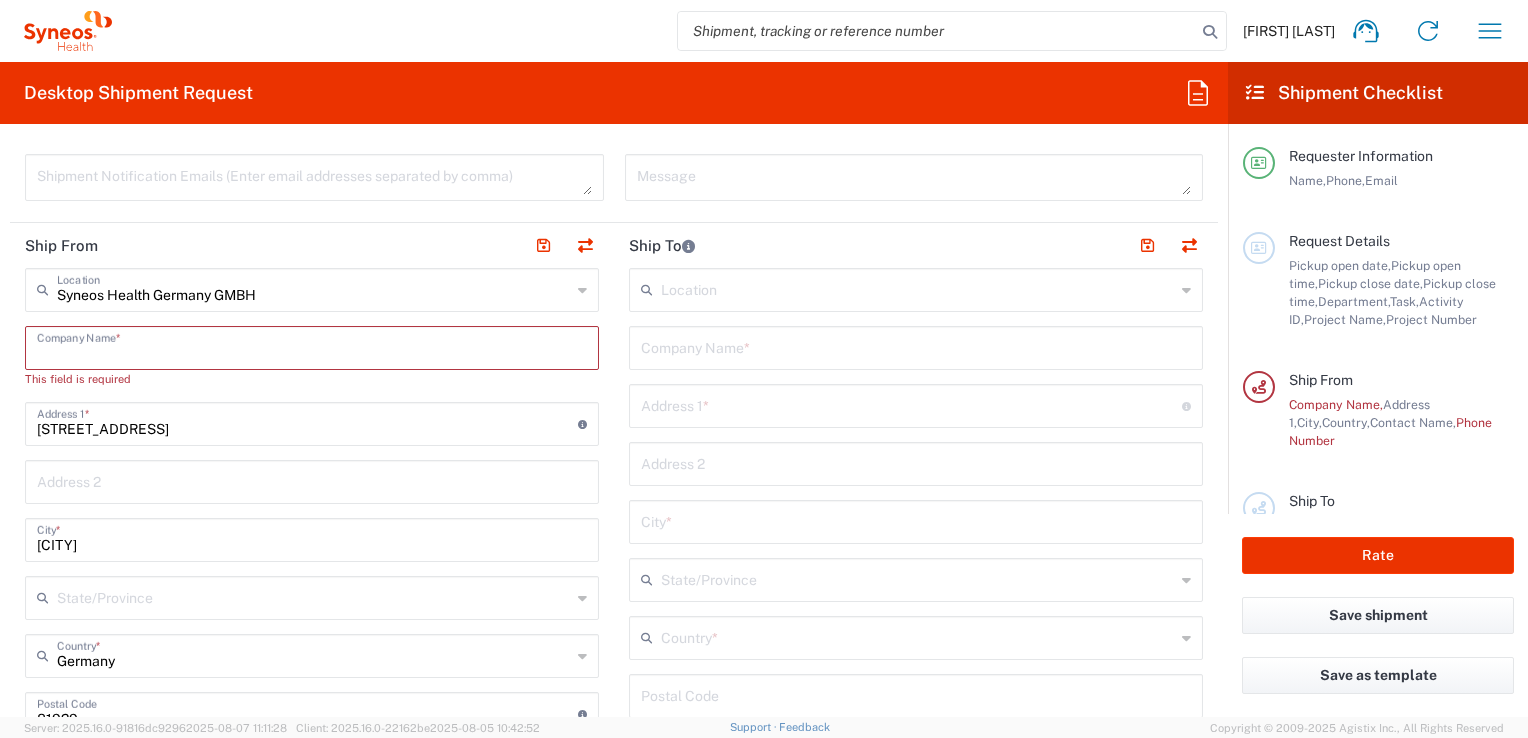 click at bounding box center (312, 346) 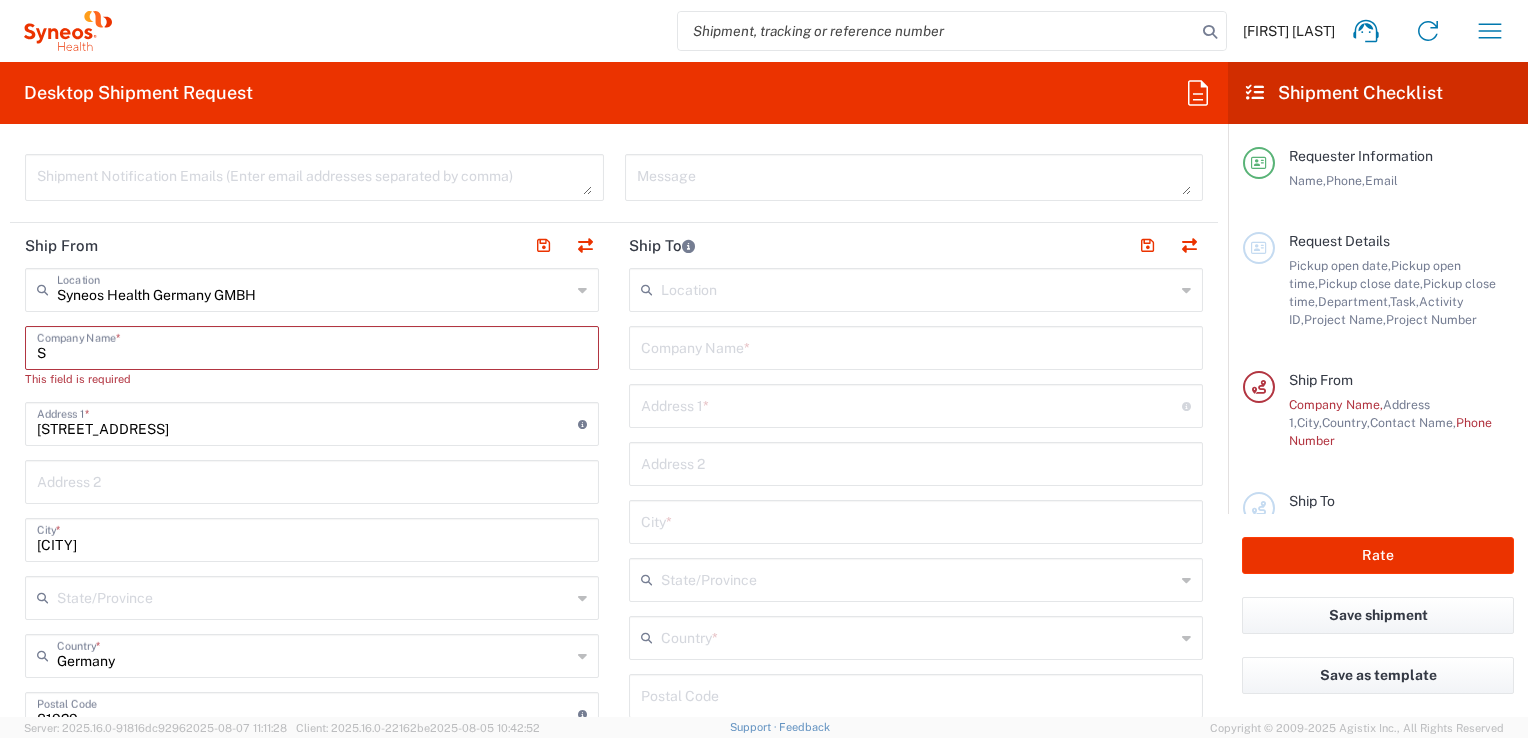 type on "Sy" 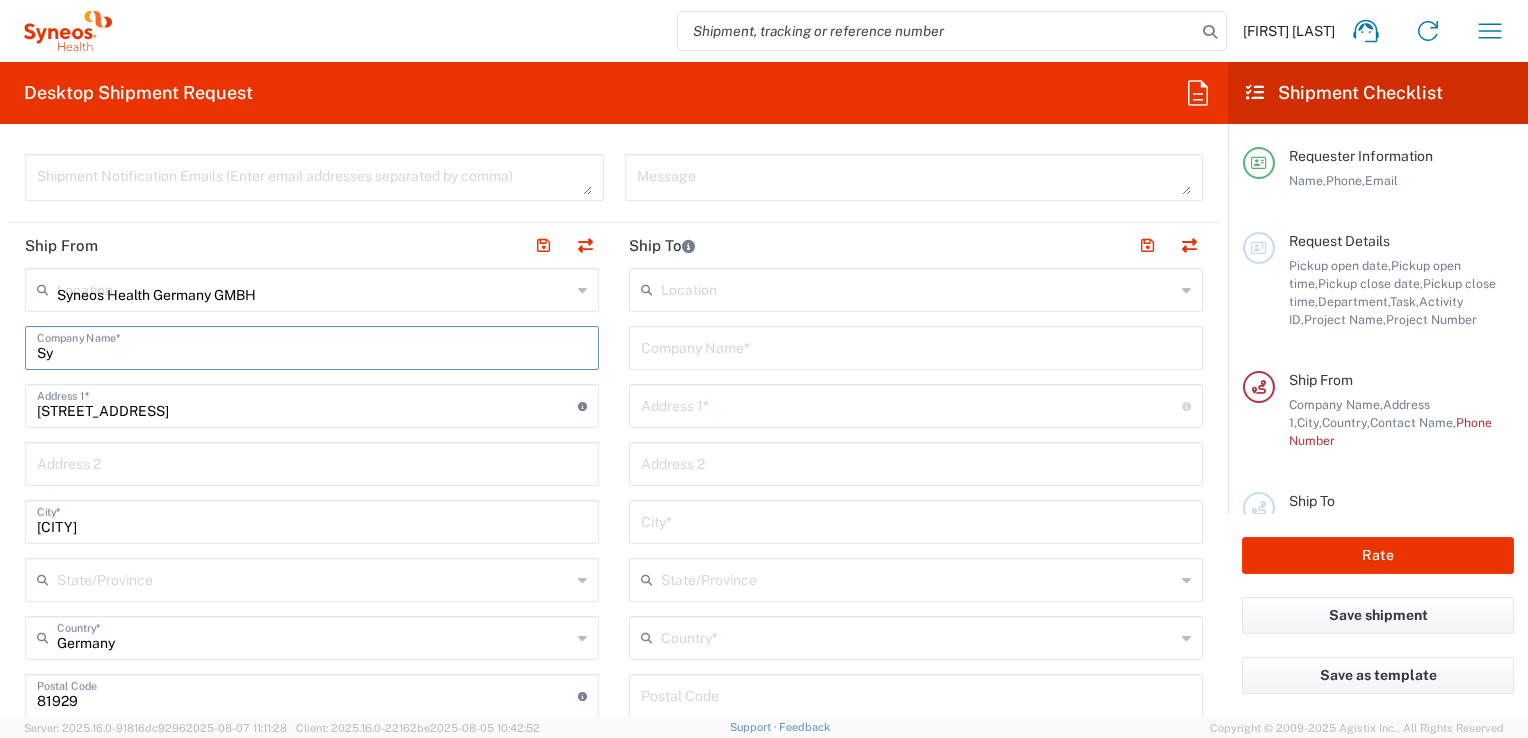 type 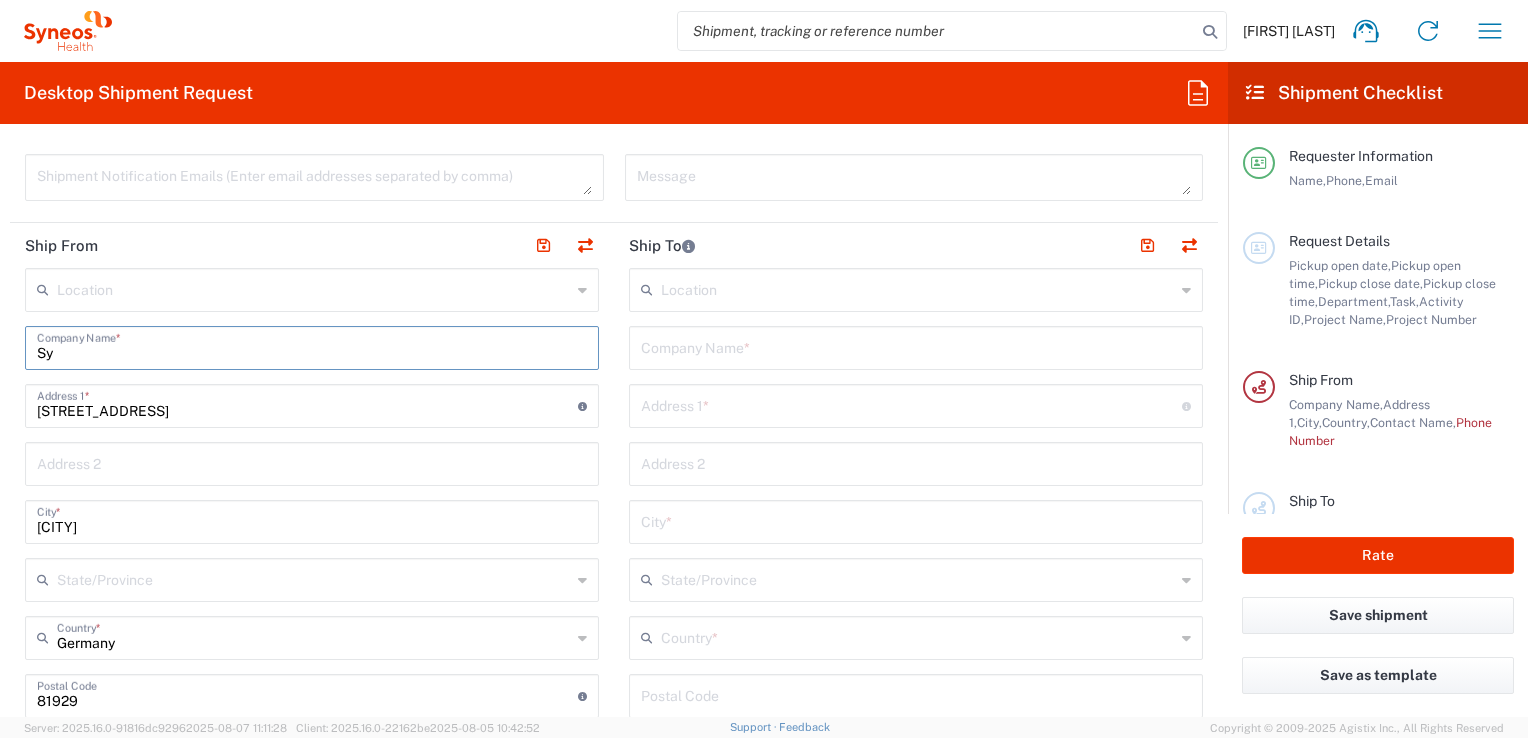 drag, startPoint x: 286, startPoint y: 344, endPoint x: 300, endPoint y: 344, distance: 14 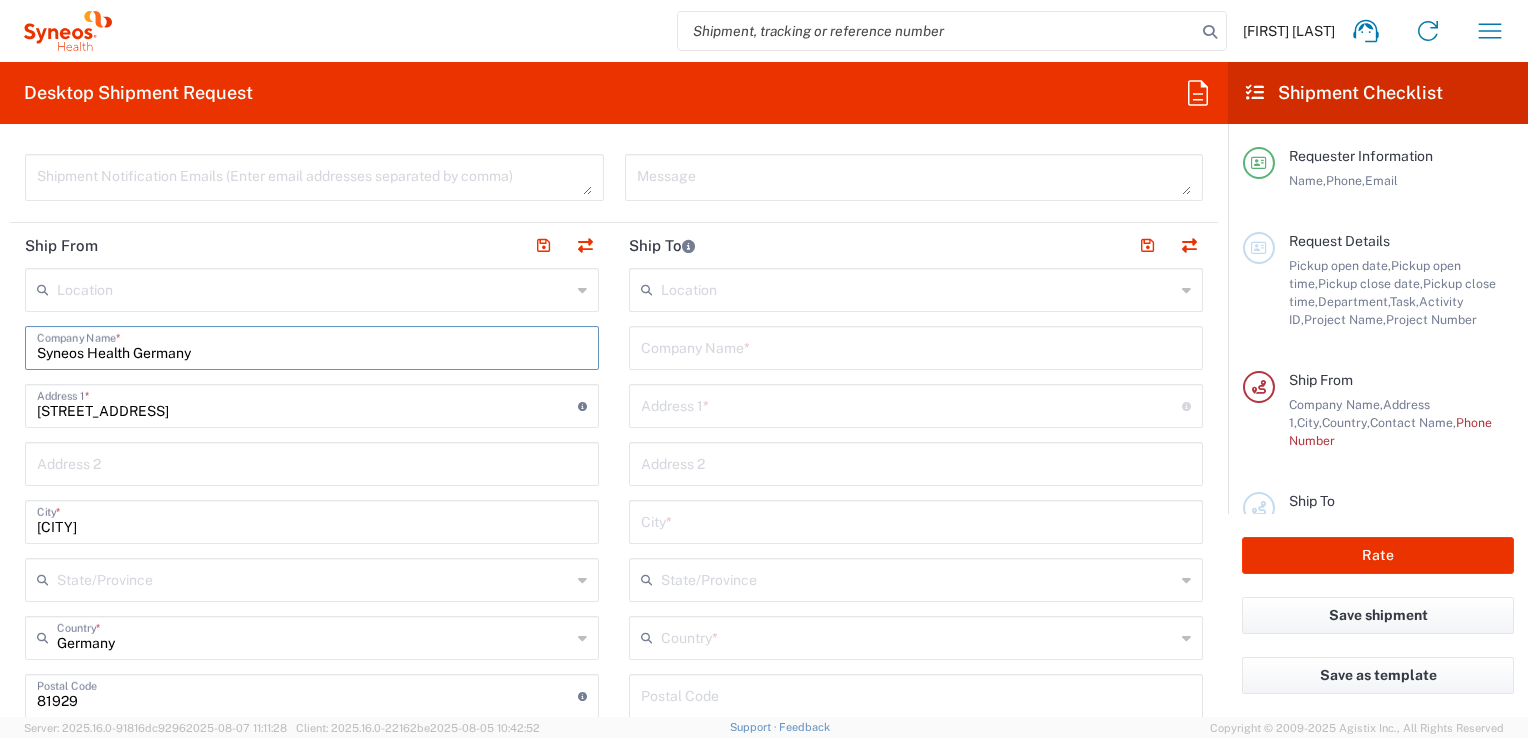 type on "Syneos Health Germany" 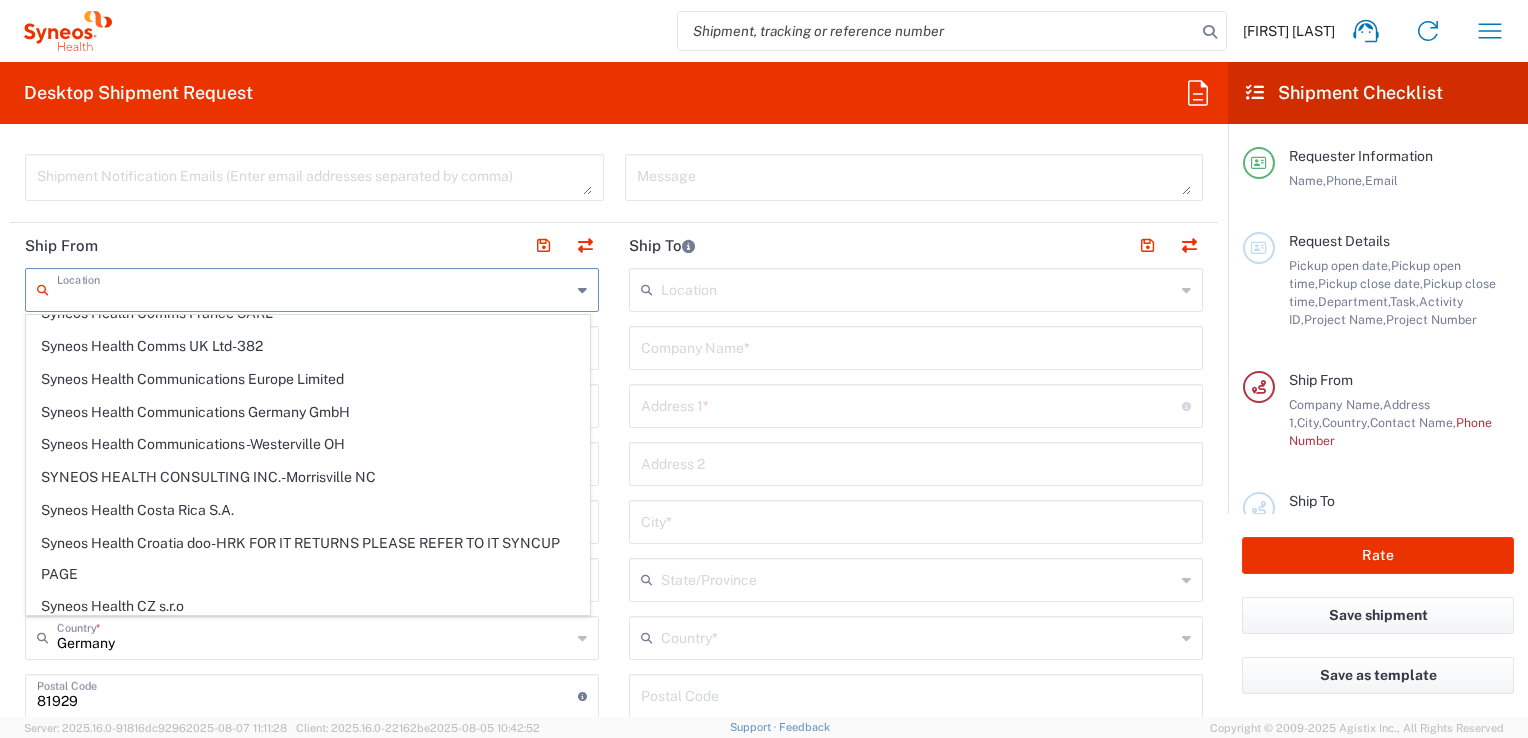 scroll, scrollTop: 1700, scrollLeft: 0, axis: vertical 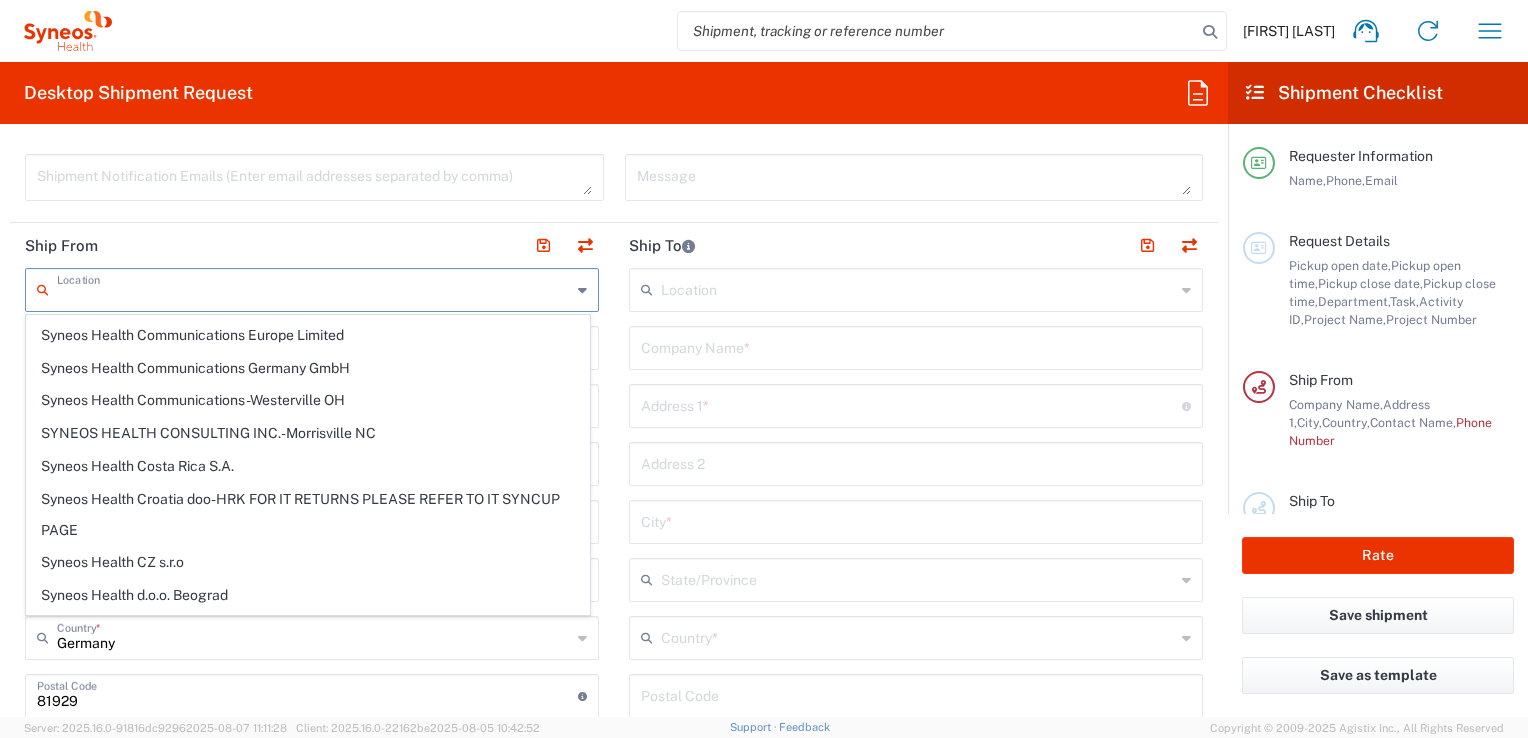 click at bounding box center (314, 288) 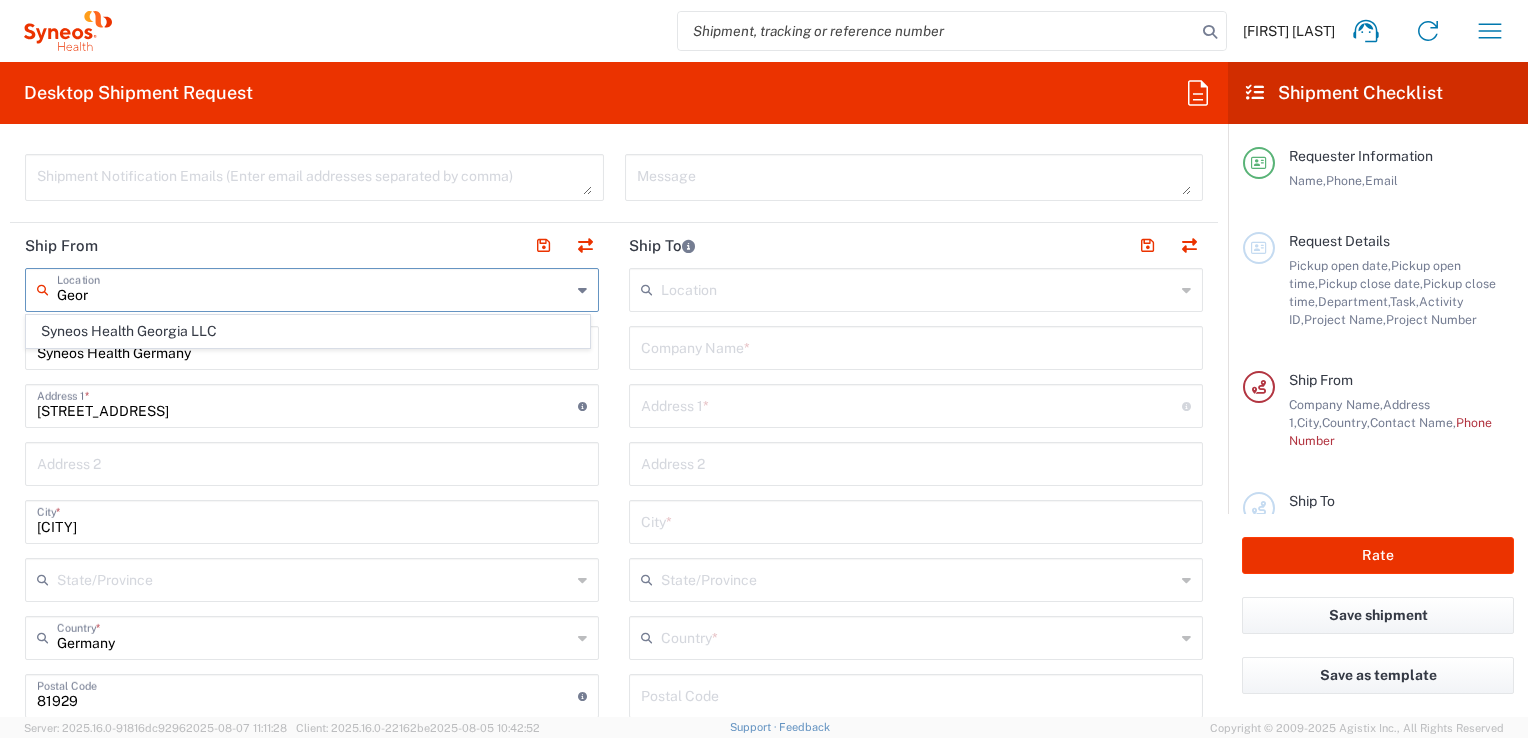 scroll, scrollTop: 0, scrollLeft: 0, axis: both 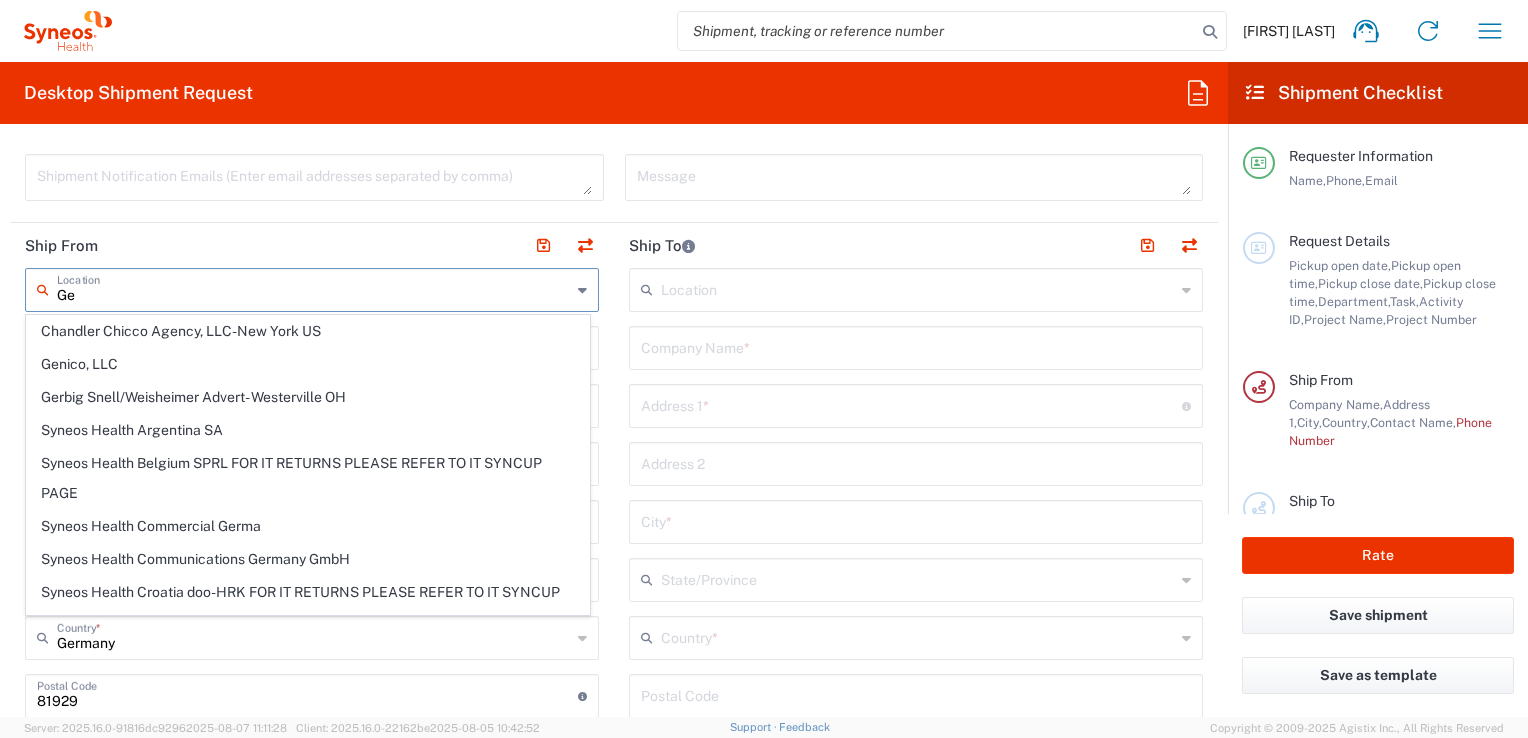 type on "G" 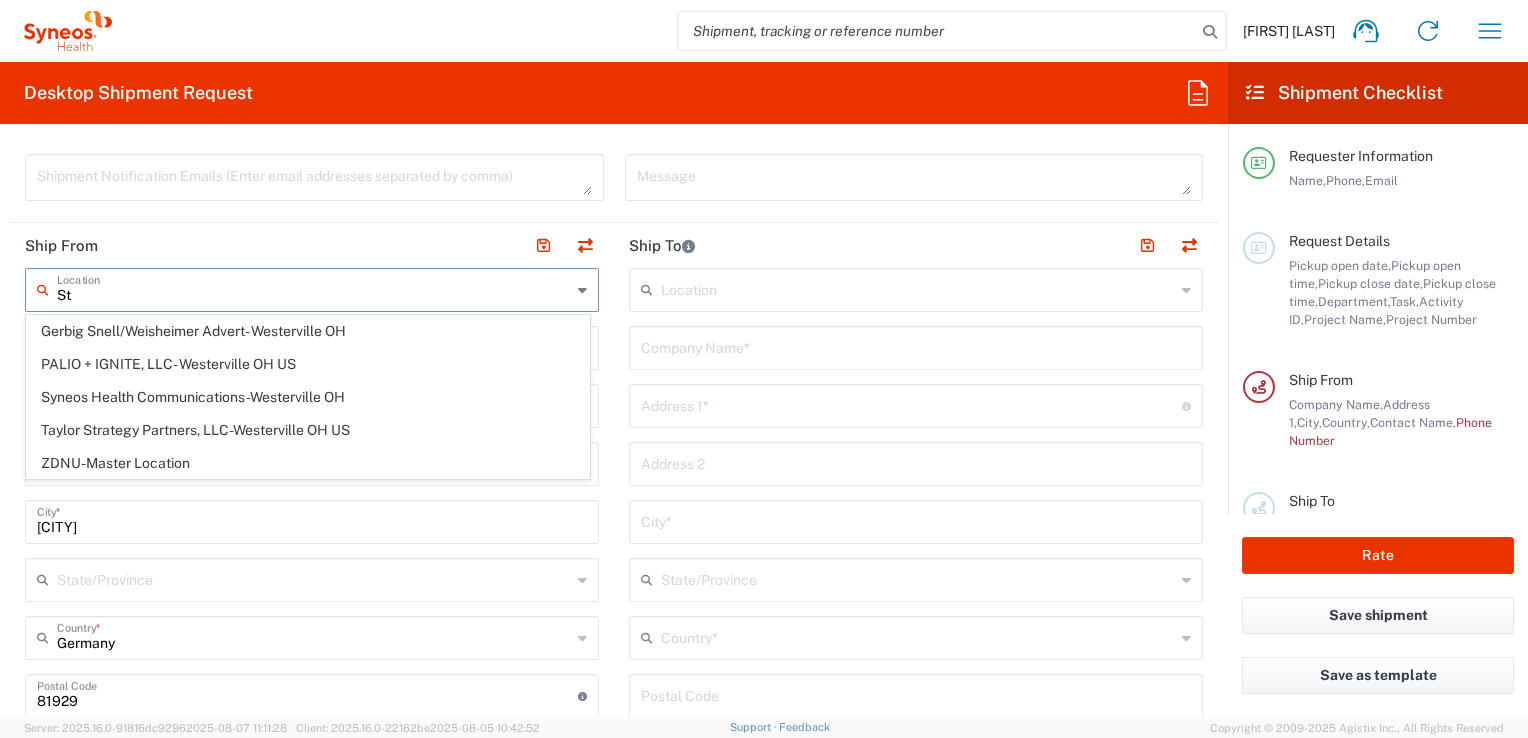 type on "S" 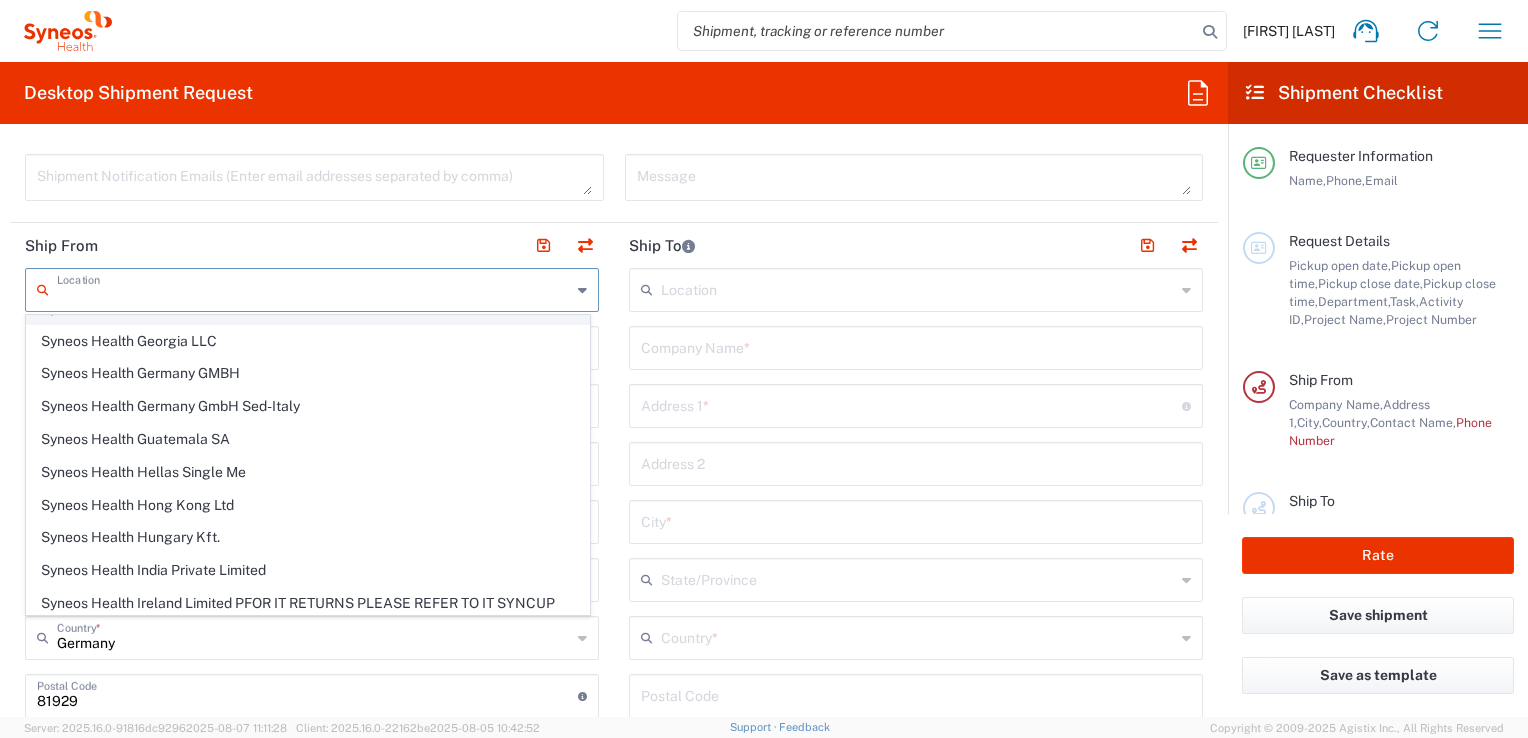 scroll, scrollTop: 2180, scrollLeft: 0, axis: vertical 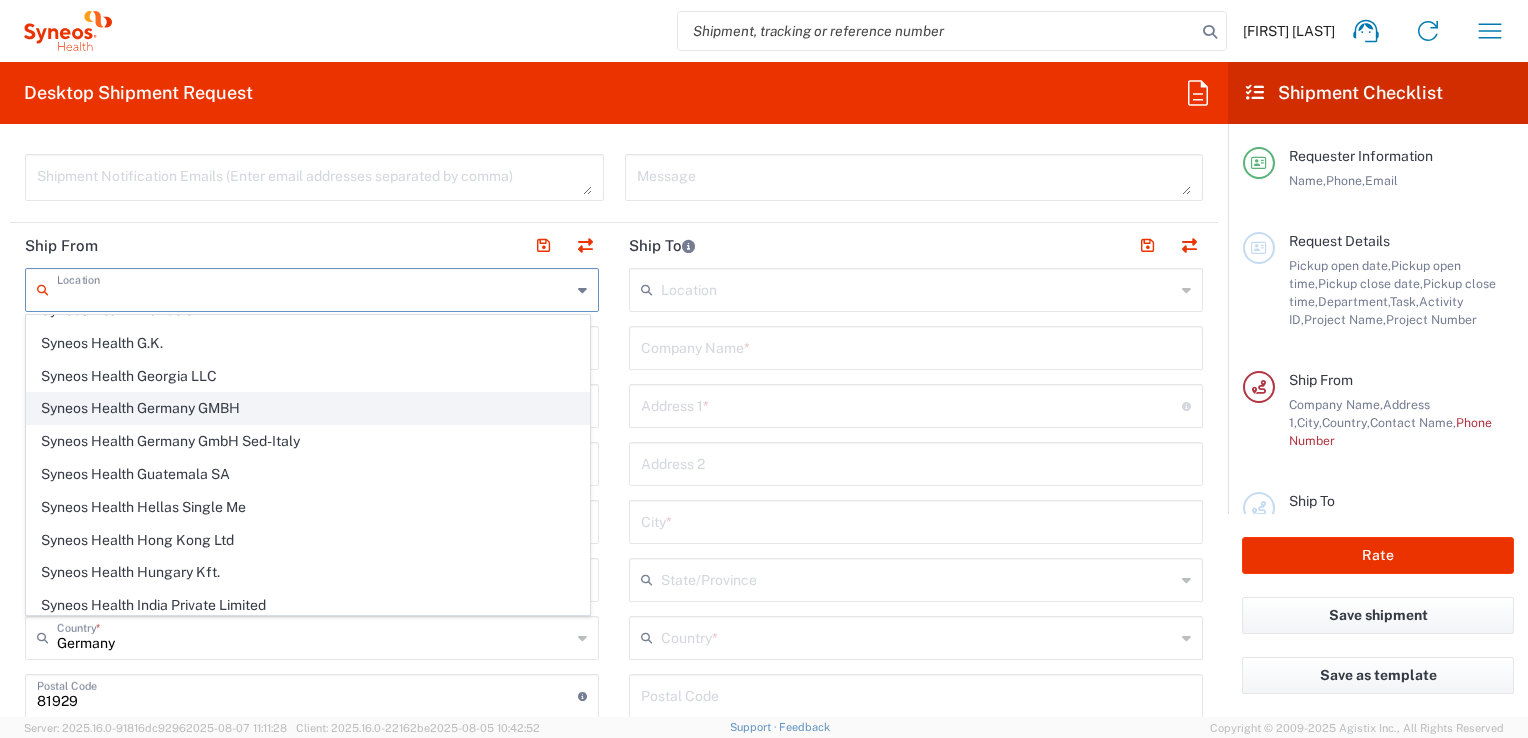 click on "Syneos Health Germany GMBH" 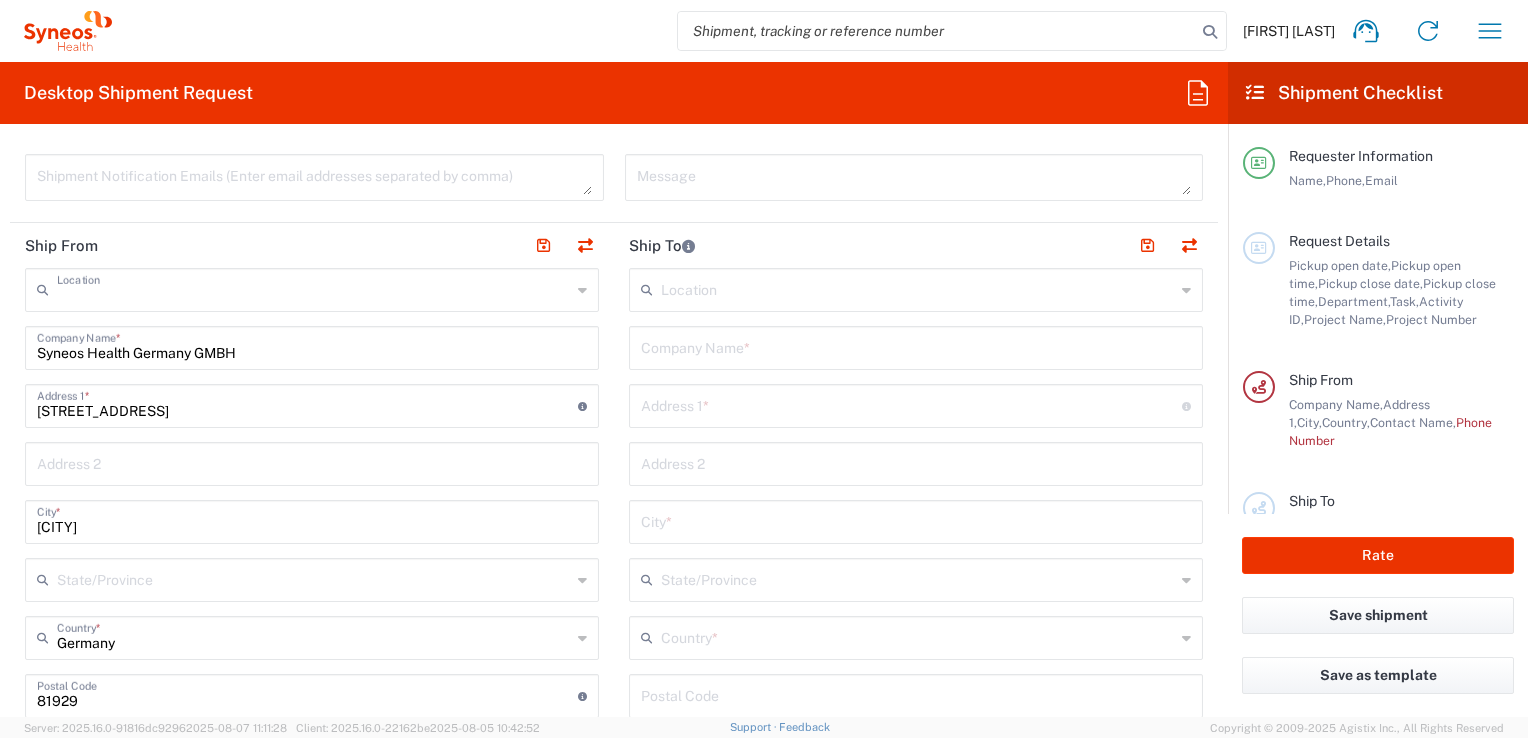 scroll, scrollTop: 0, scrollLeft: 0, axis: both 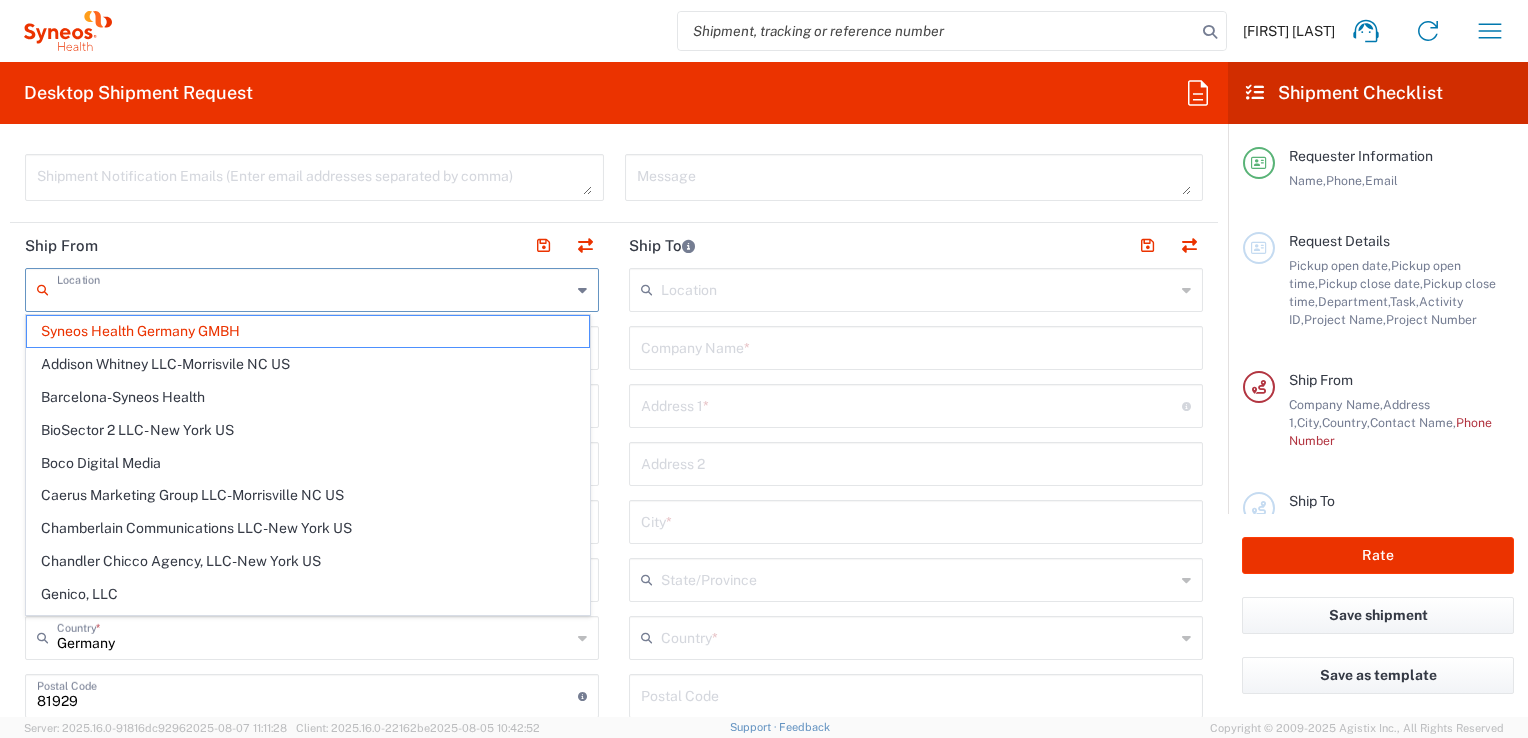 drag, startPoint x: 308, startPoint y: 287, endPoint x: -4, endPoint y: 312, distance: 313 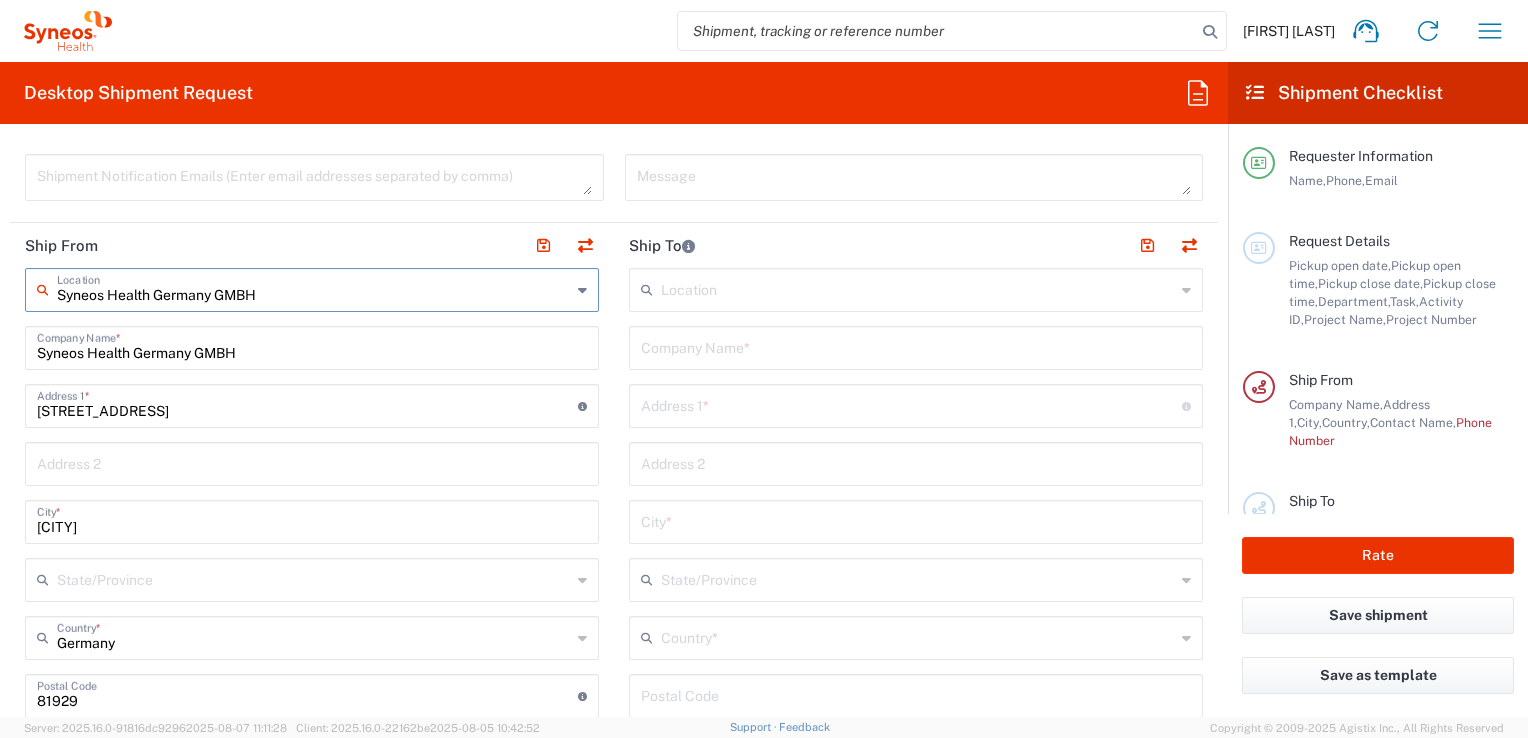 click on "Syneos Health Germany GMBH" at bounding box center (314, 288) 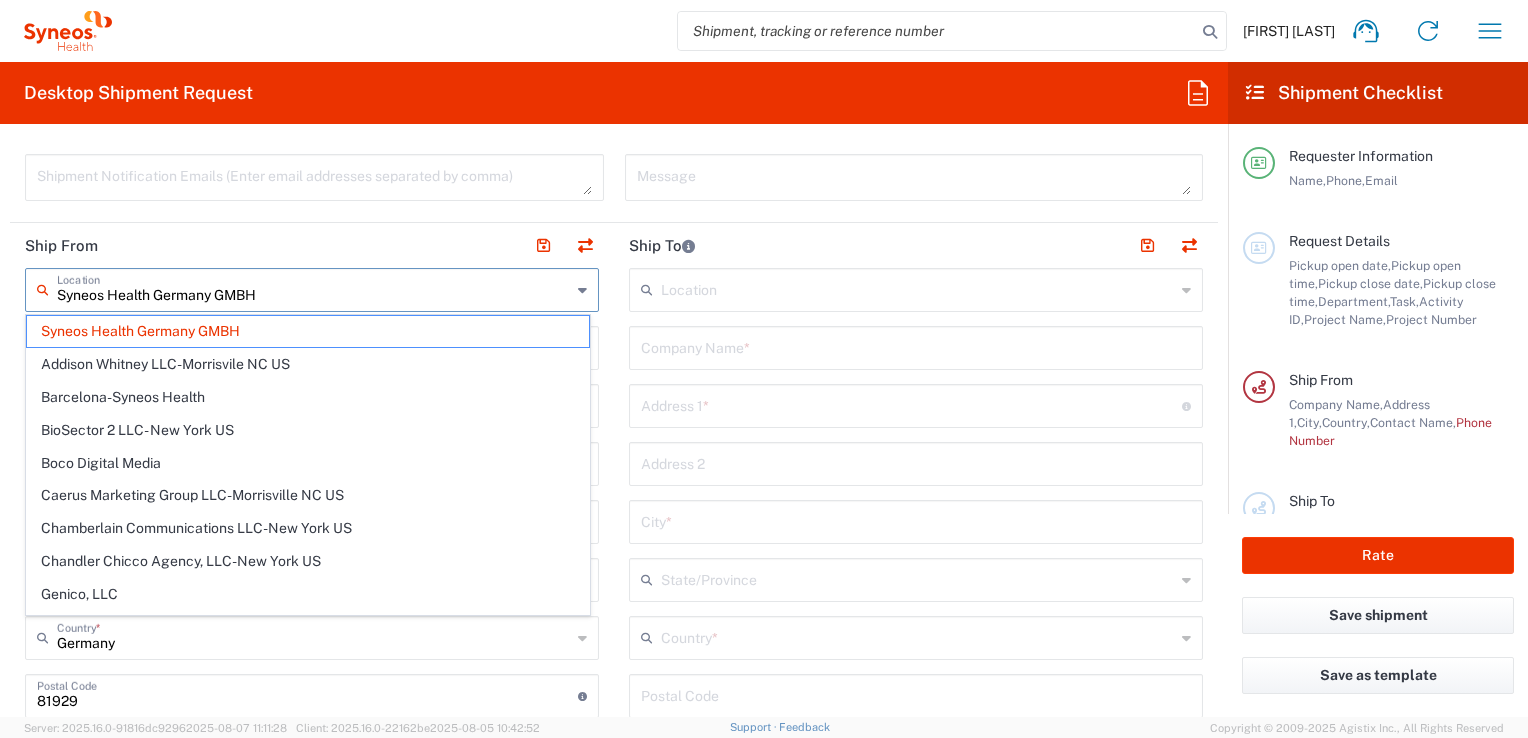 click on "Syneos Health Germany GMBH" at bounding box center (314, 288) 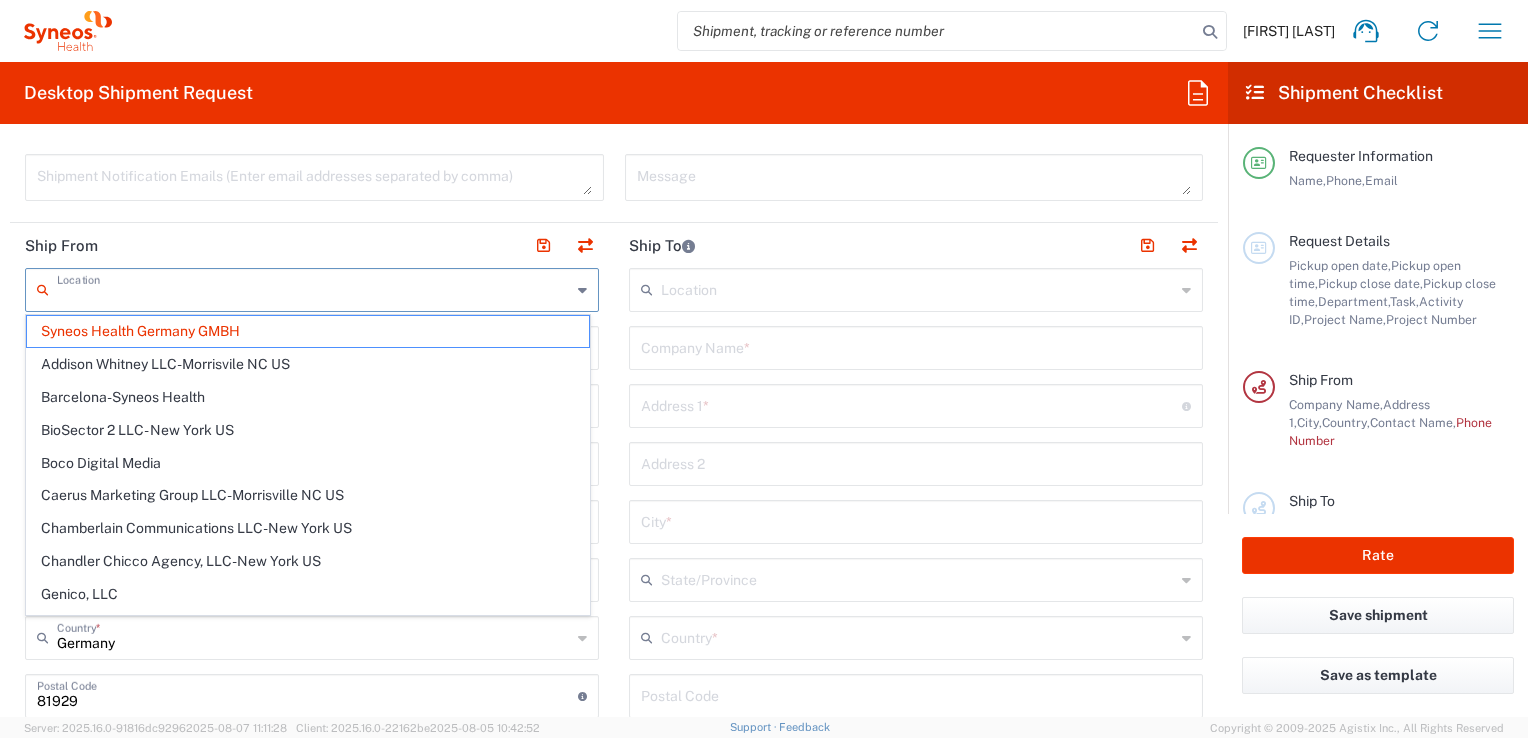 click at bounding box center (314, 288) 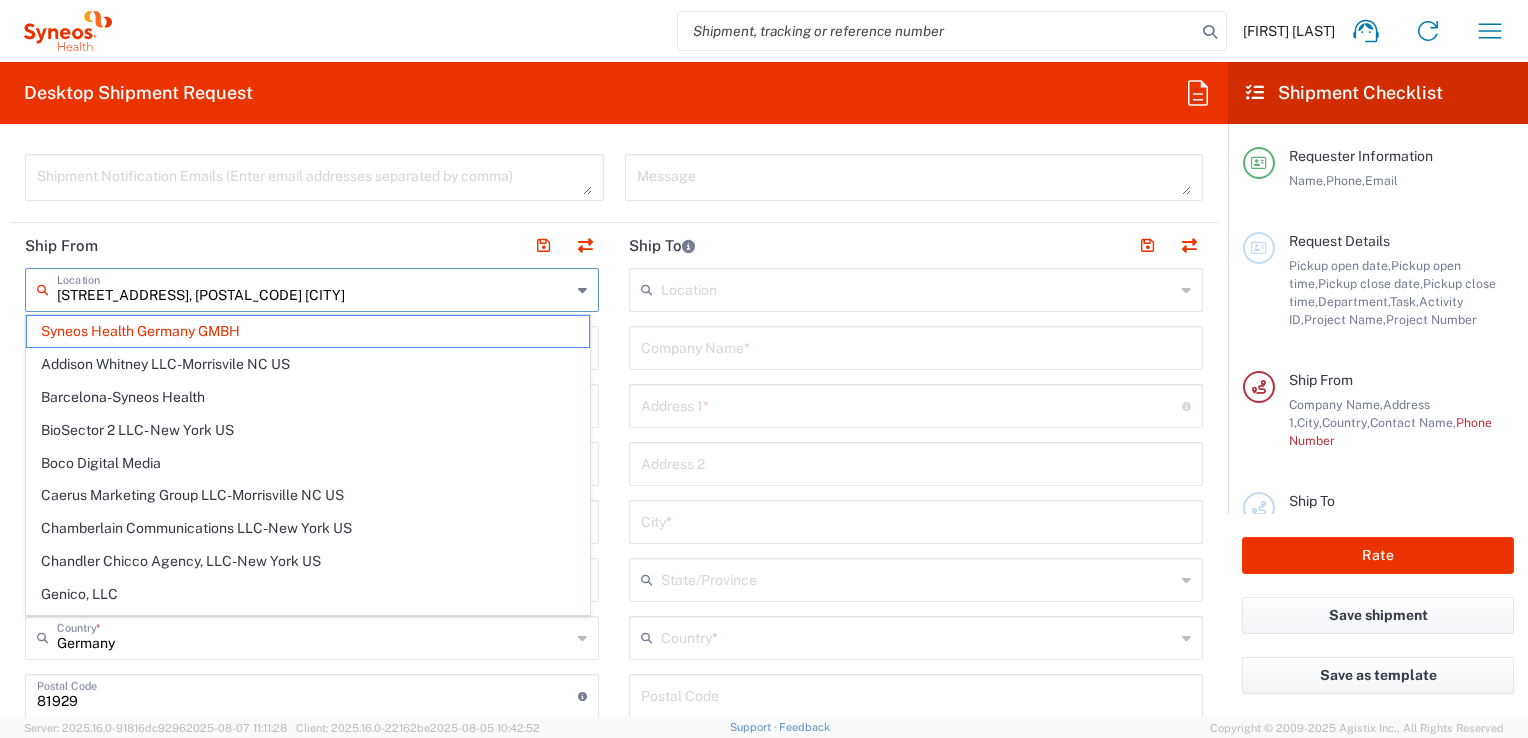 click on "[STREET_ADDRESS], [POSTAL_CODE] [CITY]" at bounding box center (314, 288) 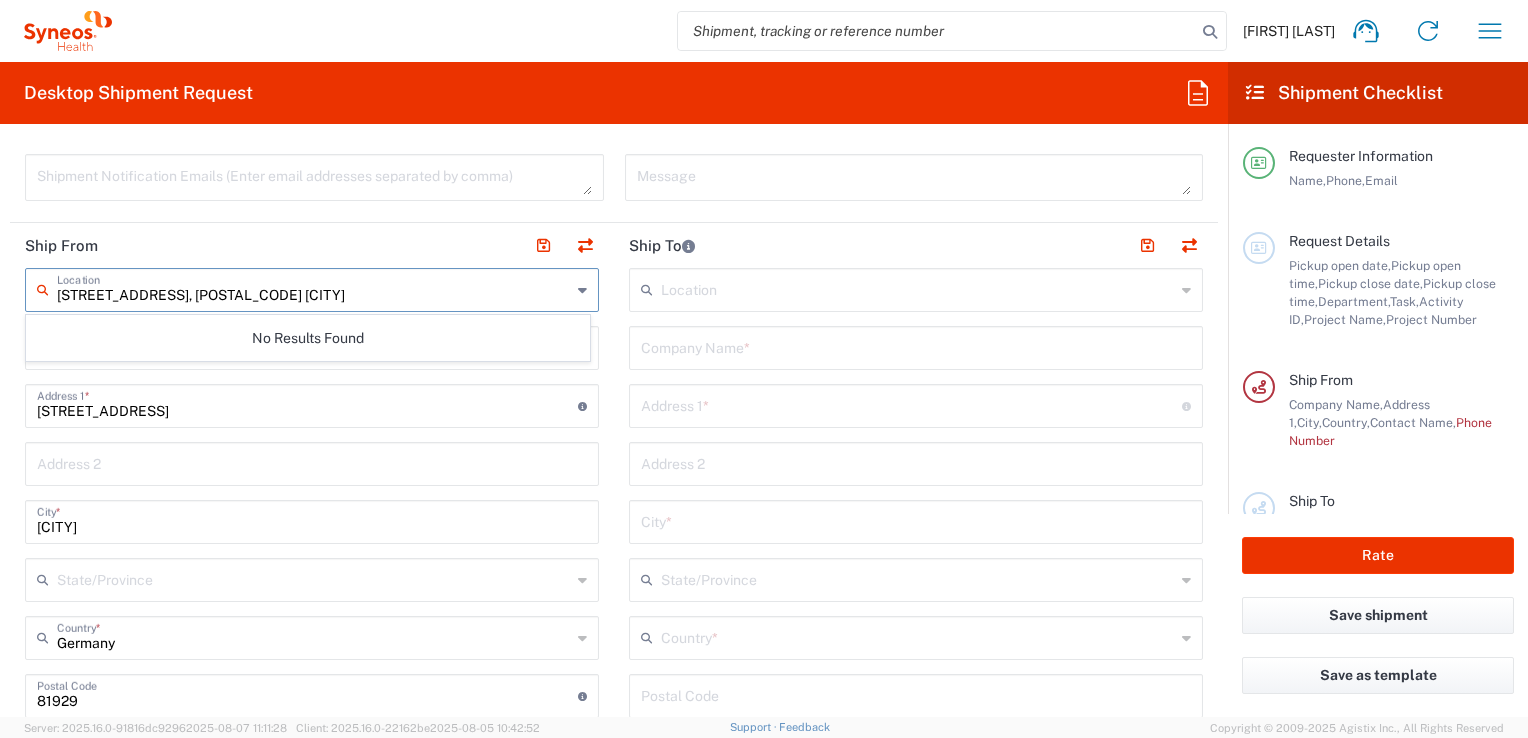 click on "[STREET_ADDRESS], [POSTAL_CODE] [CITY]" at bounding box center (314, 288) 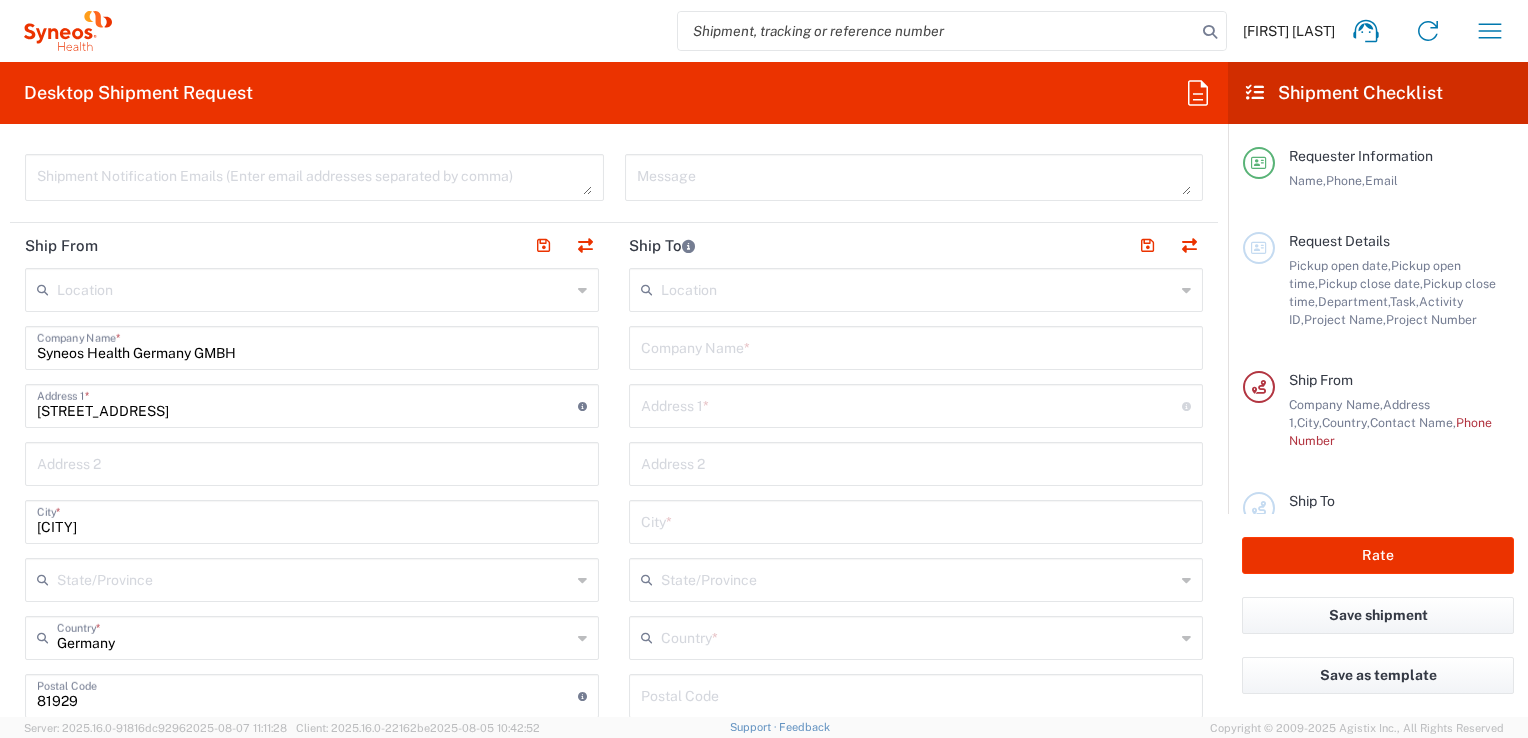 click at bounding box center [314, 288] 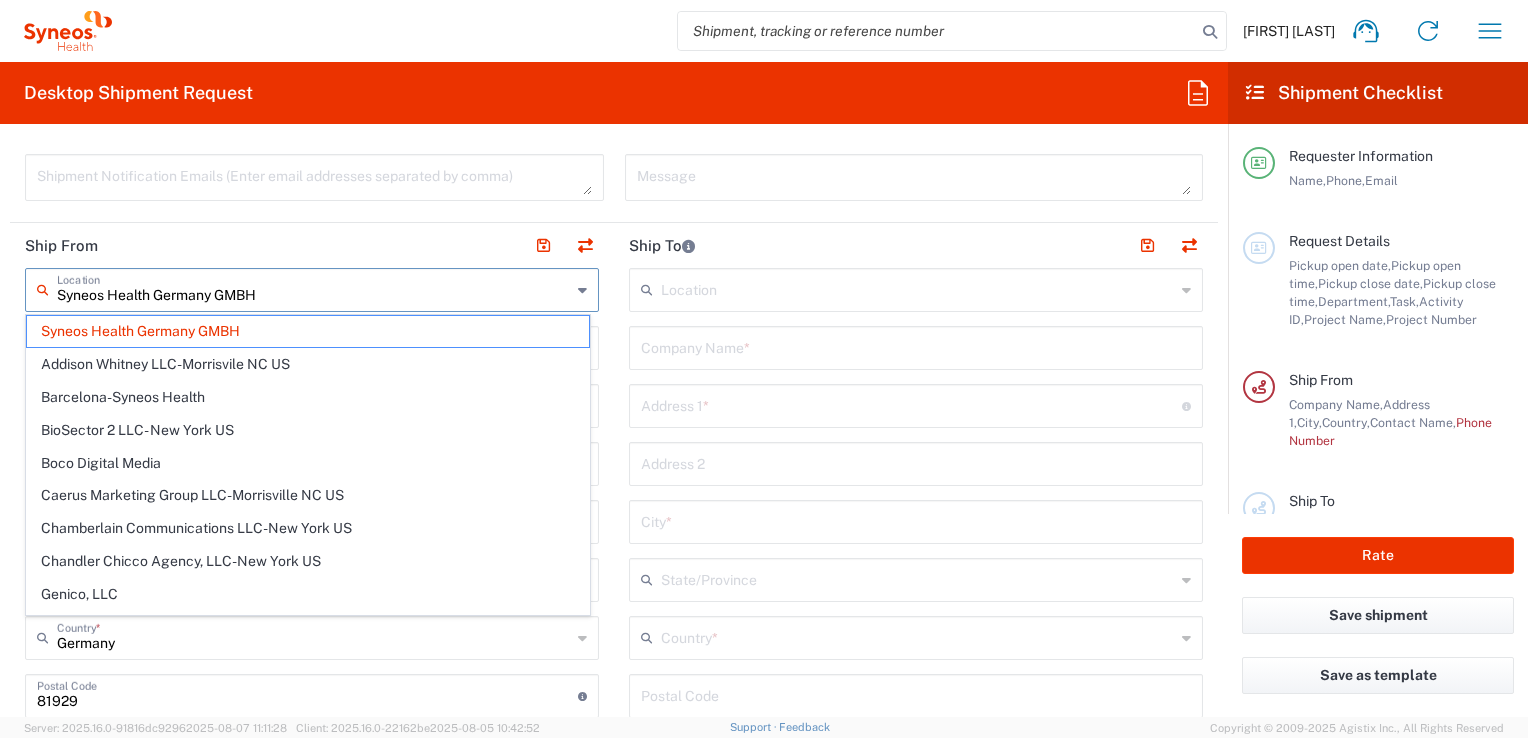 click on "Syneos Health Germany GMBH" at bounding box center (314, 288) 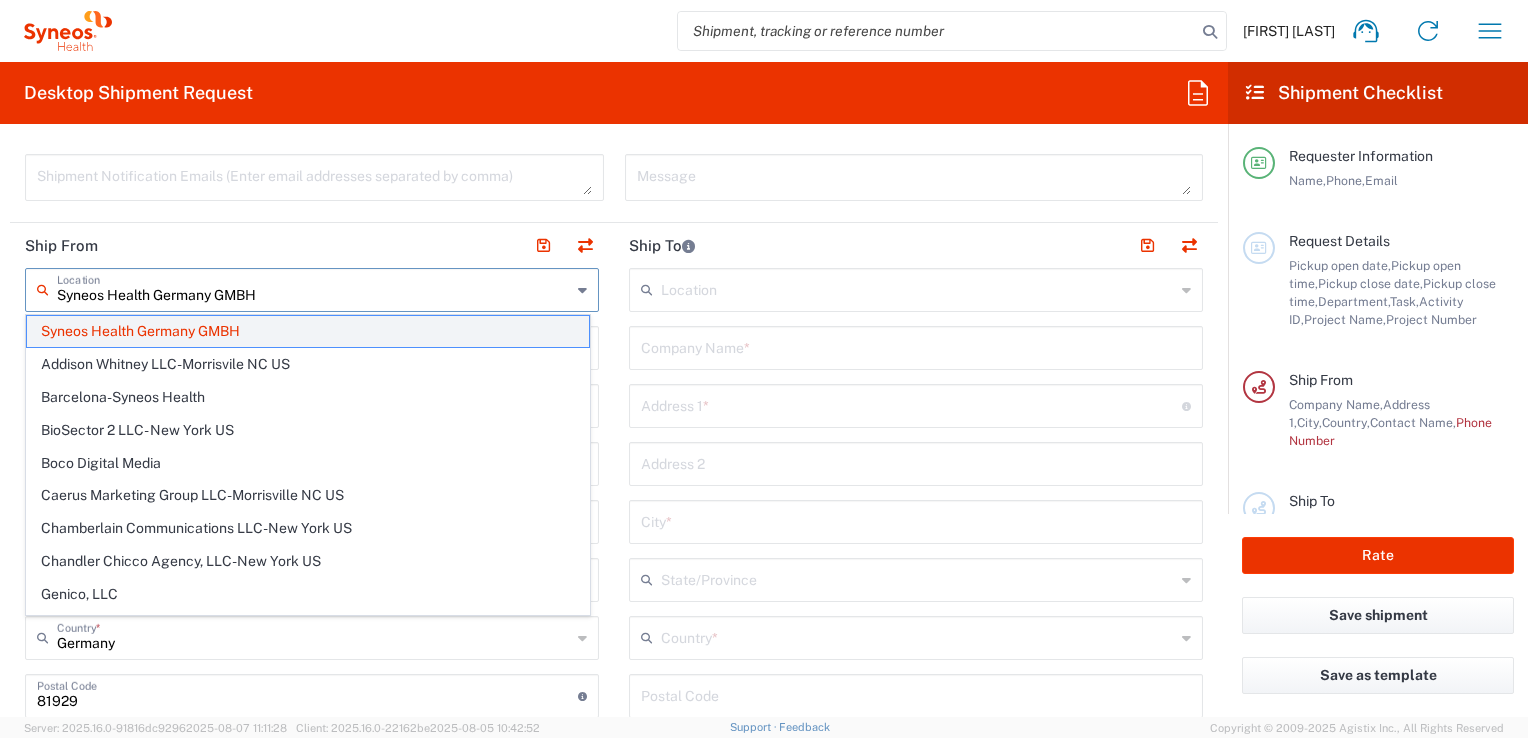 click on "Syneos Health Germany GMBH" 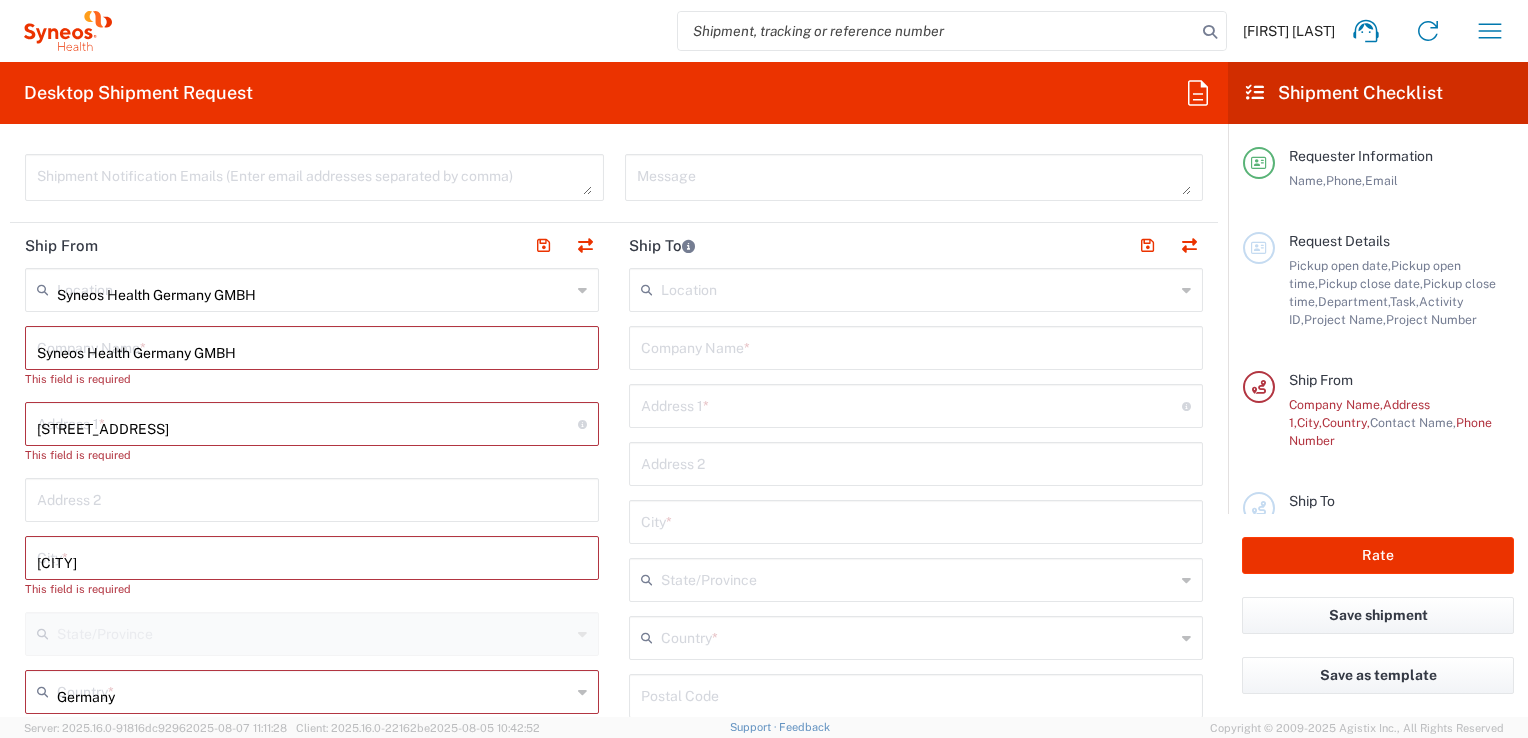 type 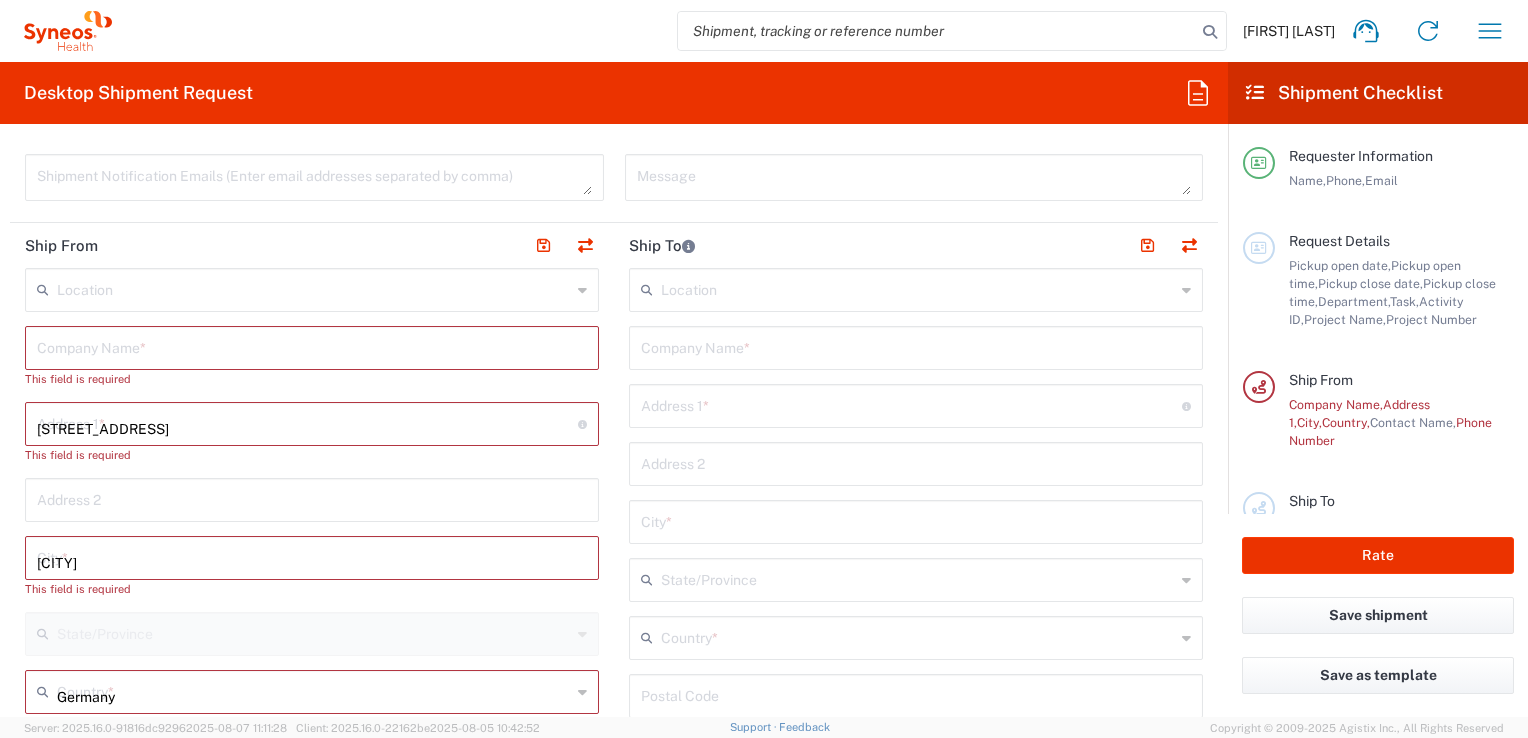 type 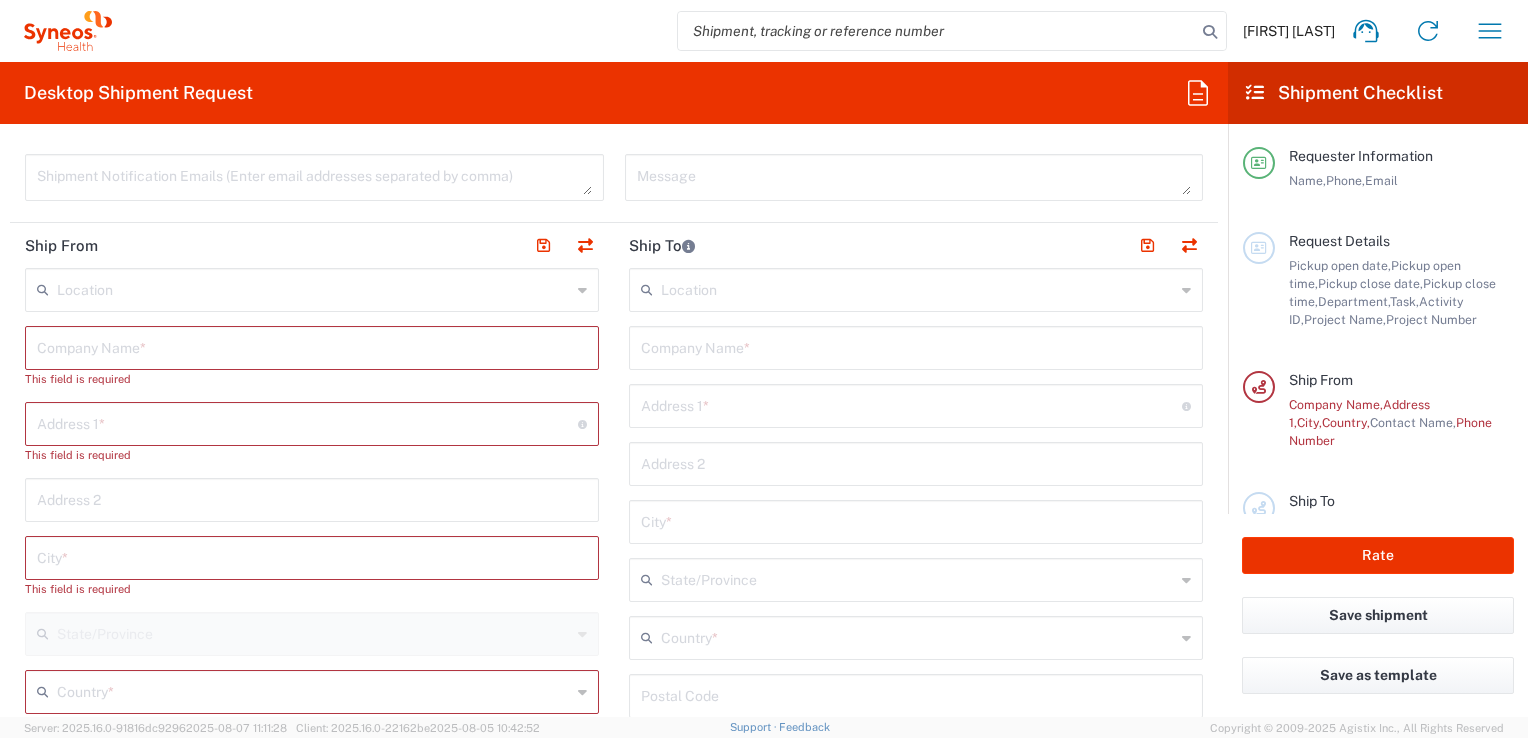 click at bounding box center (314, 288) 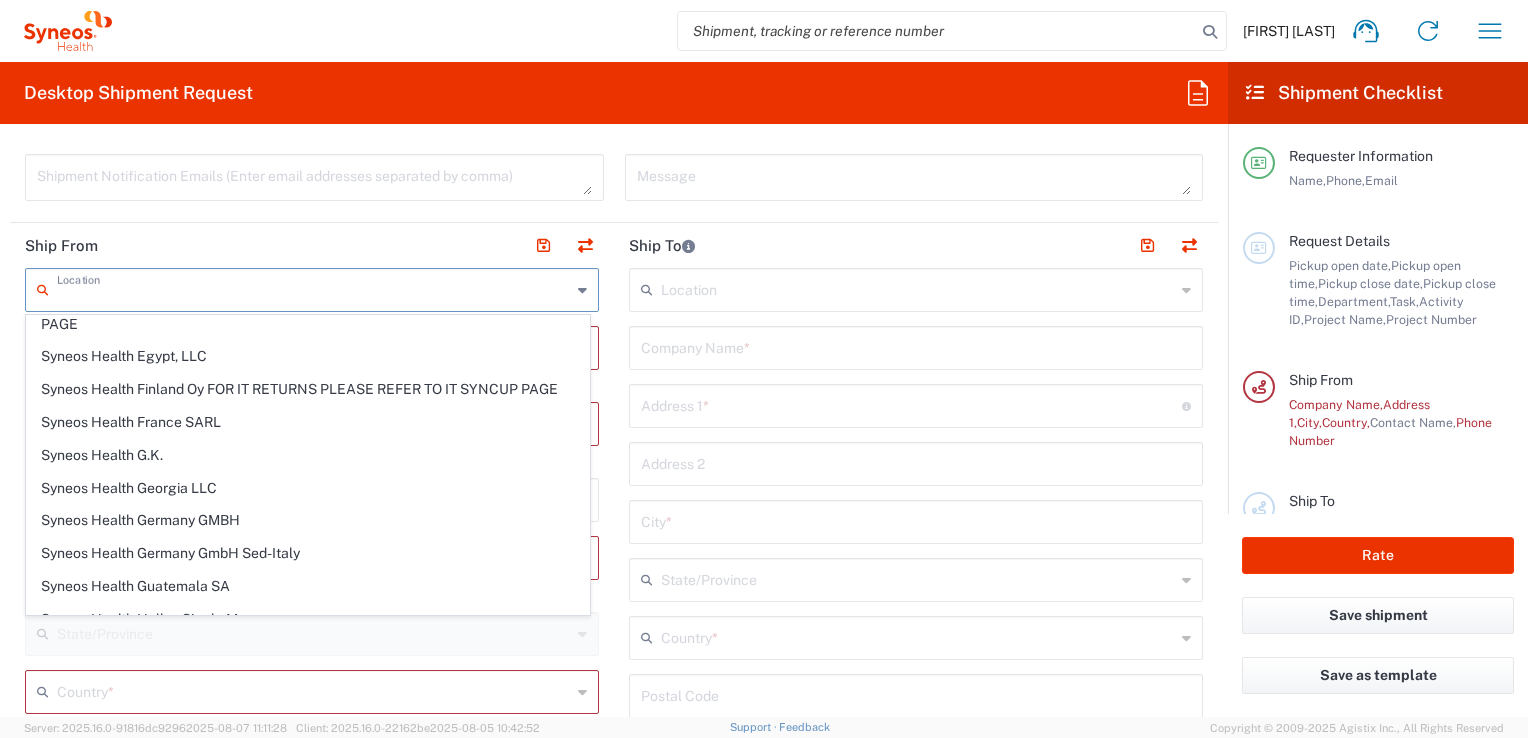 scroll, scrollTop: 2100, scrollLeft: 0, axis: vertical 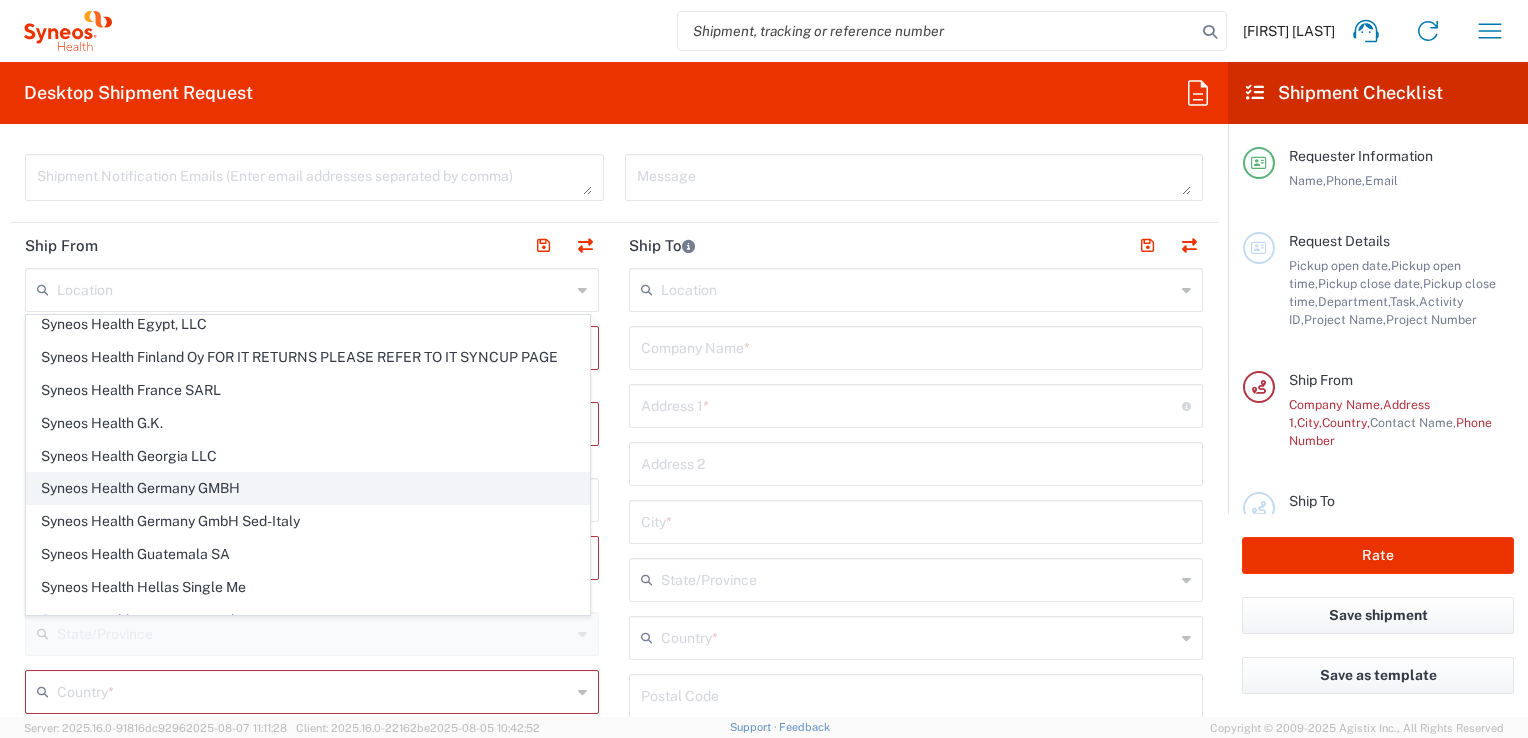 click on "Syneos Health Germany GMBH" 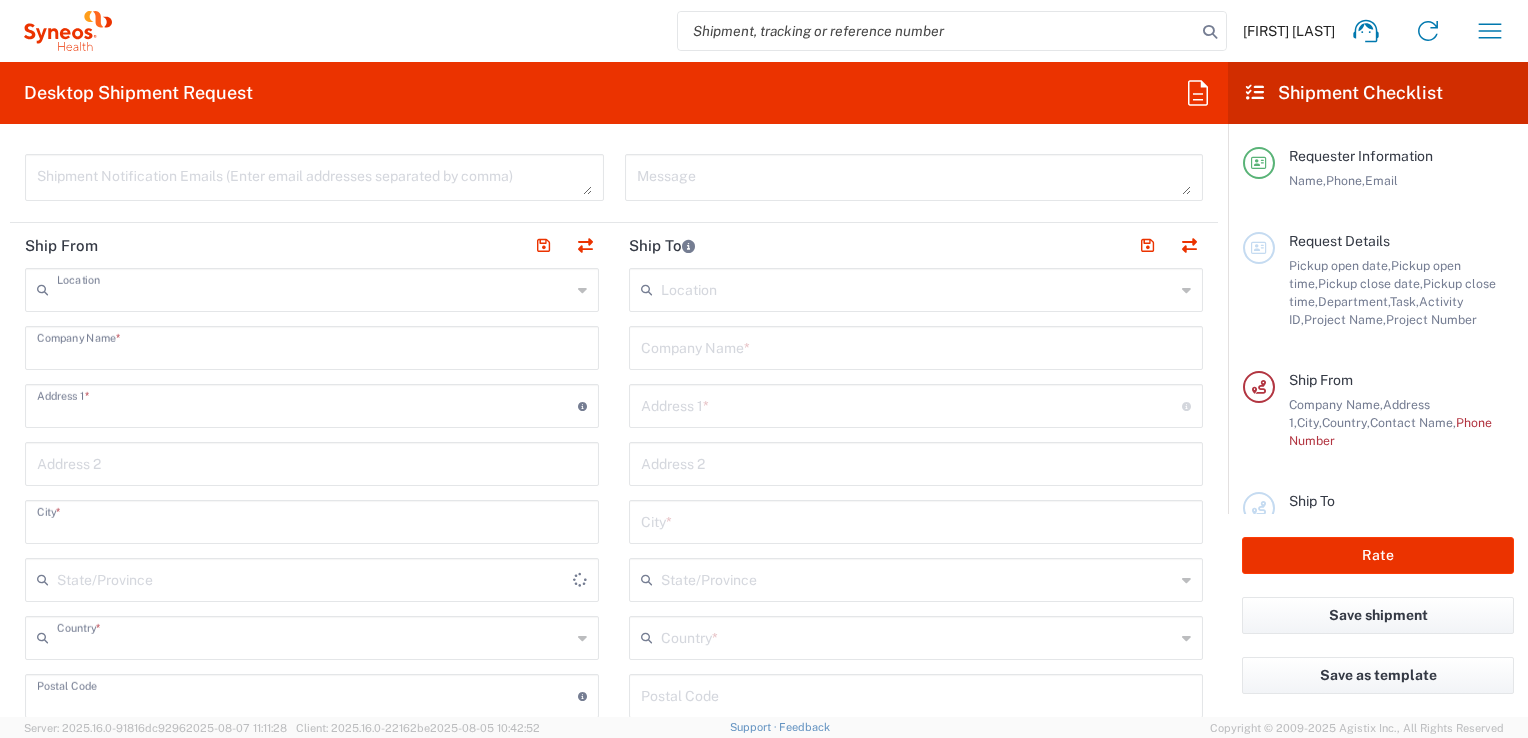 type on "Syneos Health Germany GMBH" 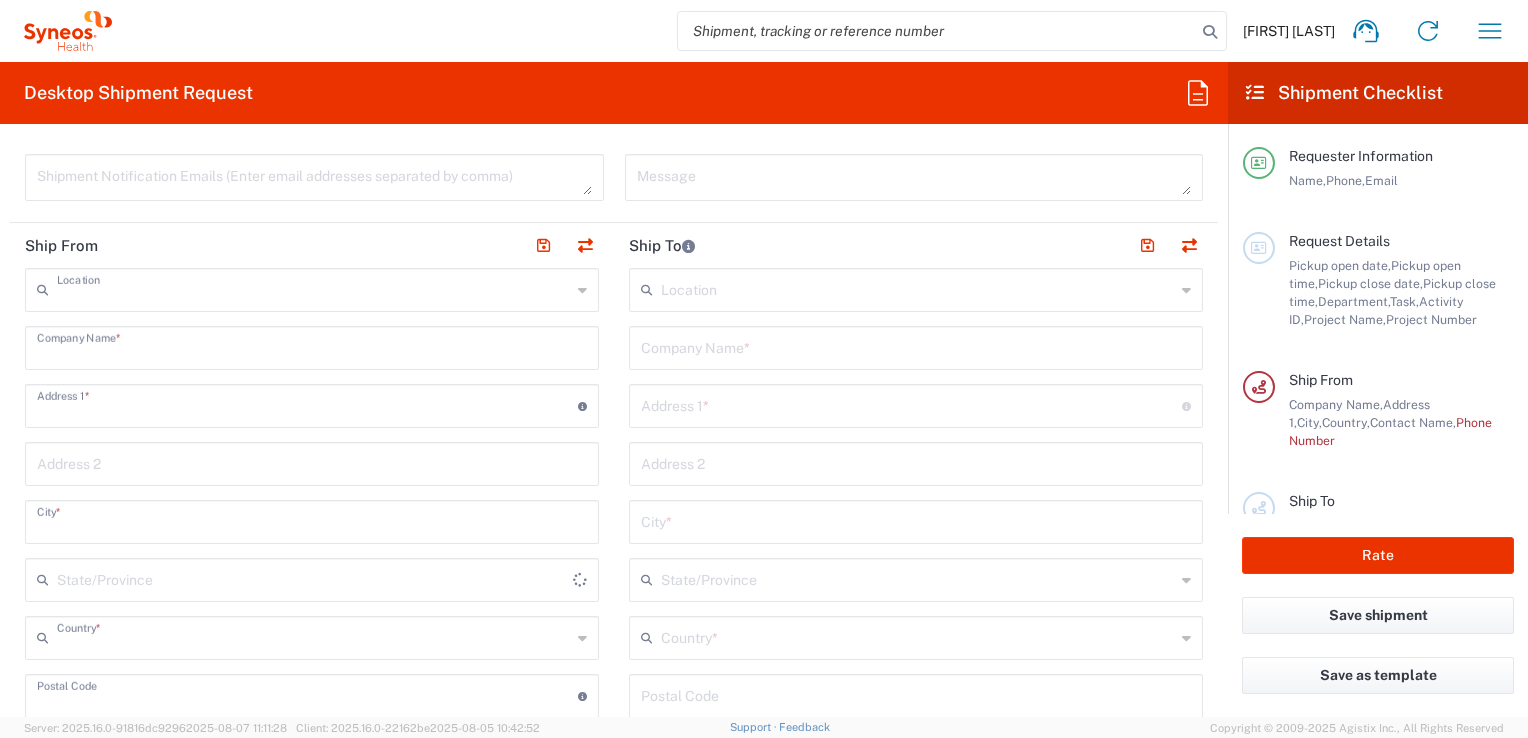 type on "Syneos Health Germany GMBH" 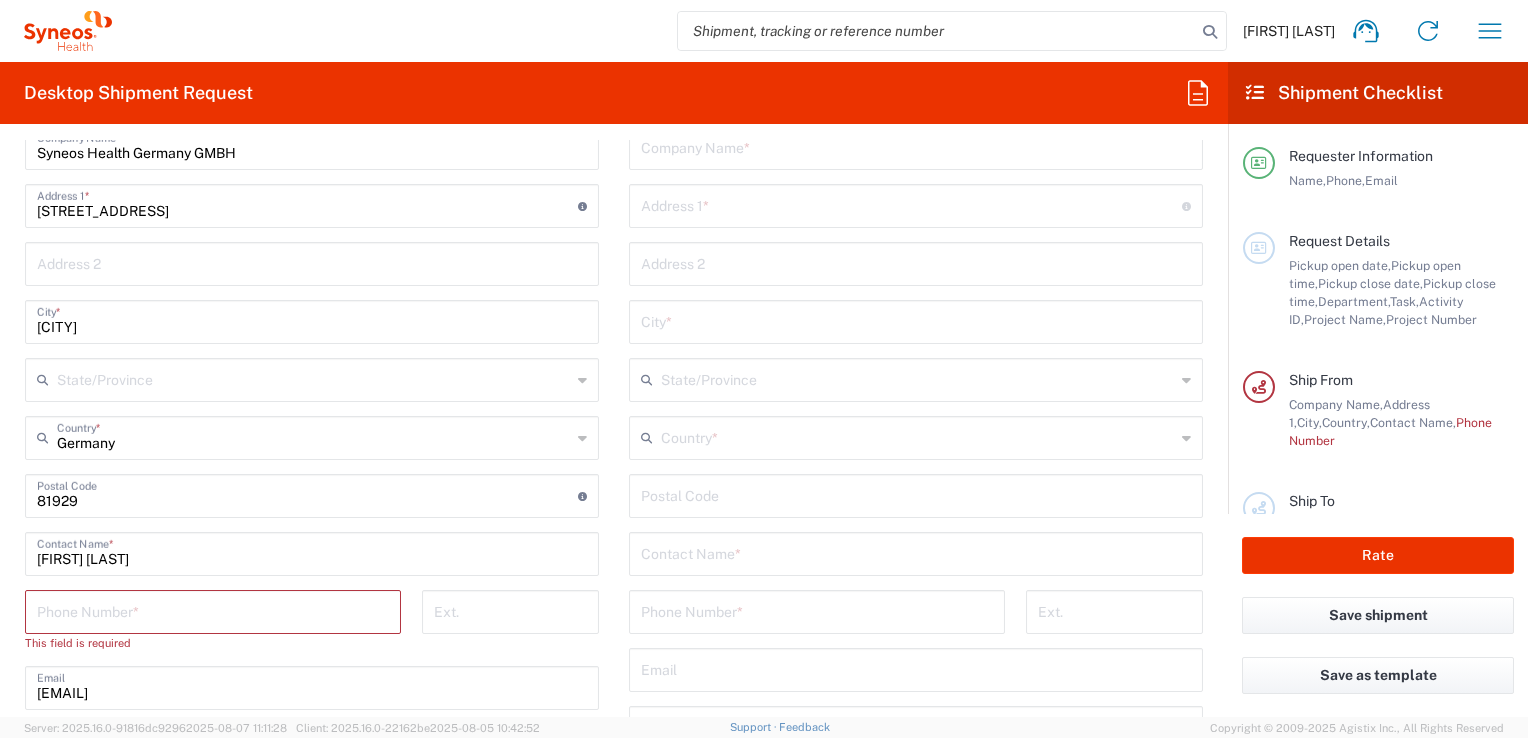 scroll, scrollTop: 1100, scrollLeft: 0, axis: vertical 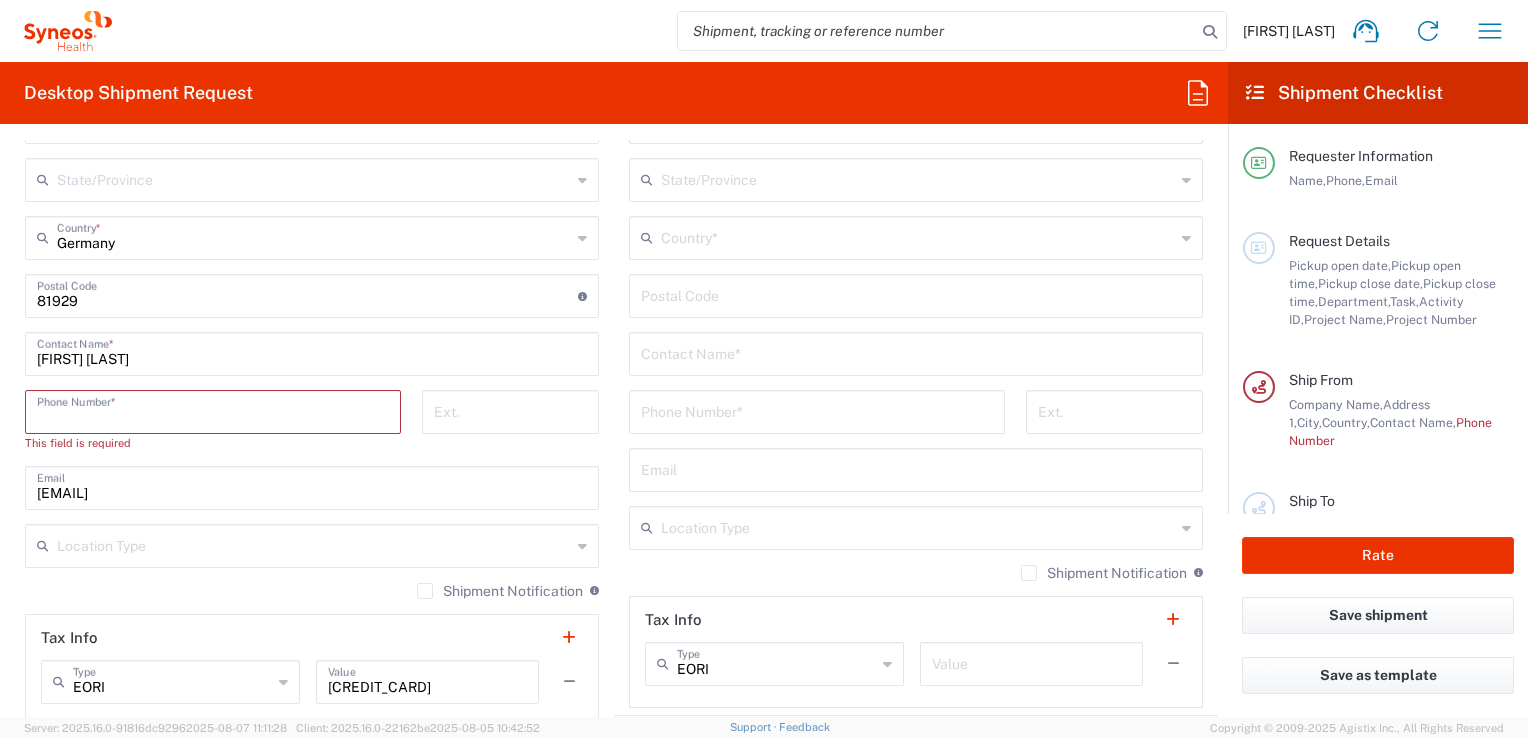 click at bounding box center [213, 410] 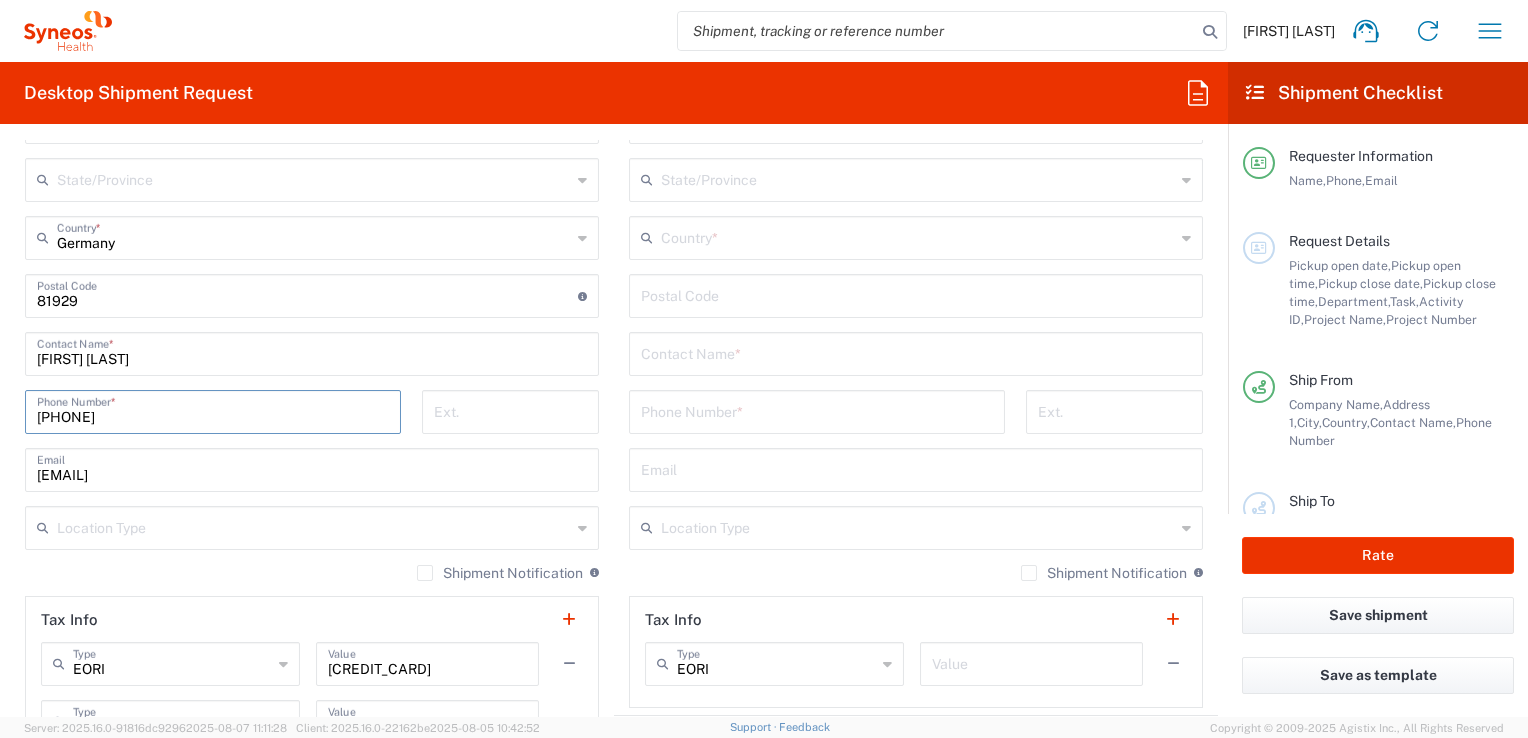 type on "[PHONE]" 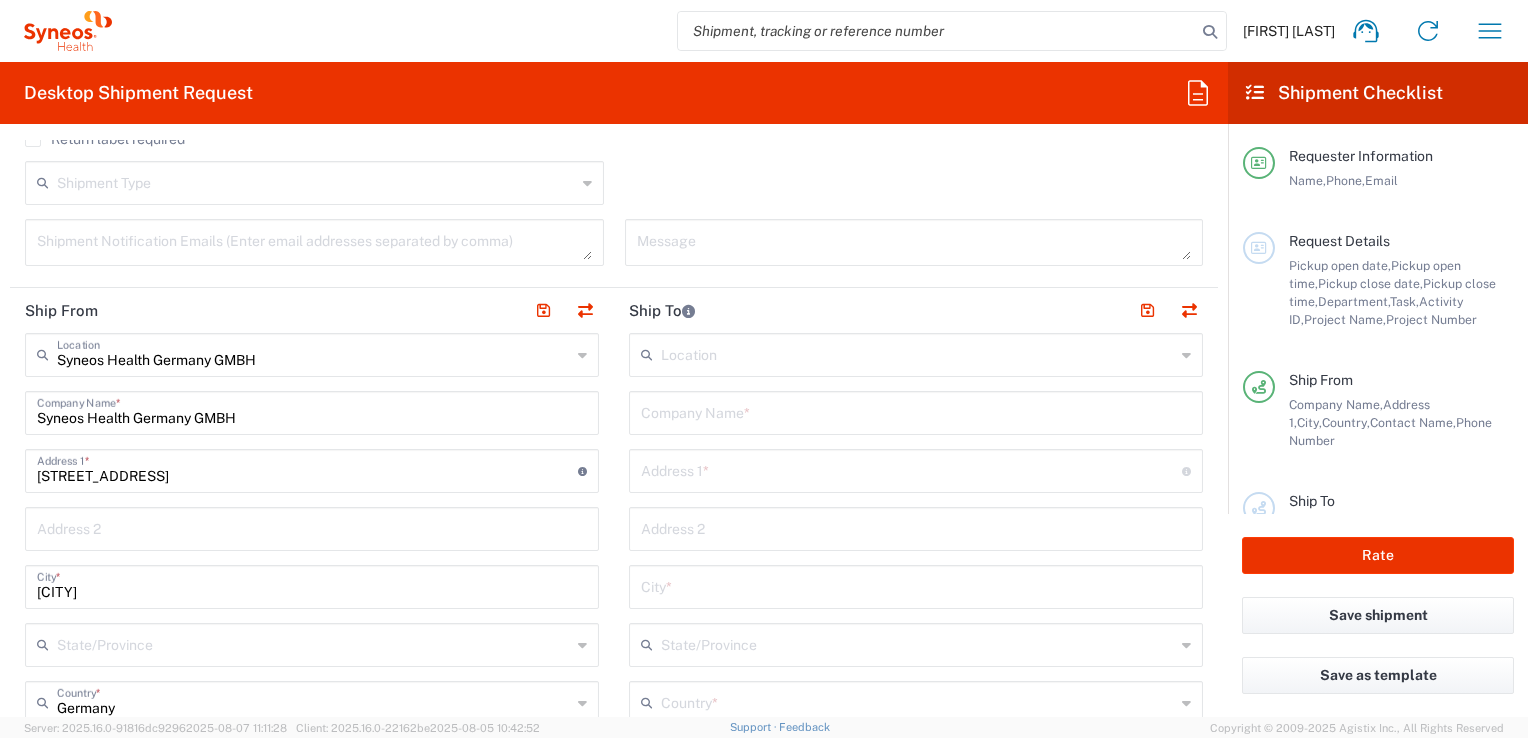 scroll, scrollTop: 600, scrollLeft: 0, axis: vertical 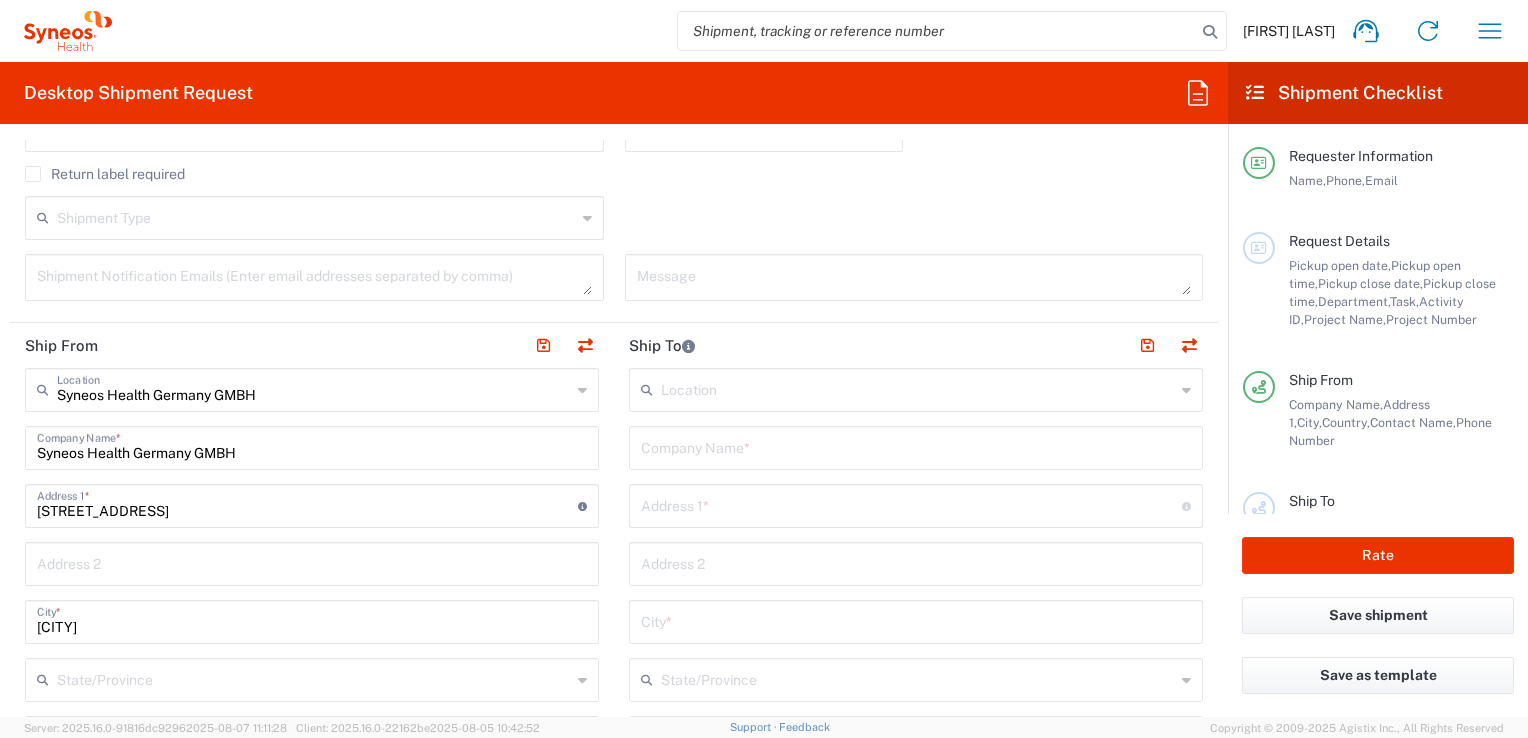 click at bounding box center (918, 388) 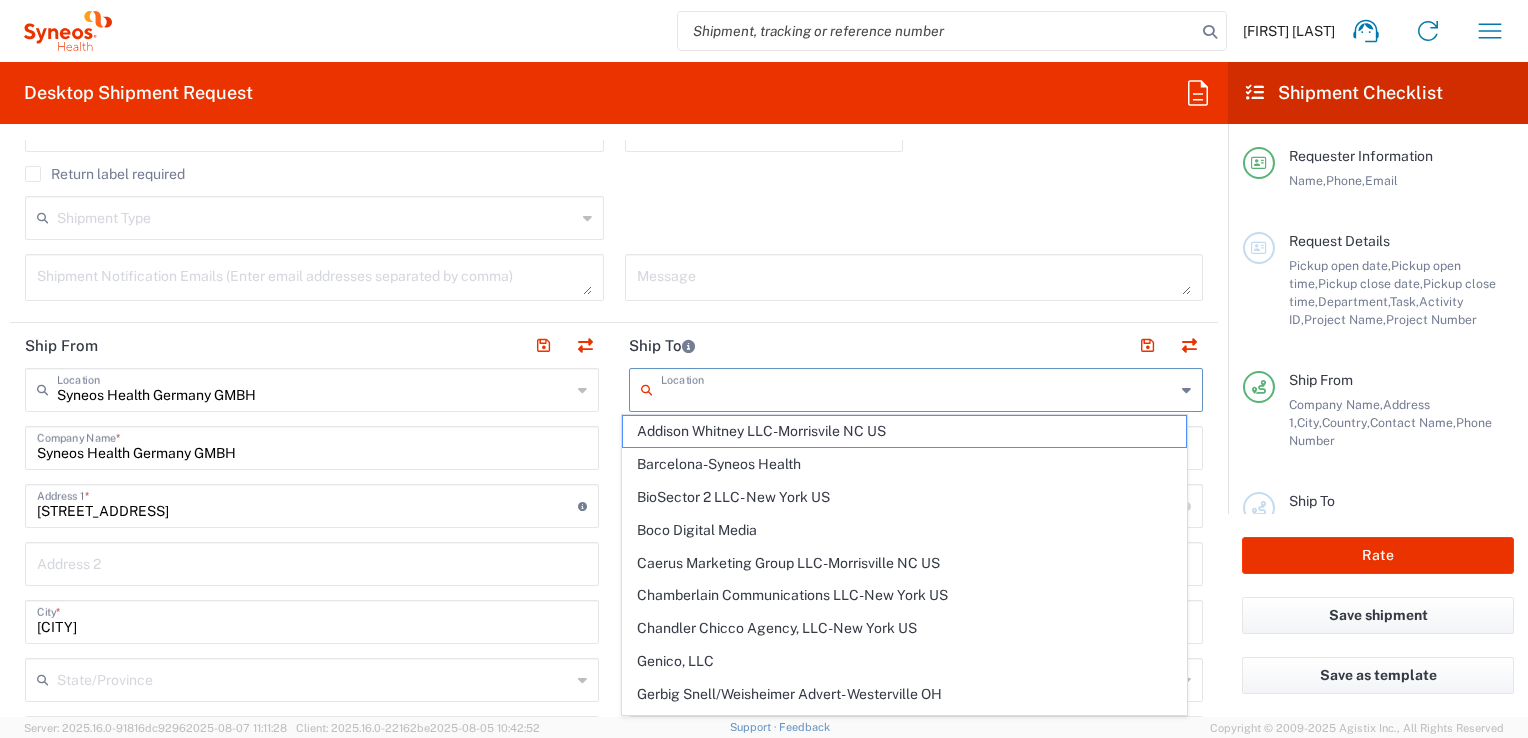 click on "Ship To" 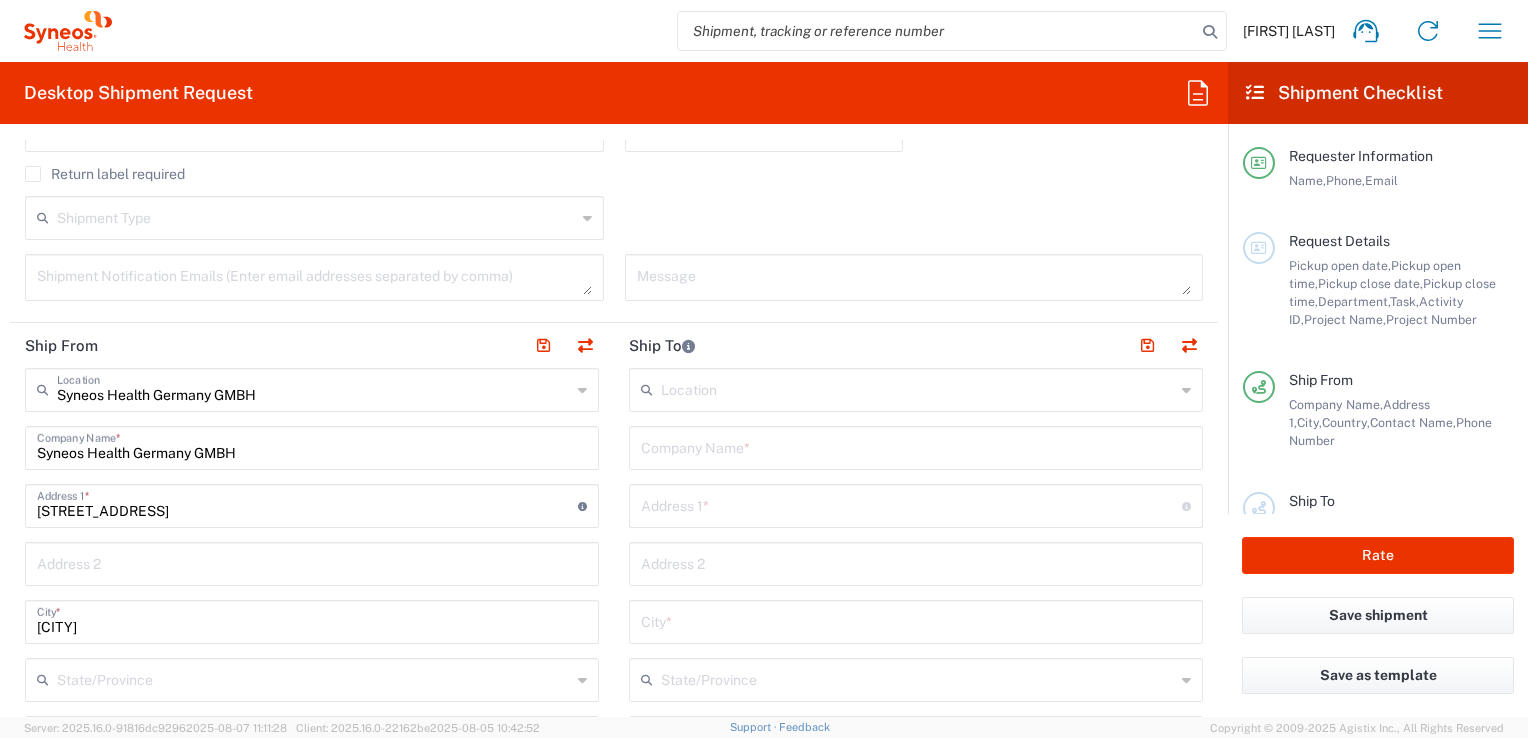 click at bounding box center [916, 446] 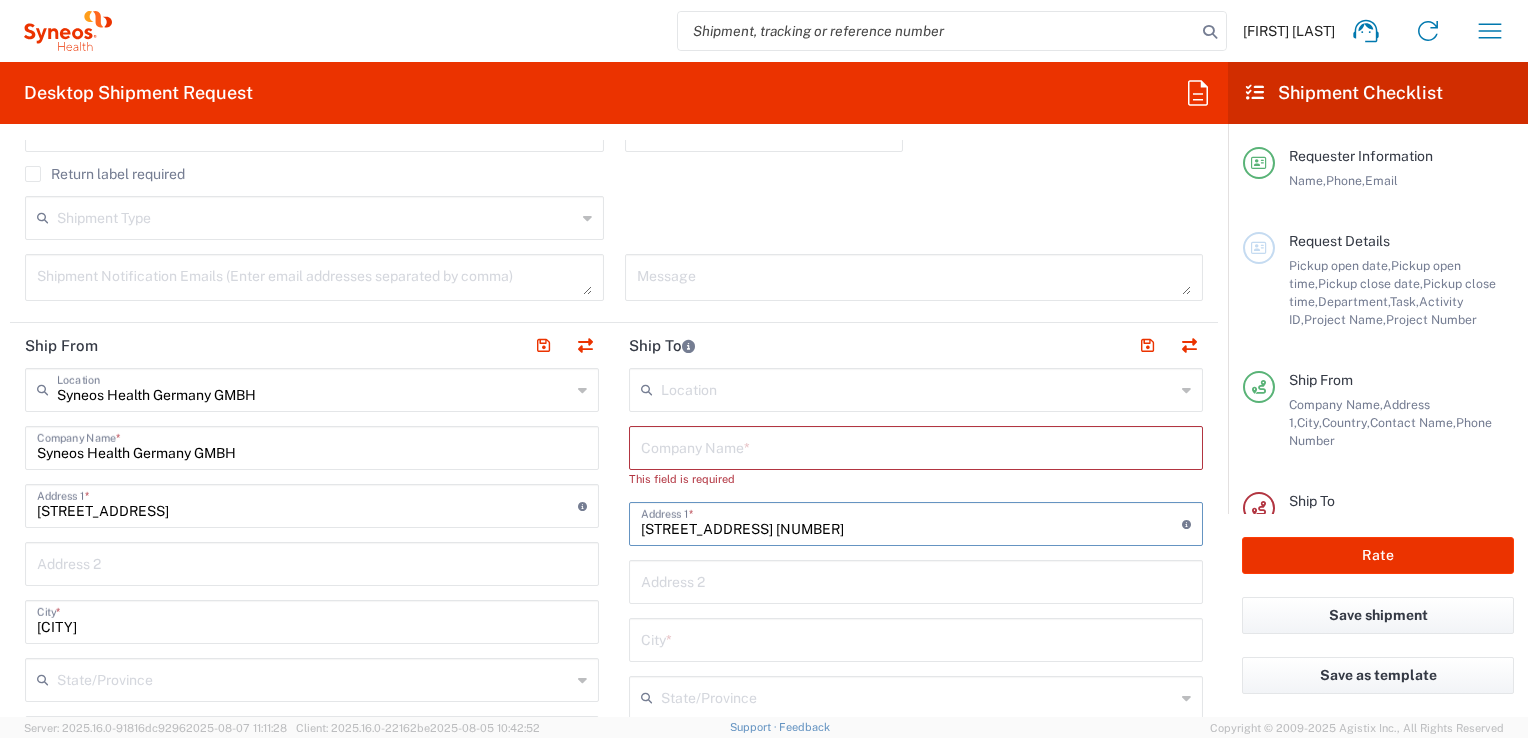 type on "[STREET_ADDRESS] [NUMBER]" 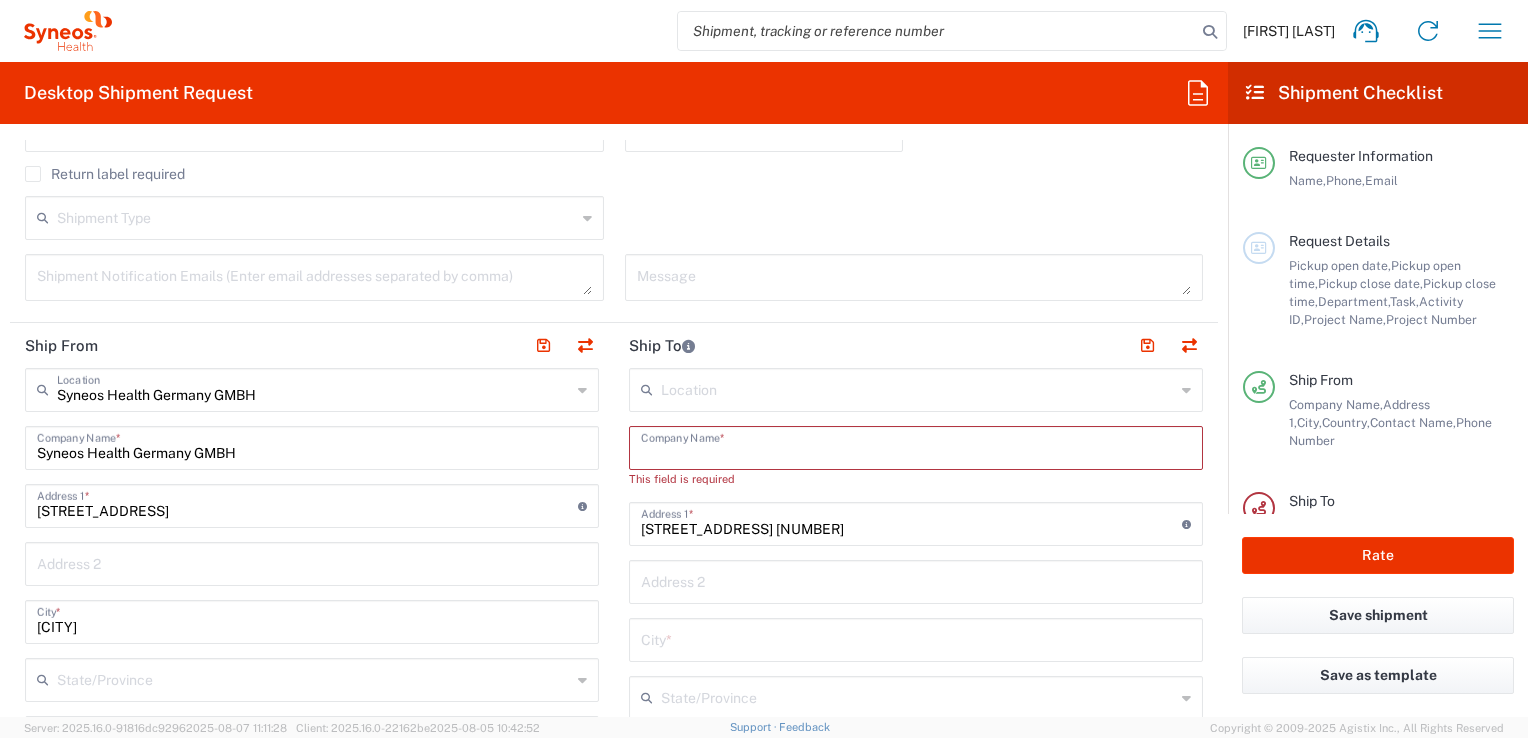 click at bounding box center [916, 446] 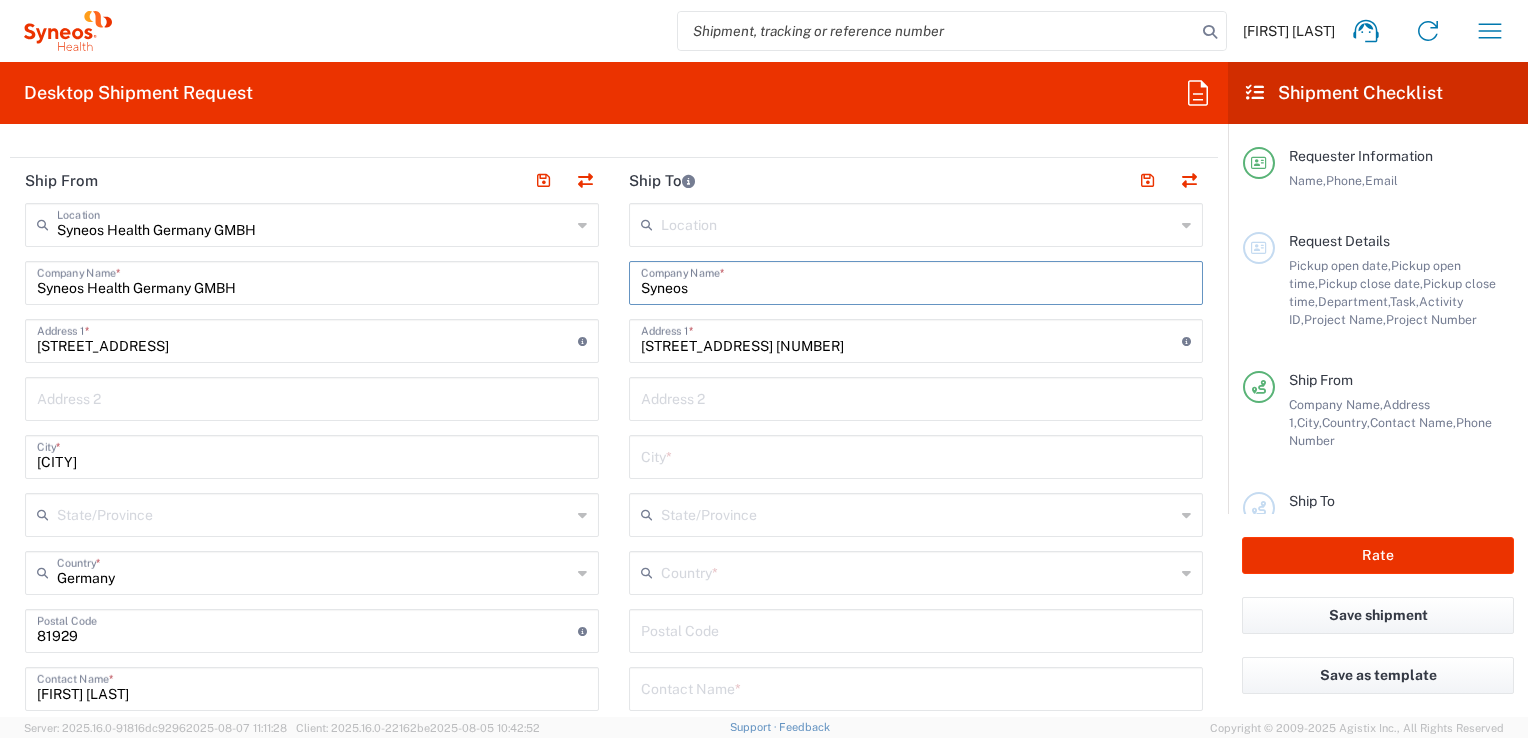 scroll, scrollTop: 700, scrollLeft: 0, axis: vertical 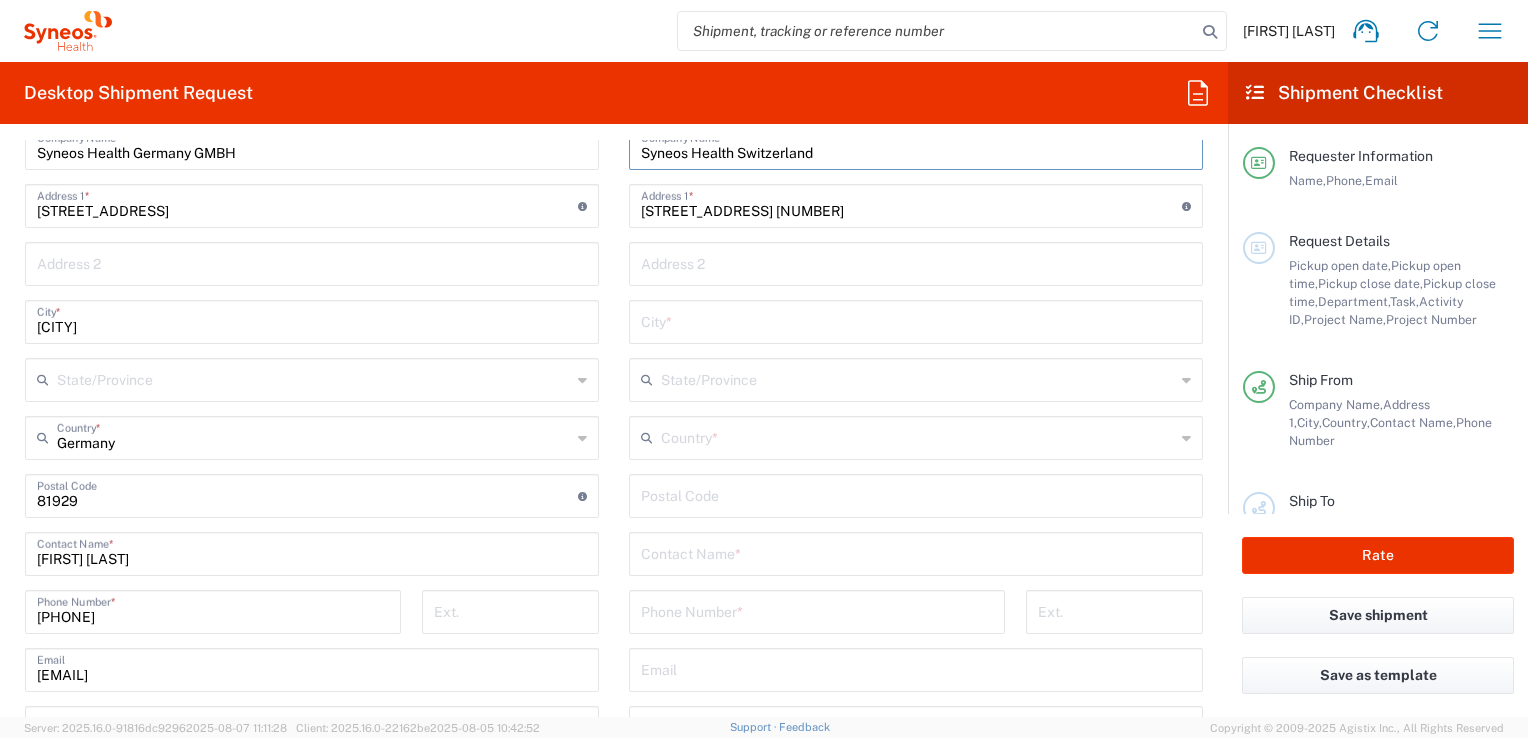 type on "Syneos Health Switzerland" 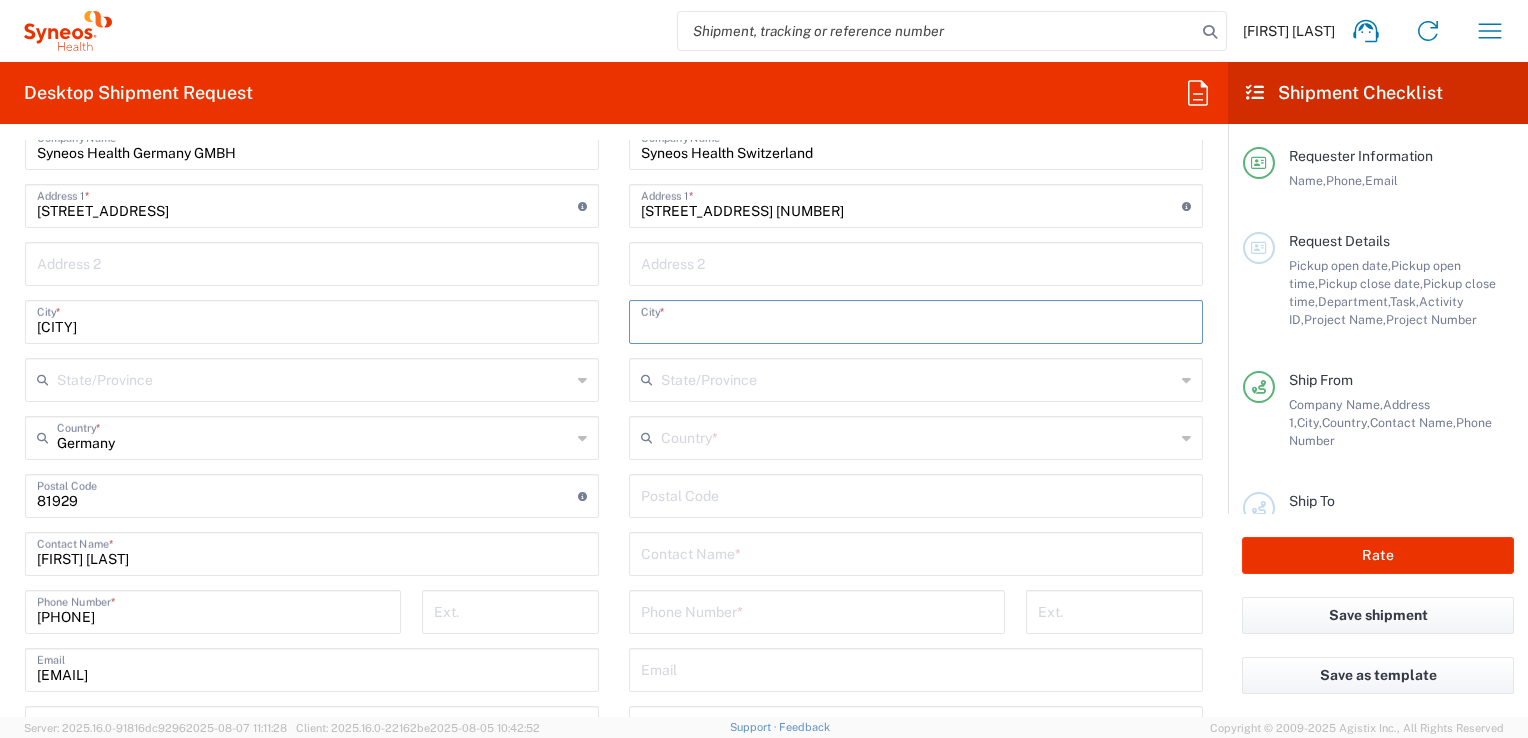 click at bounding box center (916, 320) 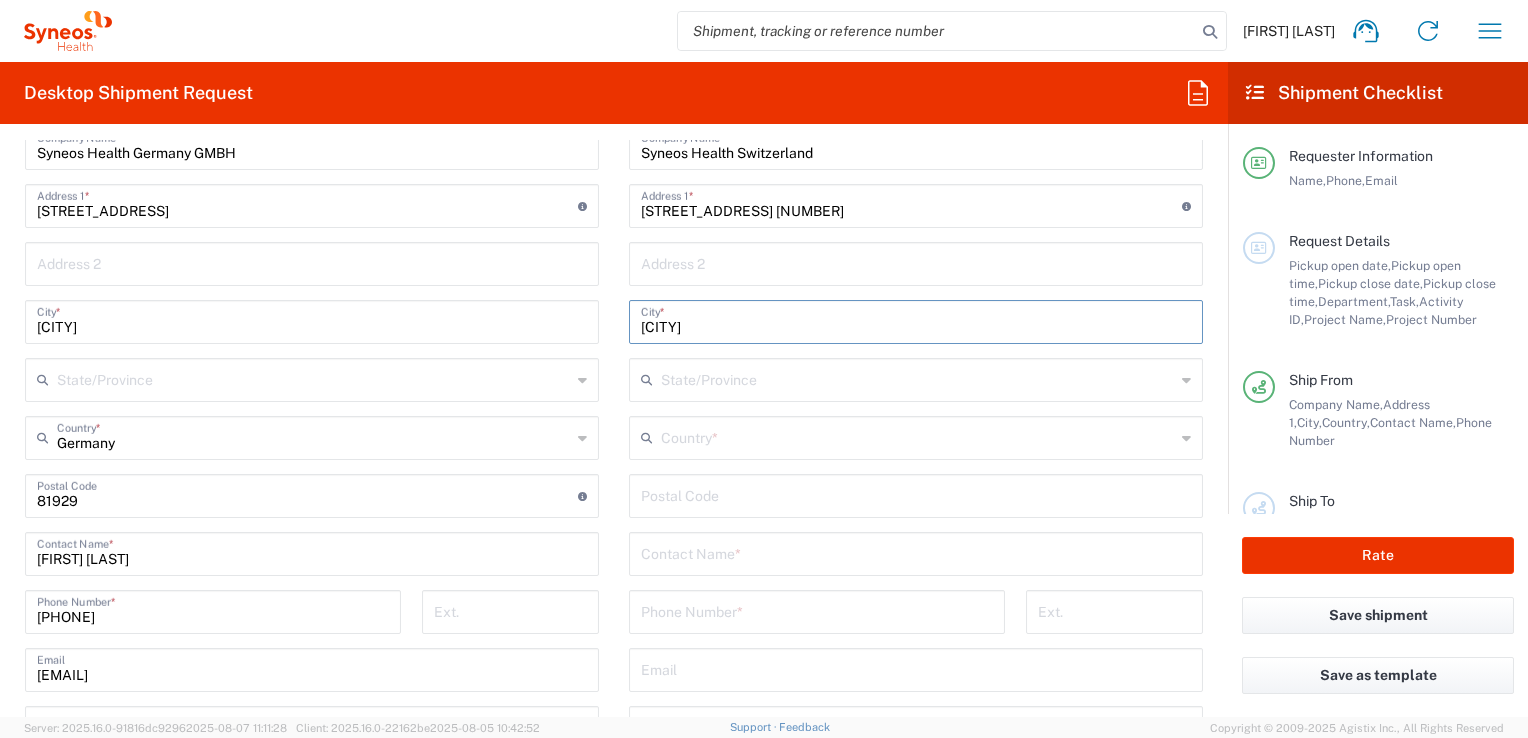 type on "[CITY]" 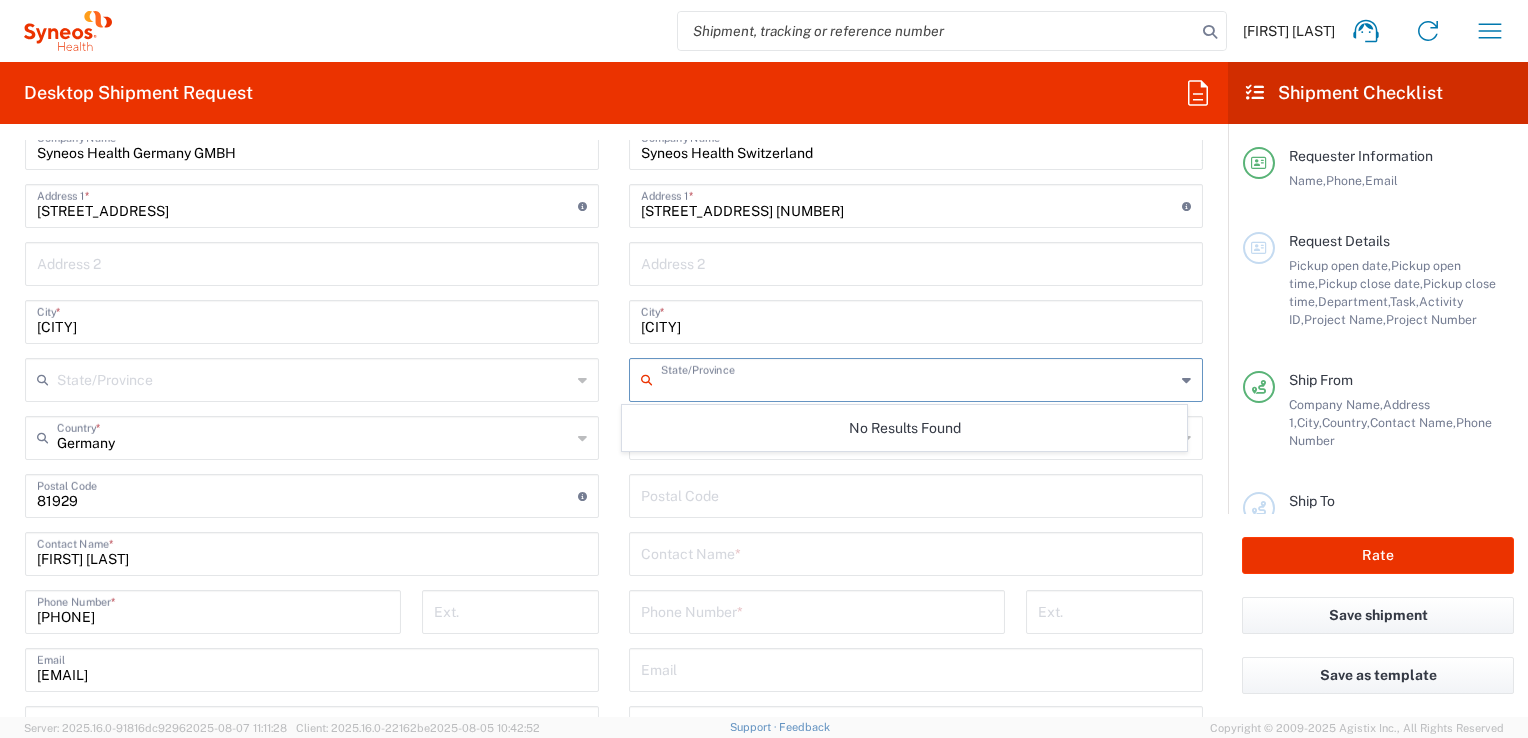 click on "Location  Addison Whitney LLC-Morrisvile NC US Barcelona-Syneos Health BioSector 2 LLC- New York US Boco Digital Media Caerus Marketing Group LLC-Morrisville NC US Chamberlain Communications LLC-New York US Chandler Chicco Agency, LLC-New York US Genico, LLC Gerbig Snell/Weisheimer Advert- Westerville OH Haas & Health Partner Public Relations GmbH Illingworth Research Group Ltd-Macclesfield UK Illingworth Rsrch Grp (France) Illingworth Rsrch Grp (Italy) Illingworth Rsrch Grp (Spain) Illingworth Rsrch Grp (USA) In Illingworth Rsrch Grp(Australi INC Research Clin Svcs Mexico inVentiv Health Philippines, Inc. IRG - Morrisville Warehouse IVH IPS Pvt Ltd- India IVH Mexico SA de CV NAVICOR GROUP, LLC- New York US PALIO + IGNITE, LLC- Westerville OH US Pharmaceutical Institute LLC- Morrisville NC US PT Syneos Health Indonesia Rx dataScience Inc-Morrisville NC US RxDataScience India Private Lt Syneos Health (Beijing) Inc.Lt Syneos Health (Shanghai) Inc. Ltd. Syneos Health (Thailand) Limit Syneos Health Argentina SA" 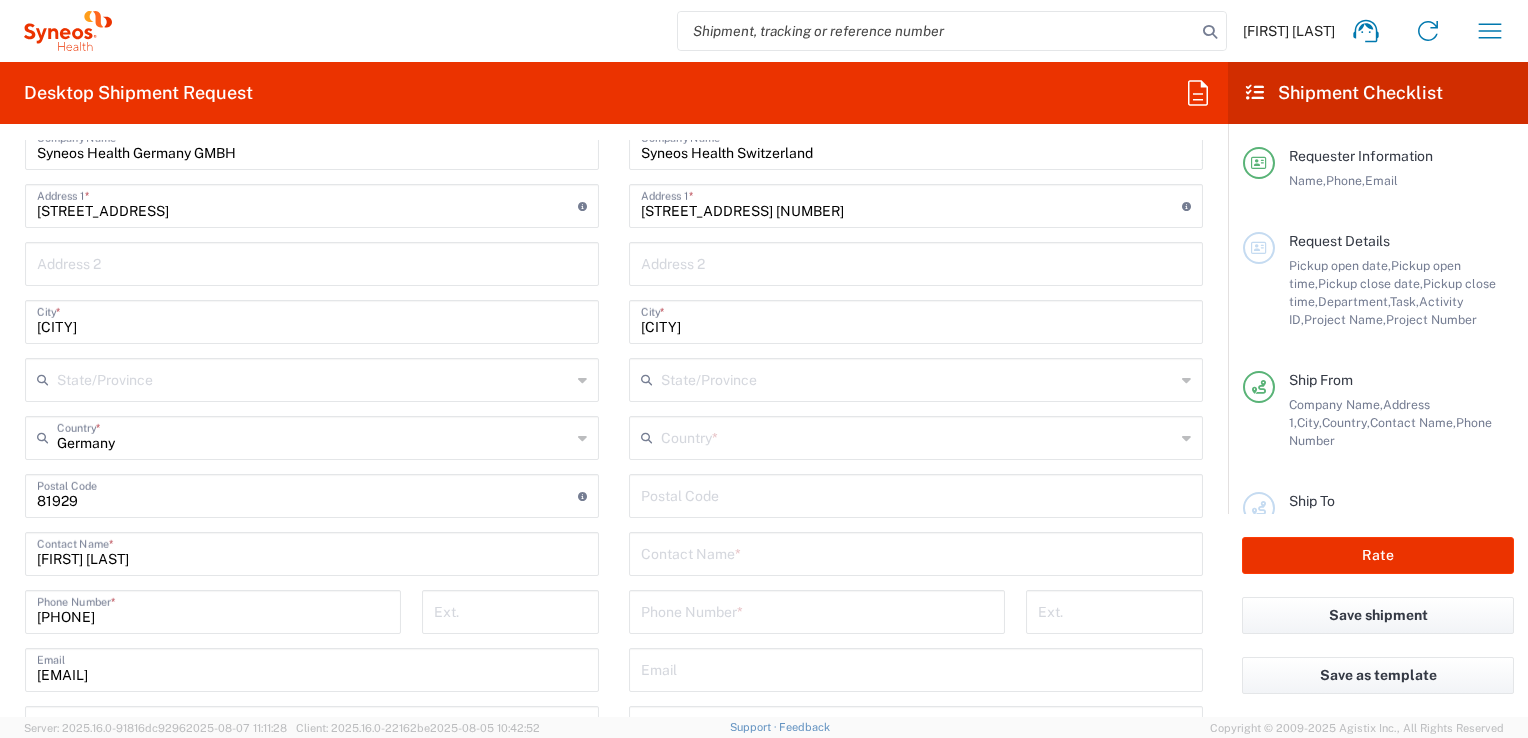 click at bounding box center [918, 436] 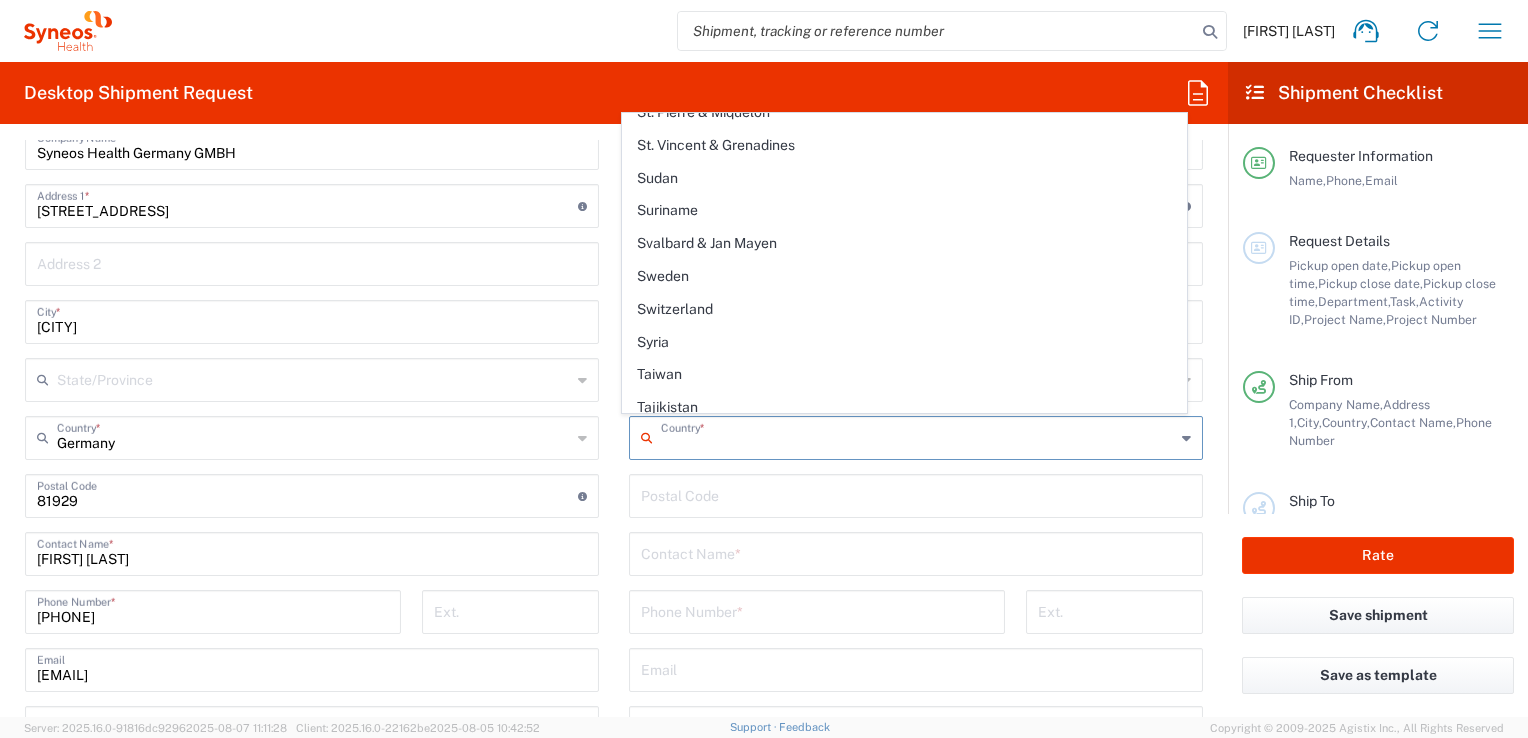 scroll, scrollTop: 6867, scrollLeft: 0, axis: vertical 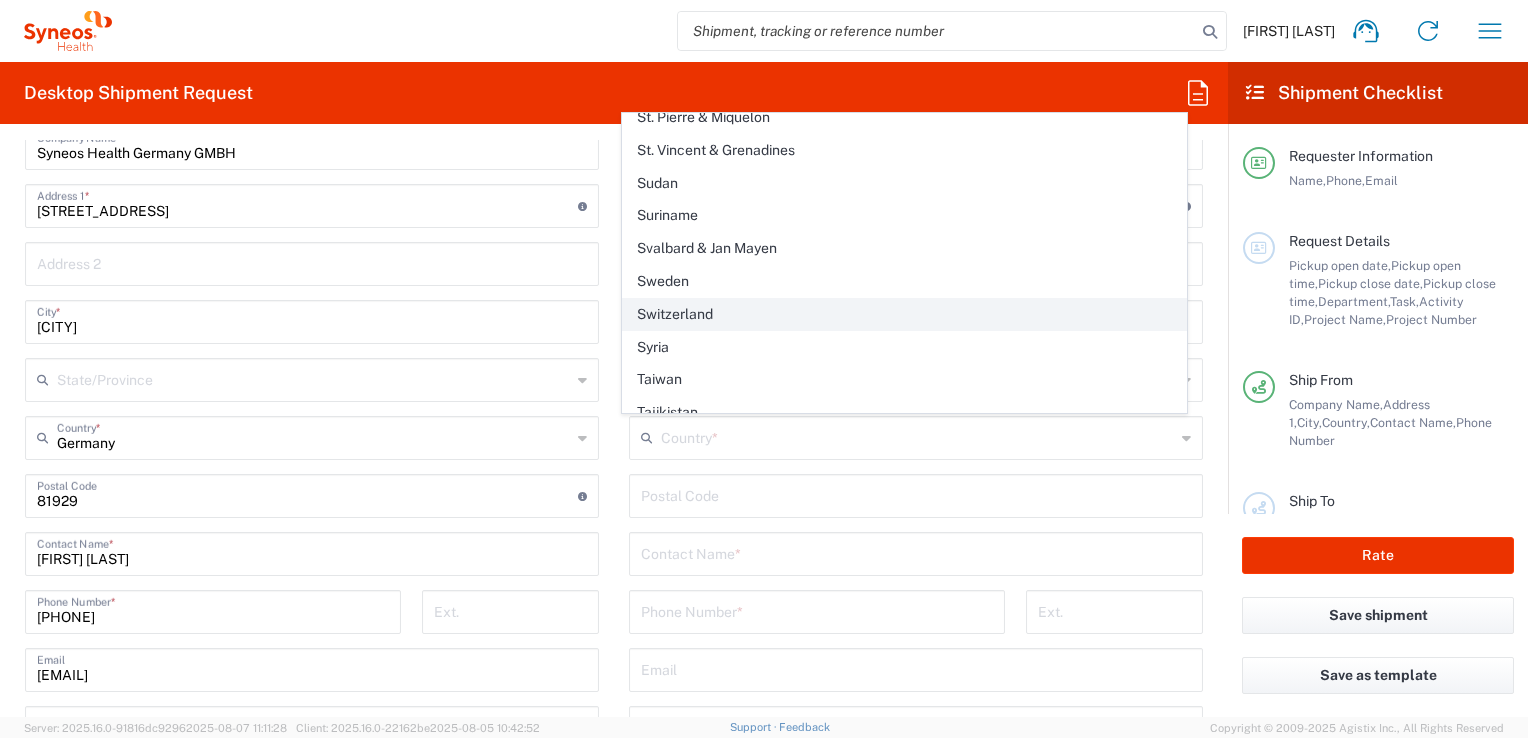 click on "Switzerland" 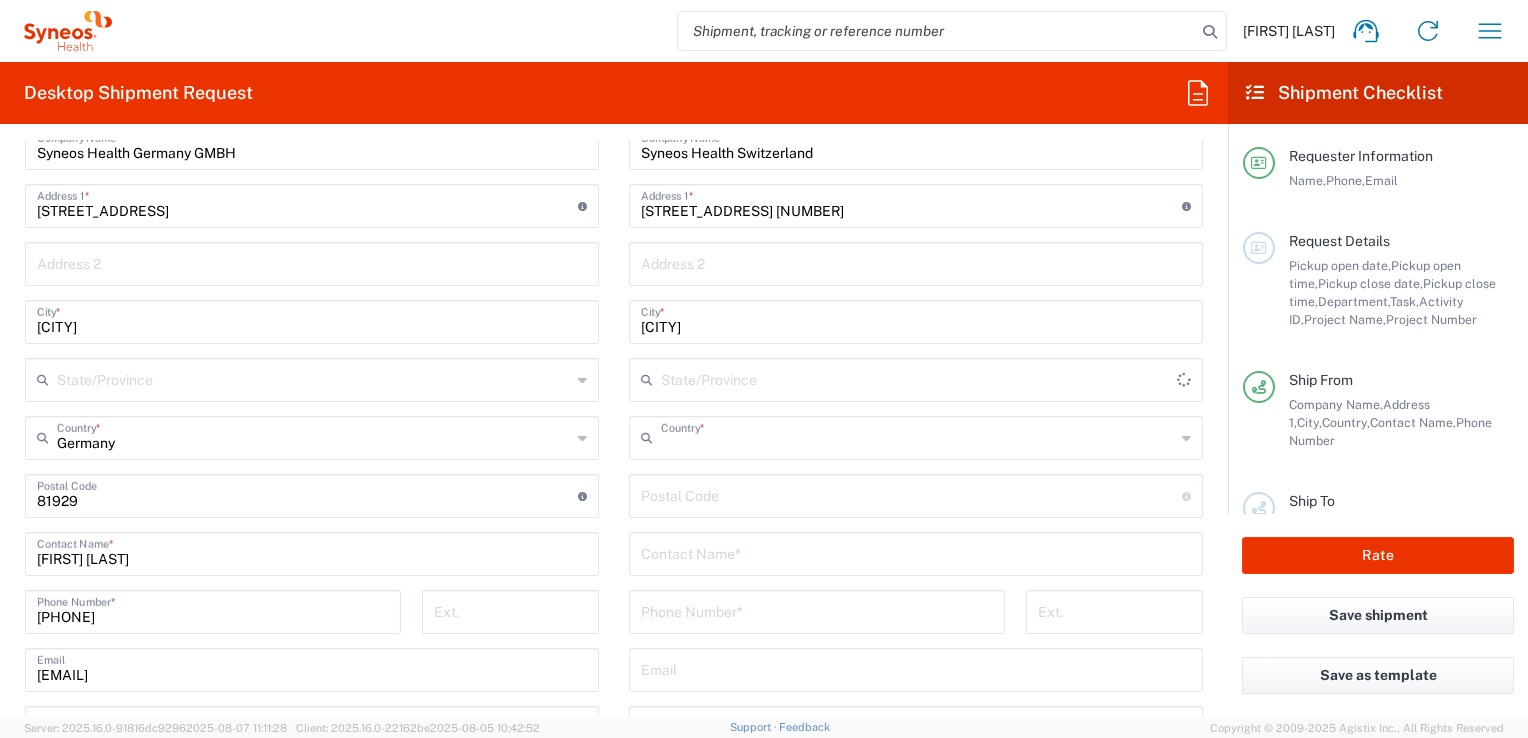 type on "Switzerland" 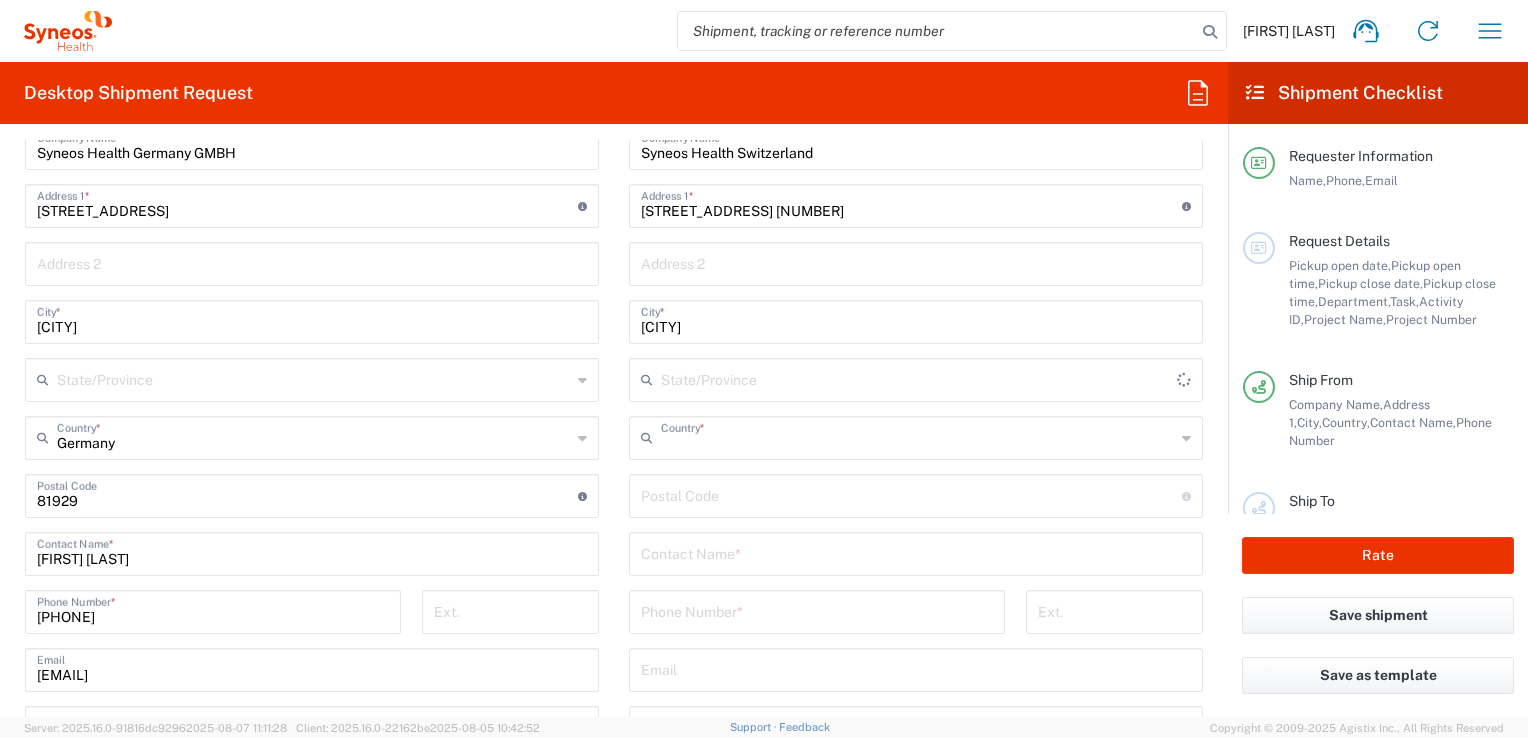 type on "Sender/Shipper" 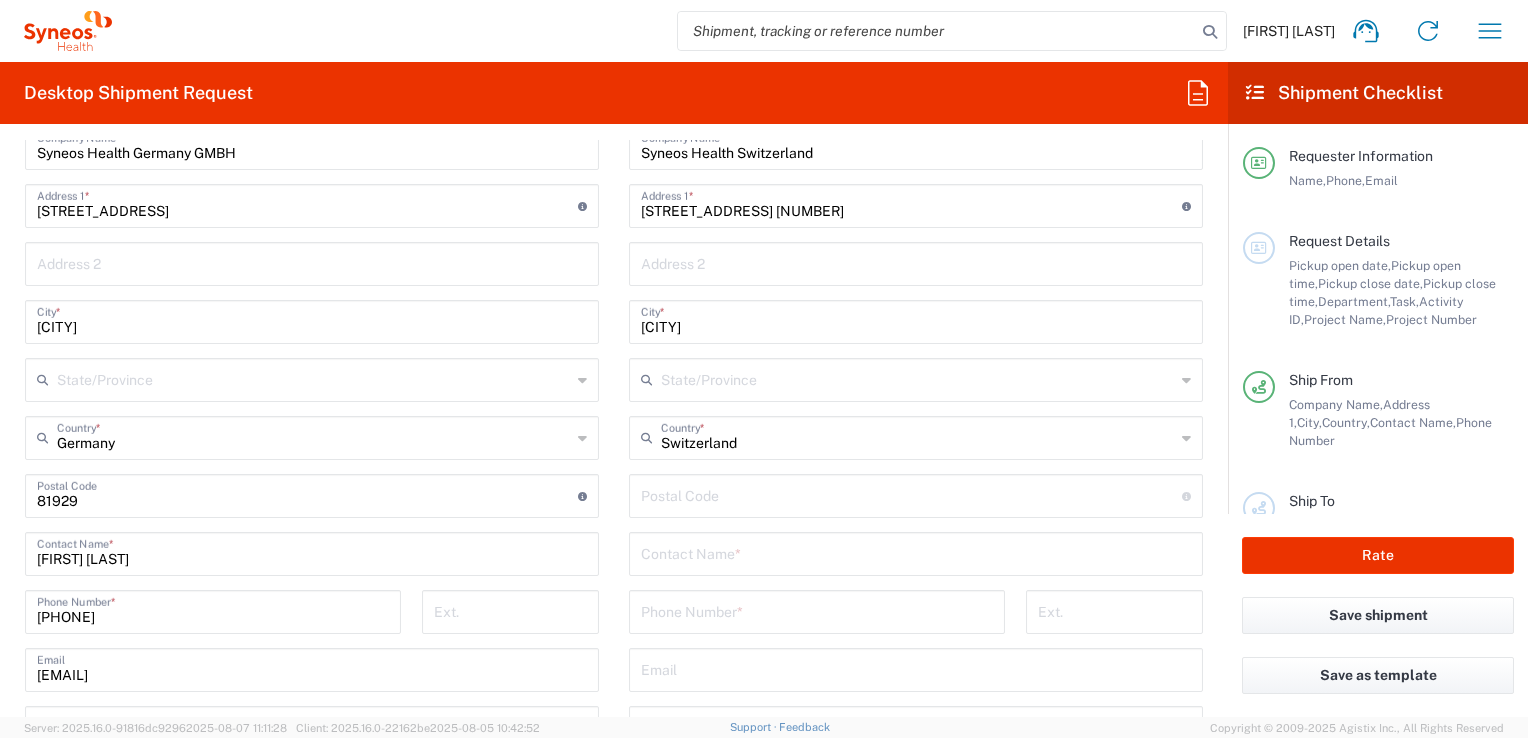 scroll, scrollTop: 1000, scrollLeft: 0, axis: vertical 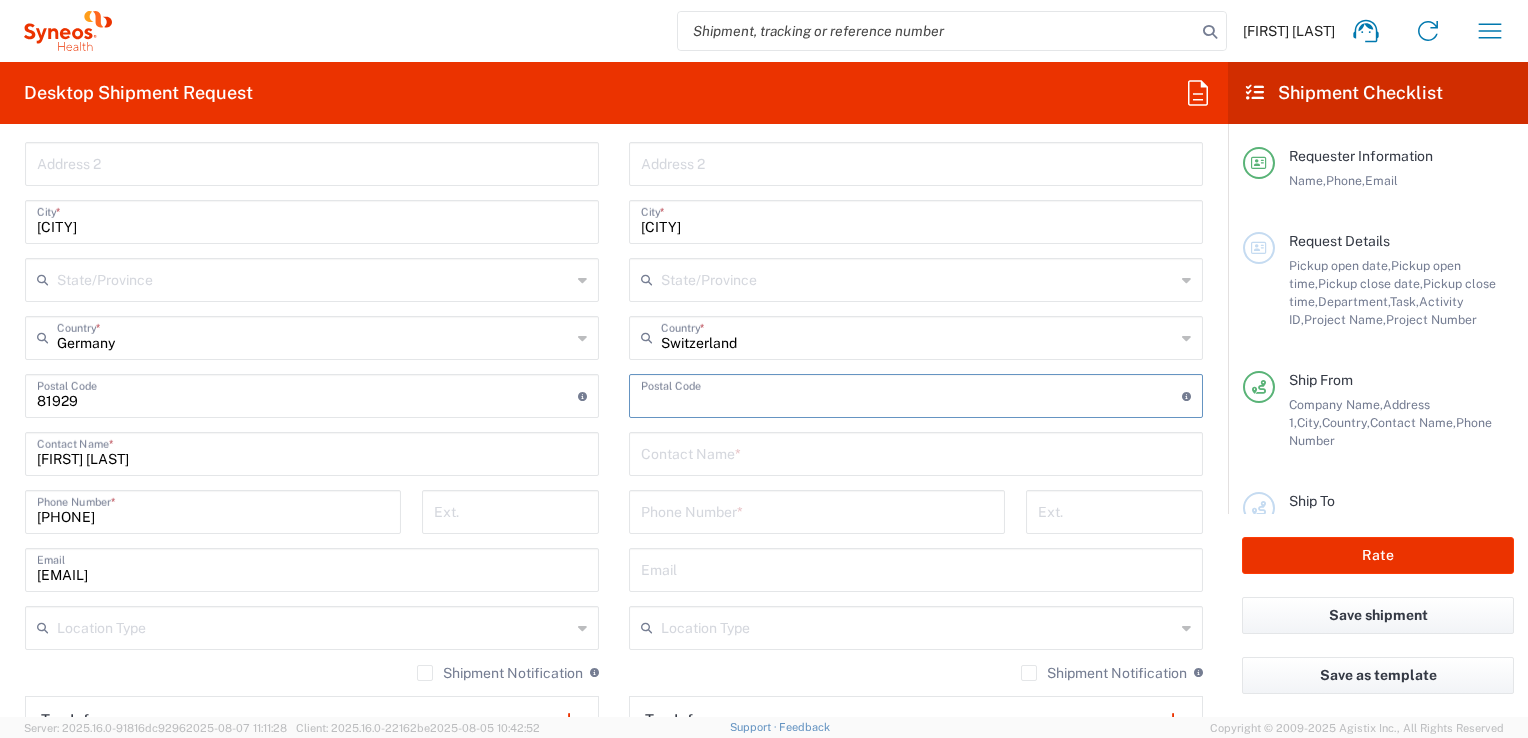 click at bounding box center (911, 394) 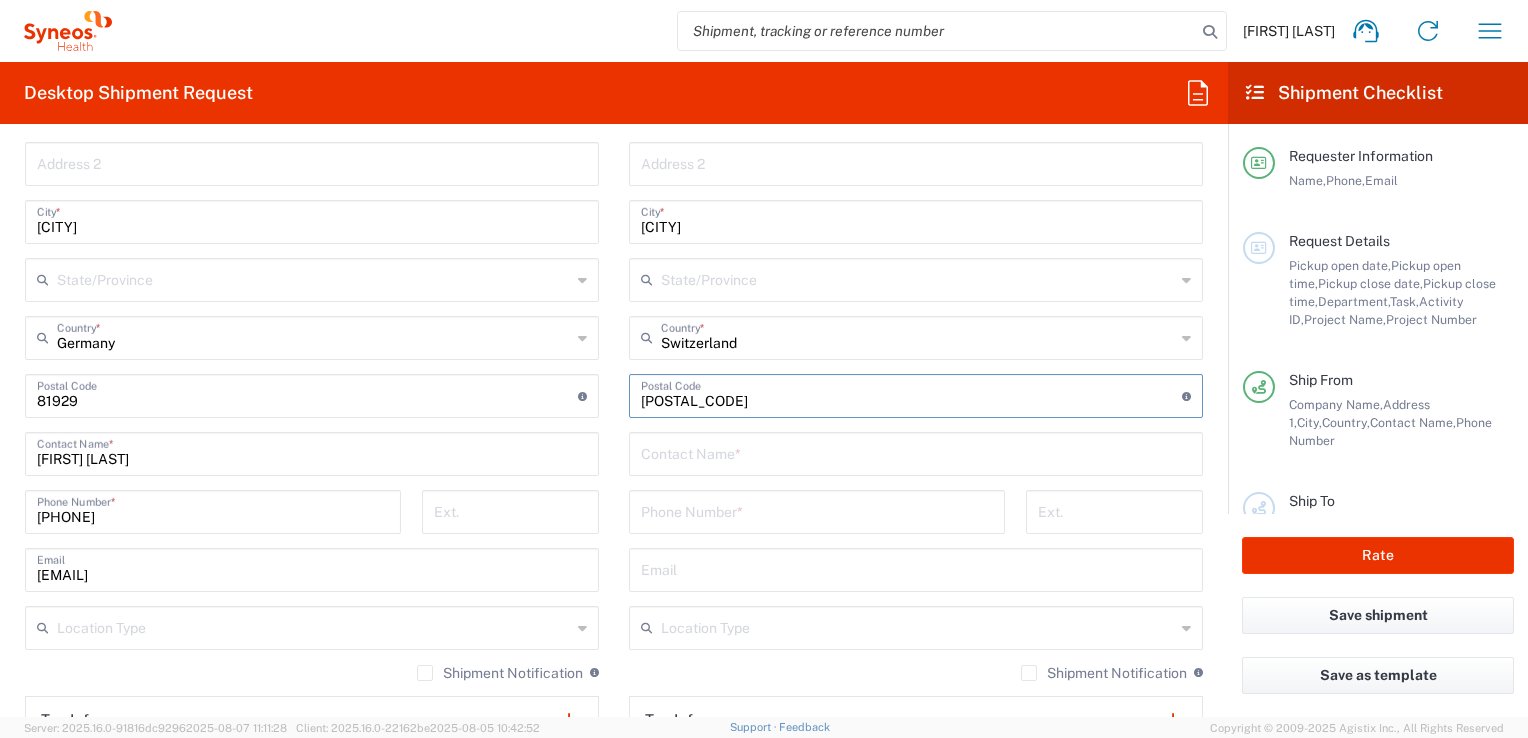type on "[POSTAL_CODE]" 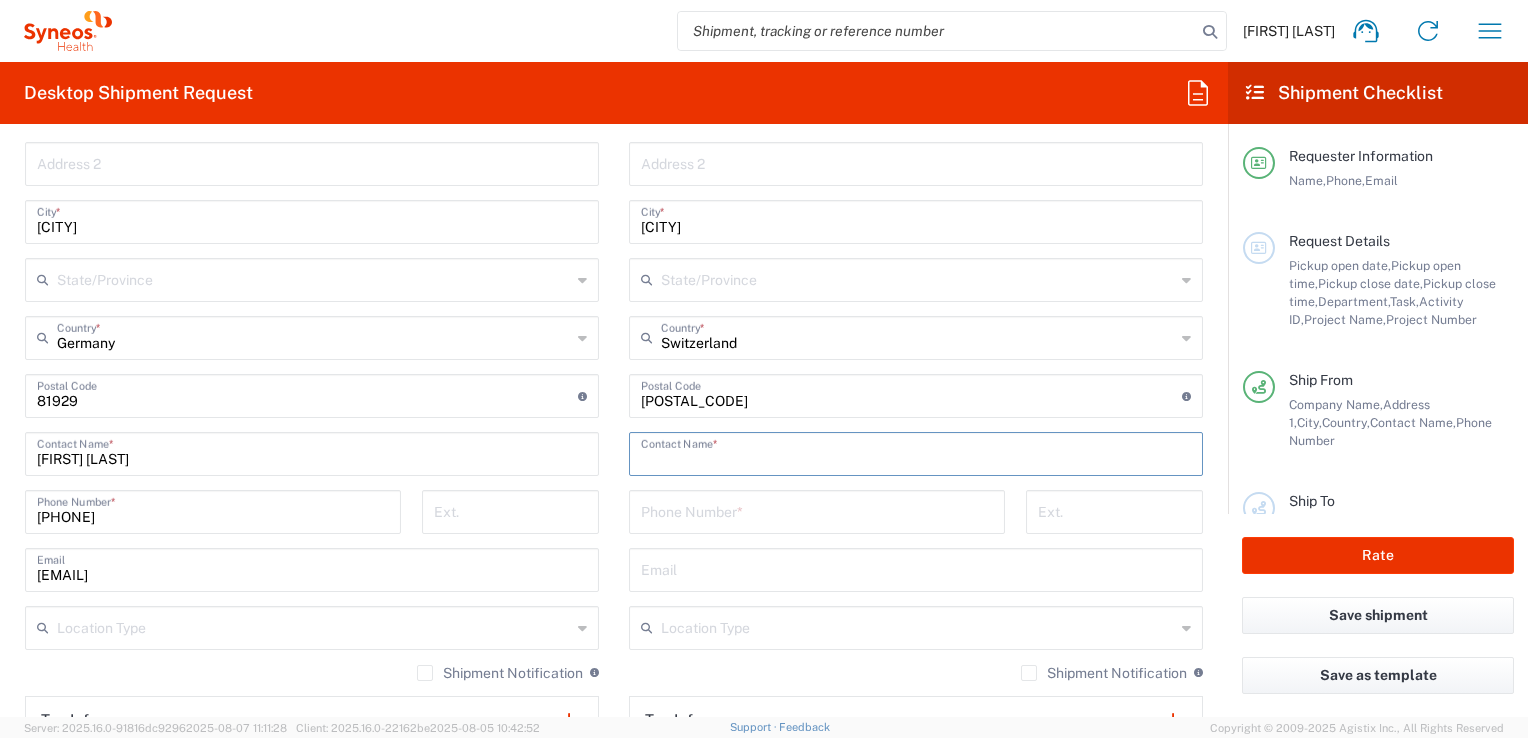 click at bounding box center (916, 452) 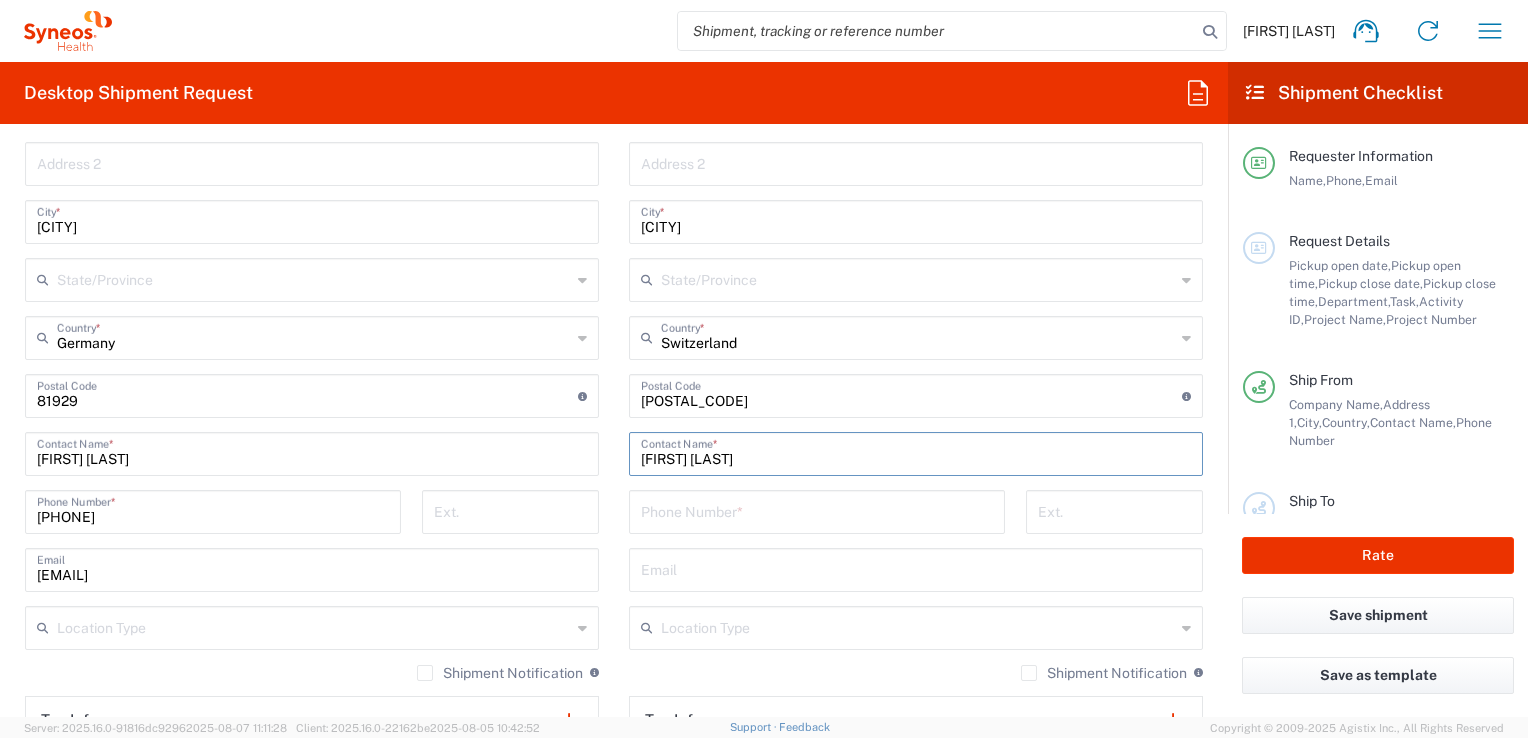 type on "[FIRST] [LAST]" 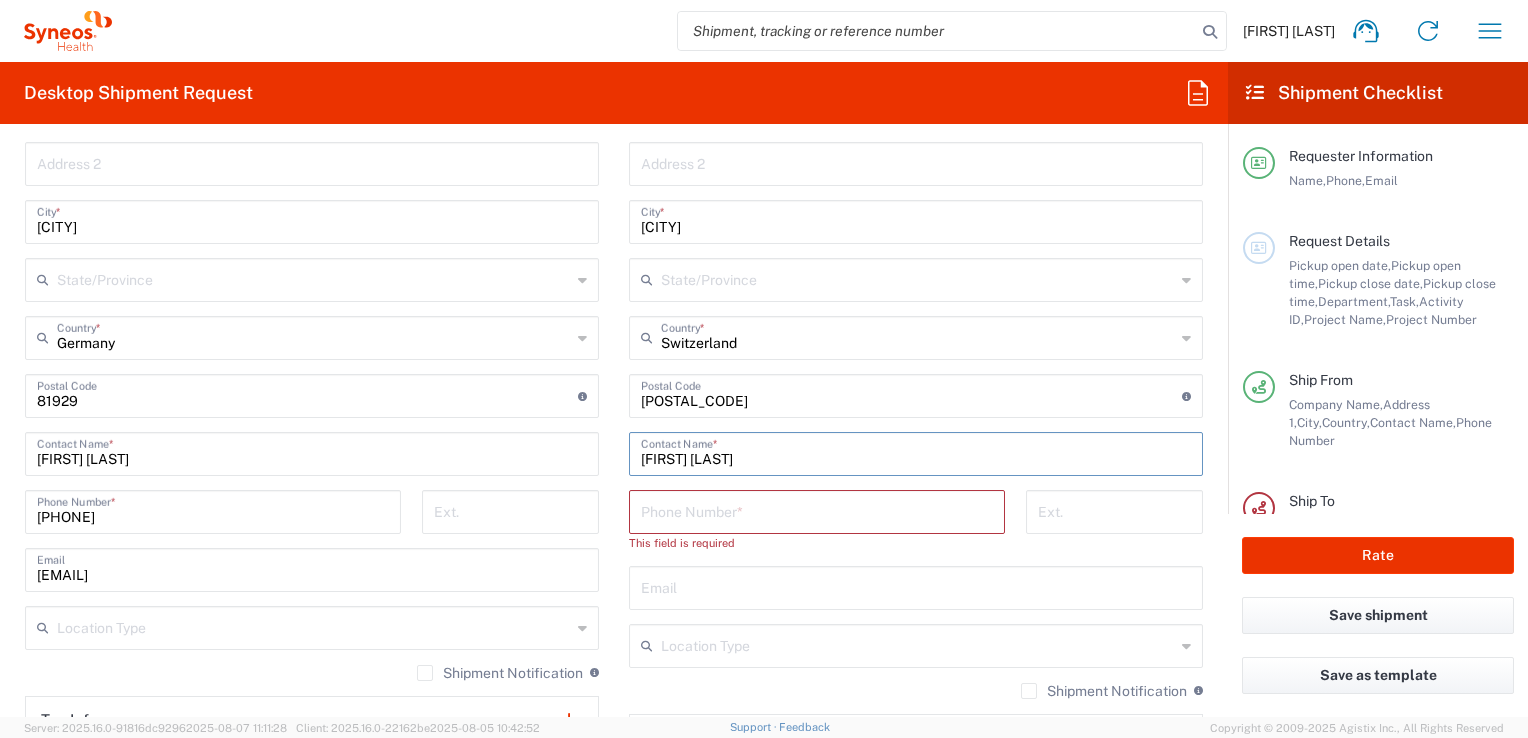 click on "[FIRST] [LAST]" at bounding box center [916, 452] 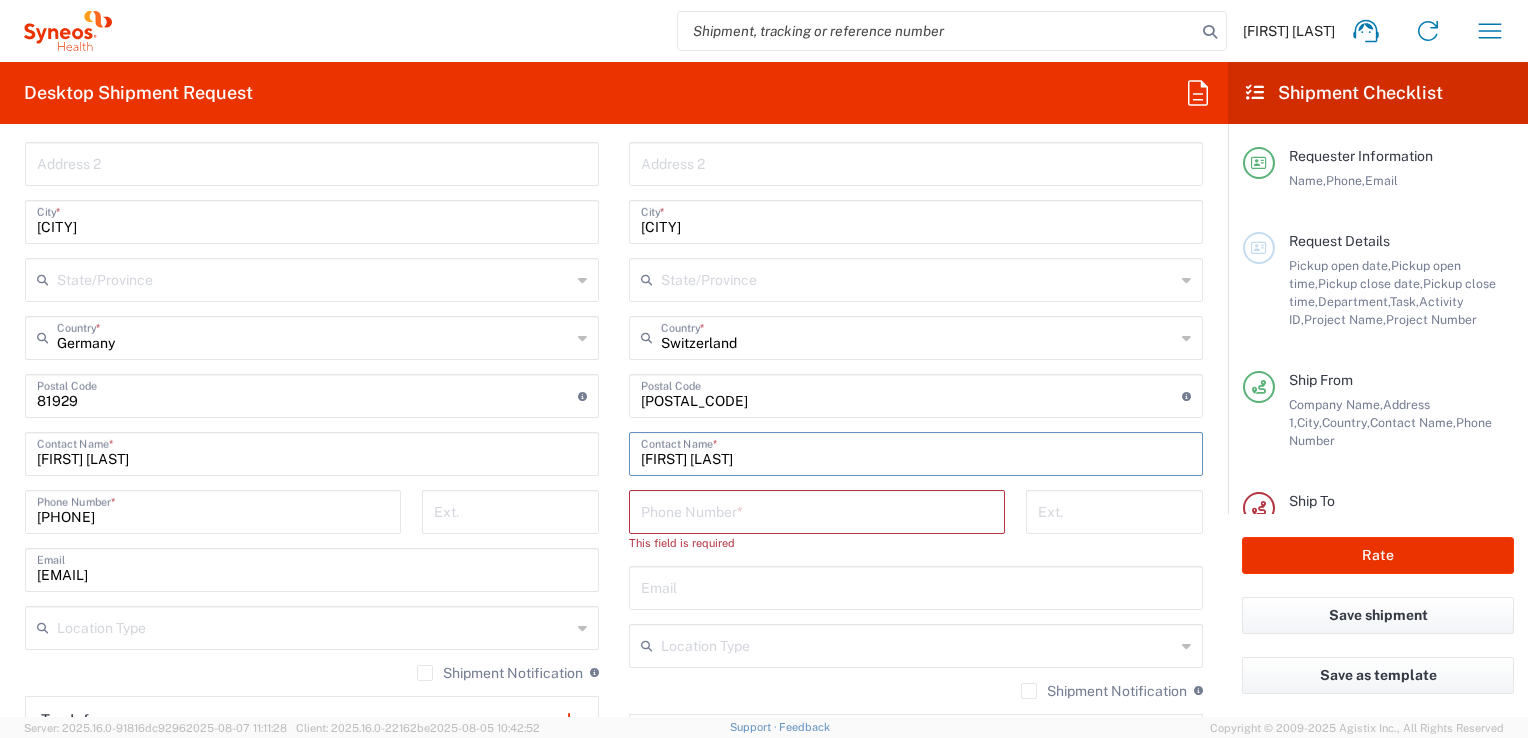 click at bounding box center [916, 586] 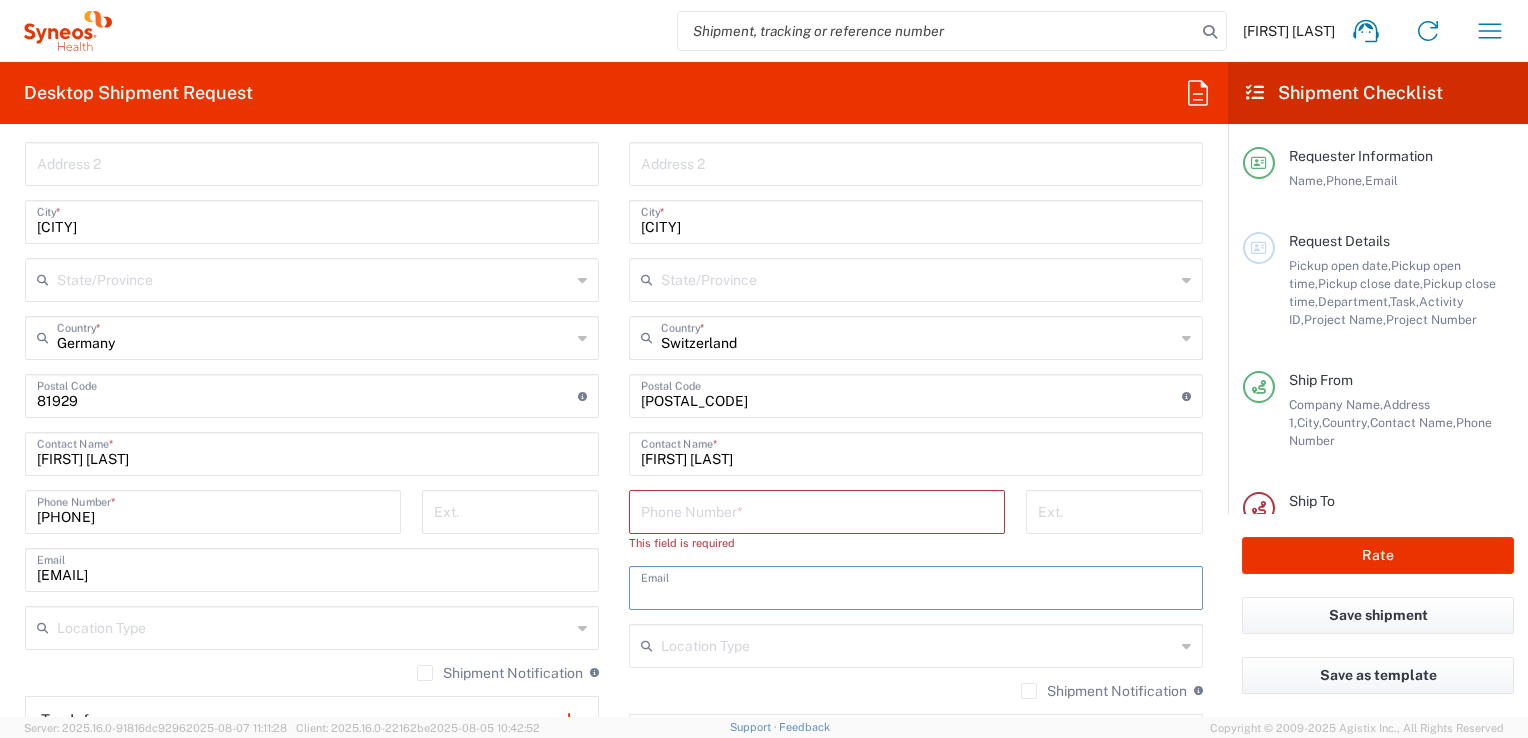click at bounding box center (916, 586) 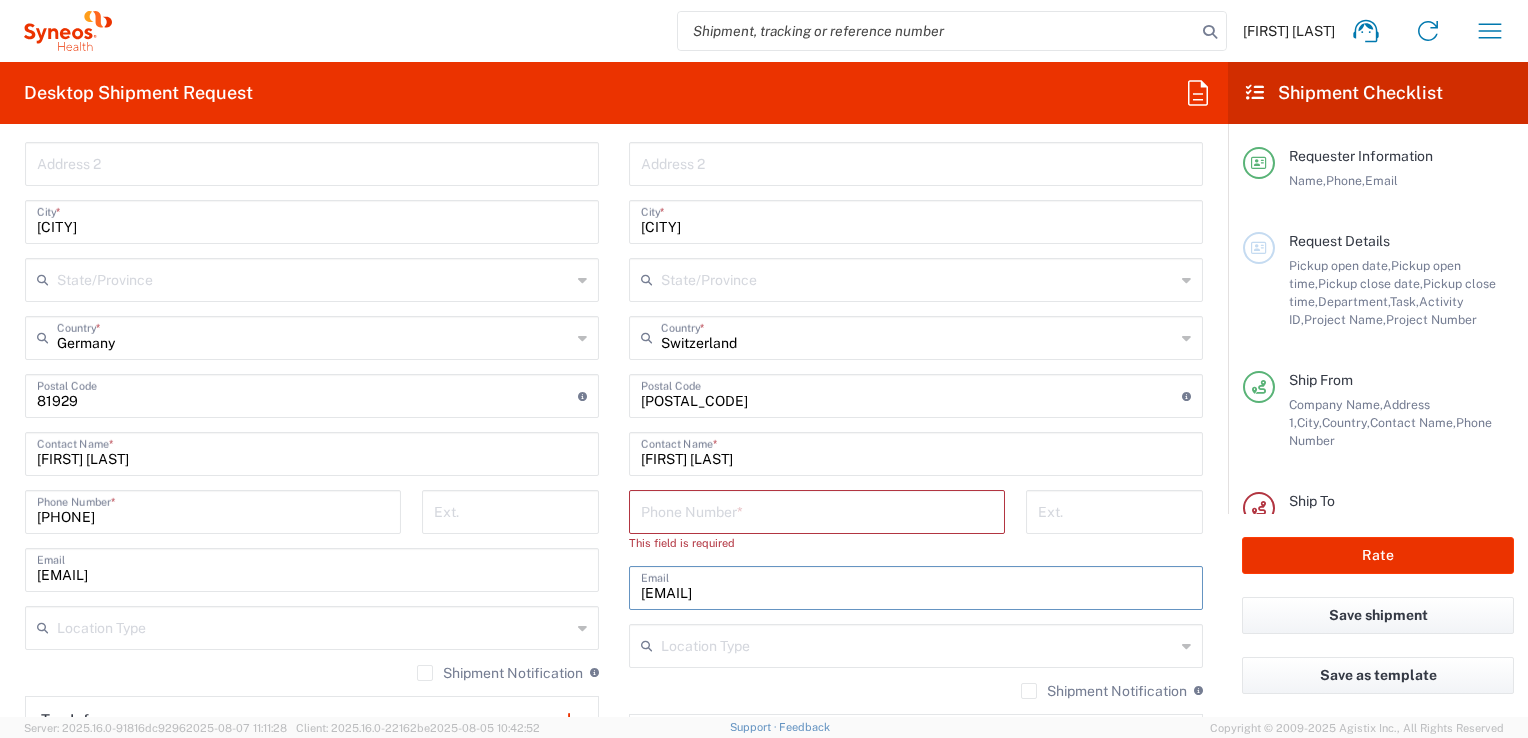 type on "[EMAIL]" 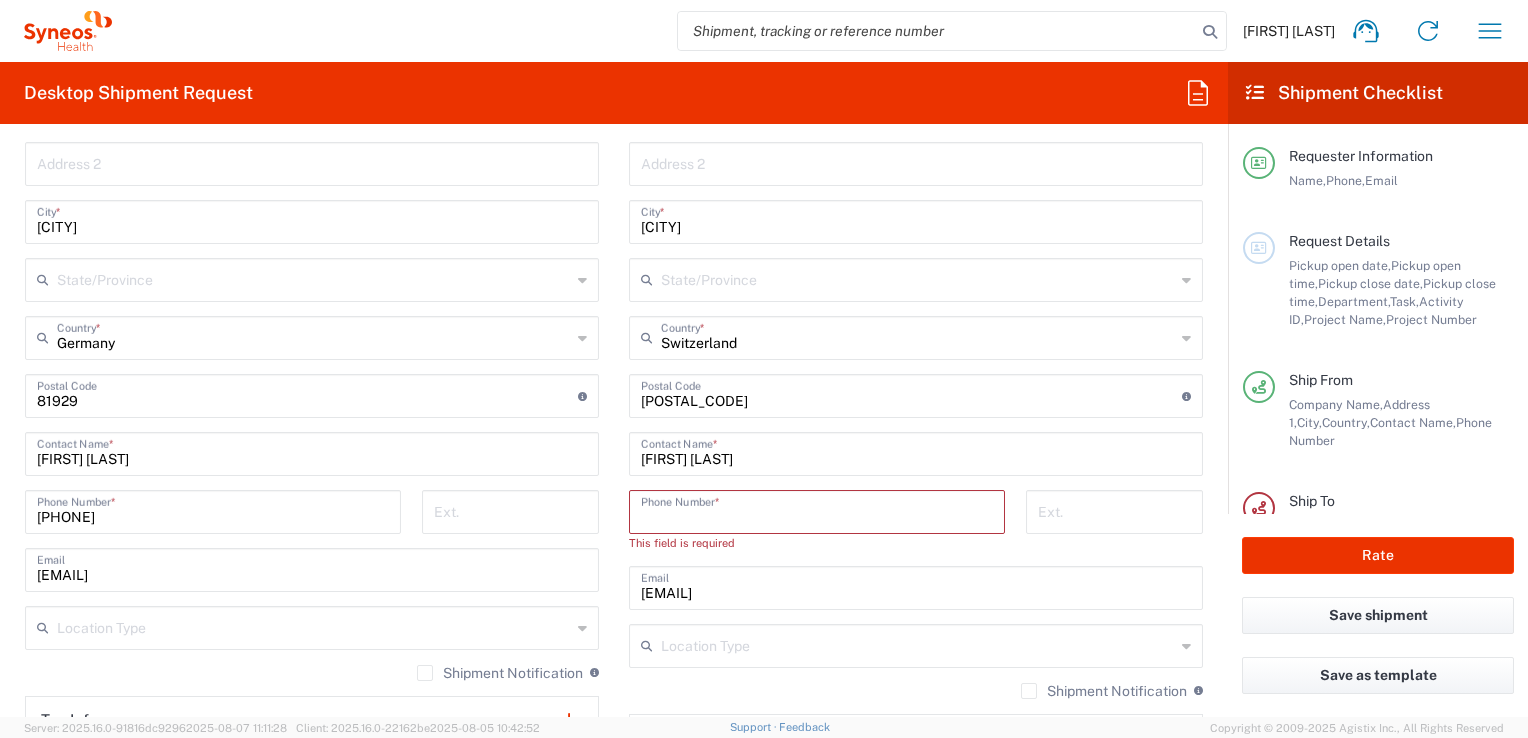 click on "[EMAIL]" at bounding box center [916, 586] 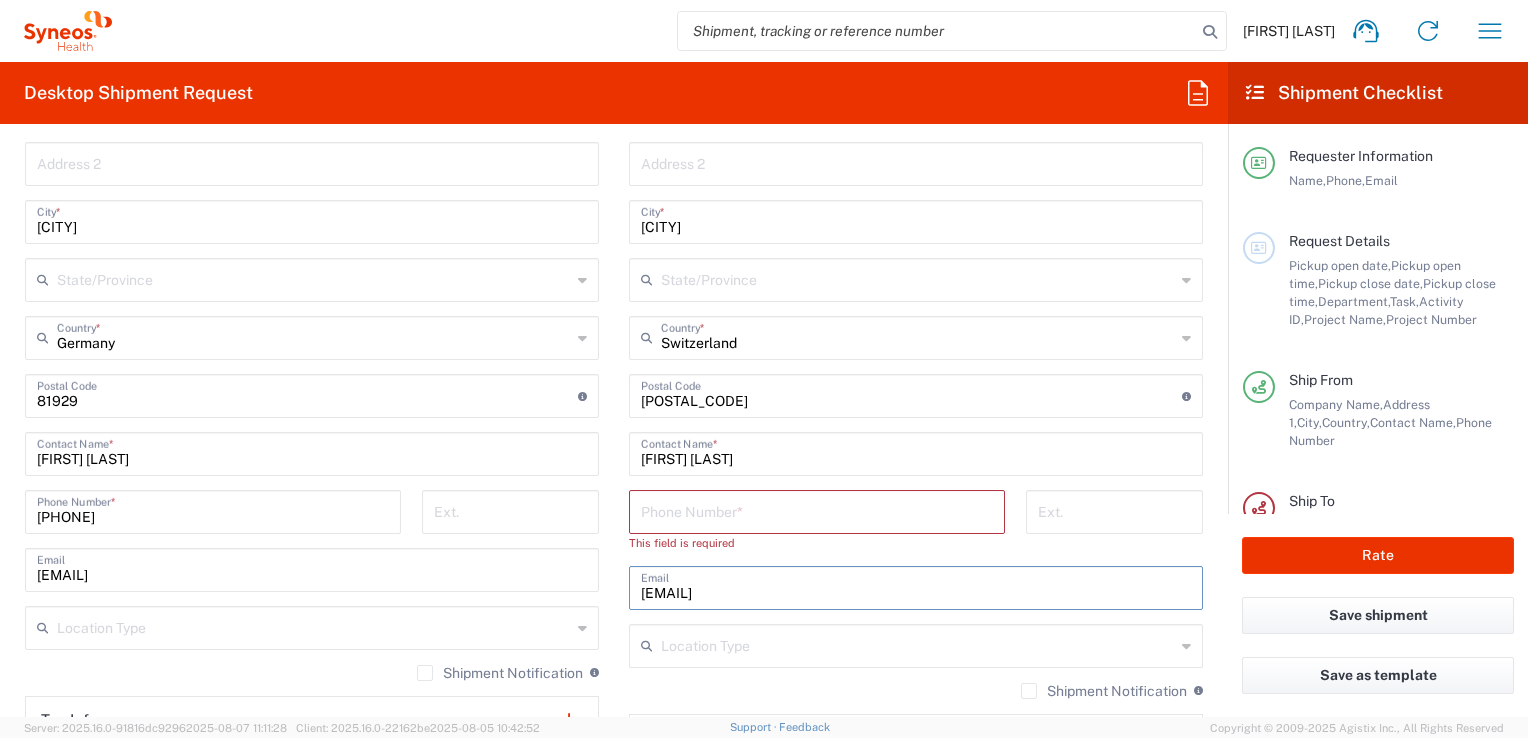 drag, startPoint x: 1058, startPoint y: 594, endPoint x: 557, endPoint y: 578, distance: 501.25543 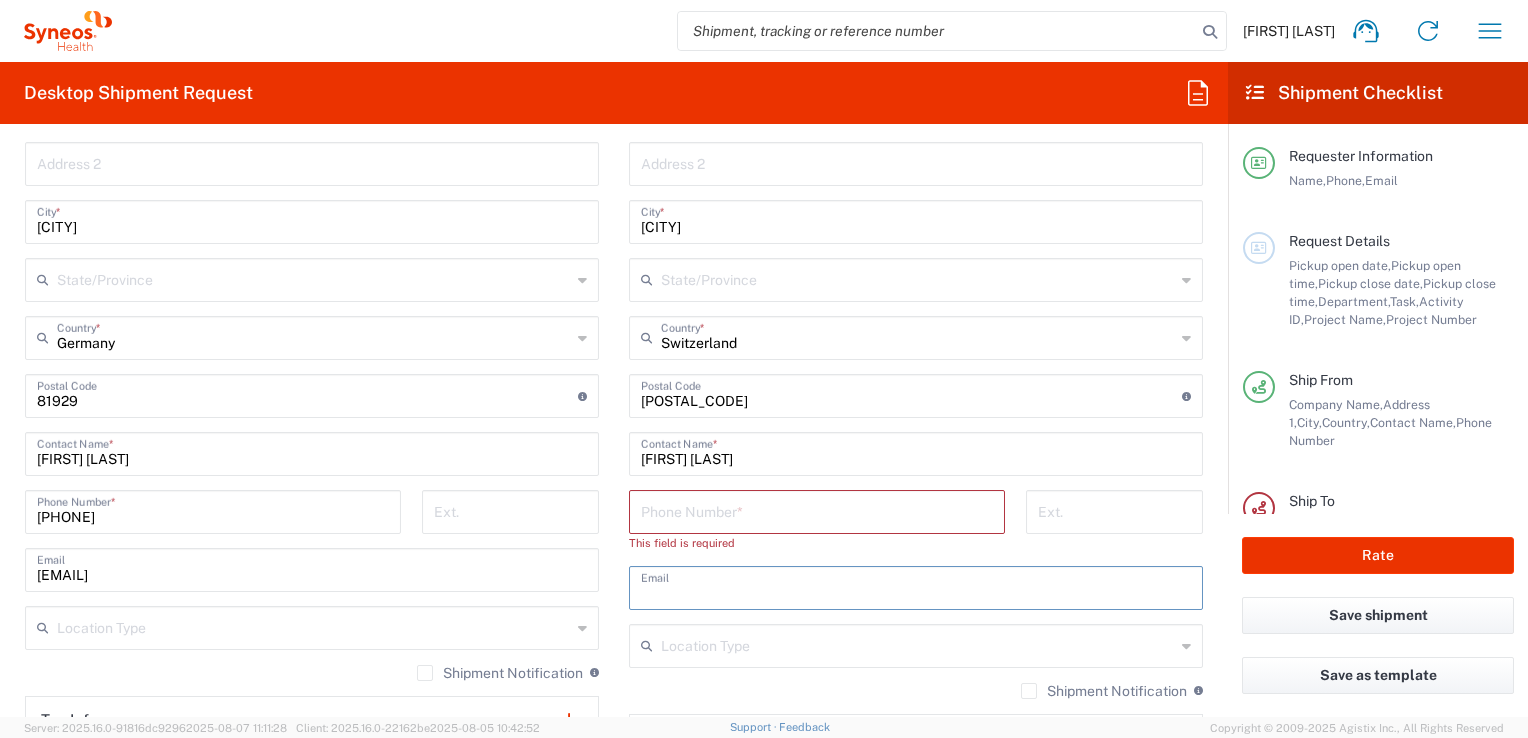 click at bounding box center (916, 586) 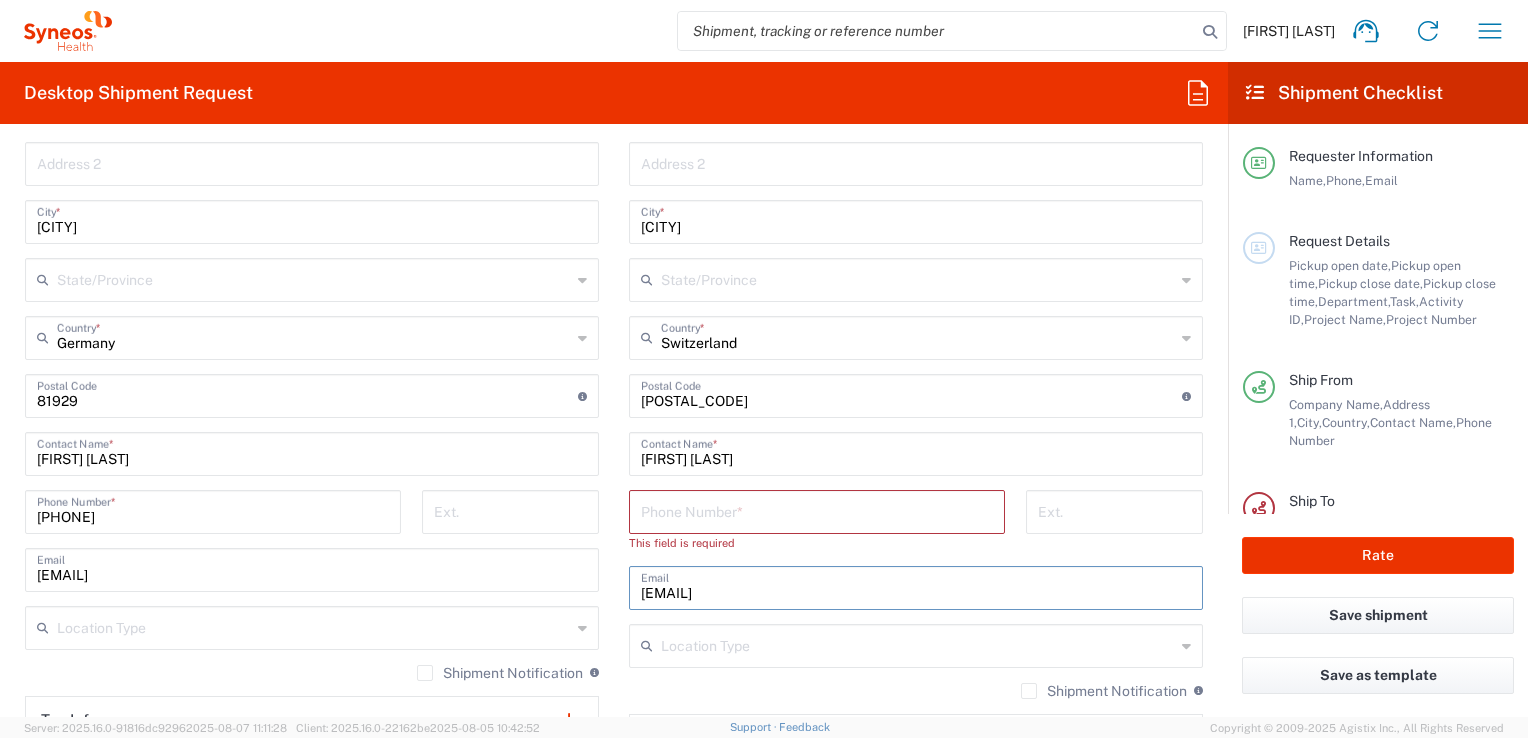 click on "[EMAIL]" at bounding box center (916, 586) 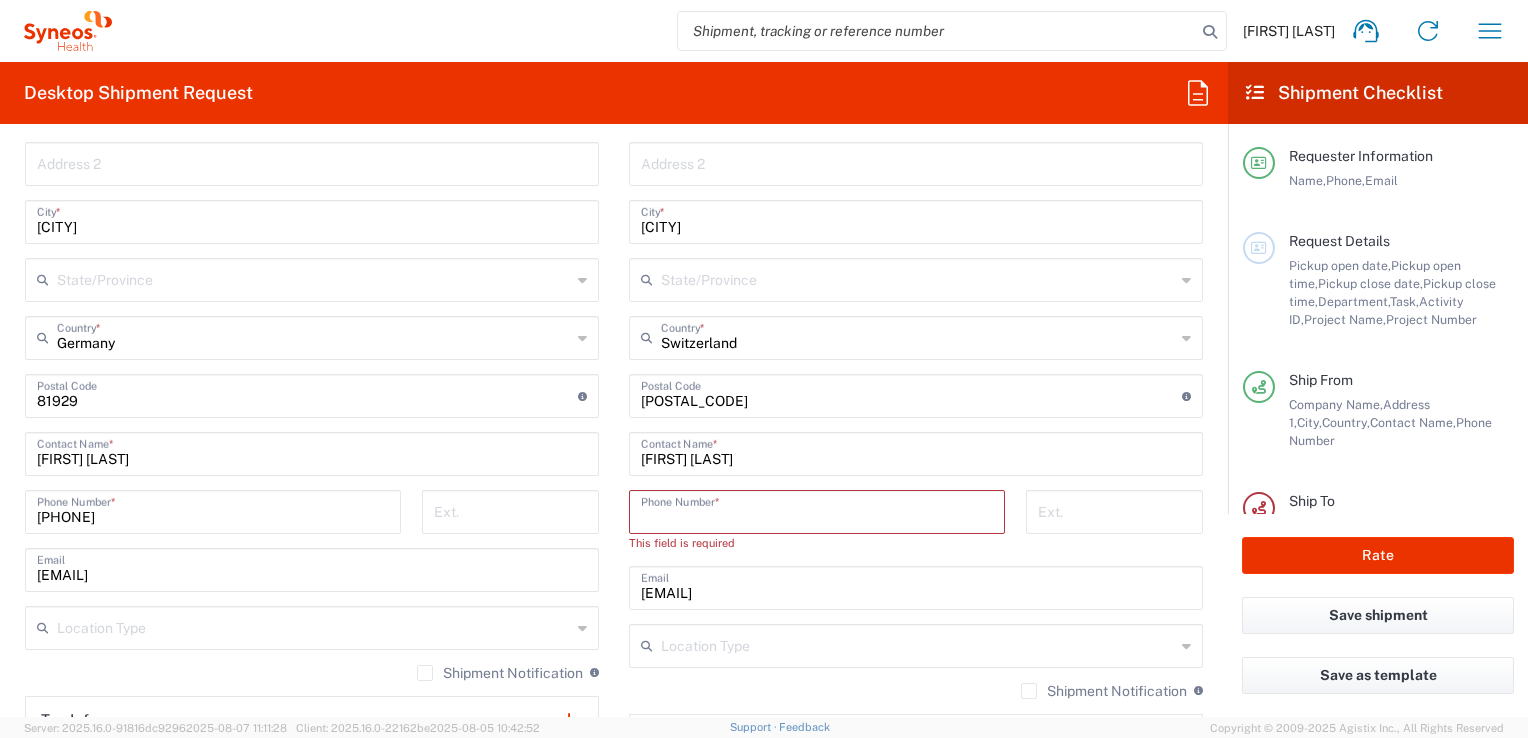 drag, startPoint x: 898, startPoint y: 501, endPoint x: 888, endPoint y: 510, distance: 13.453624 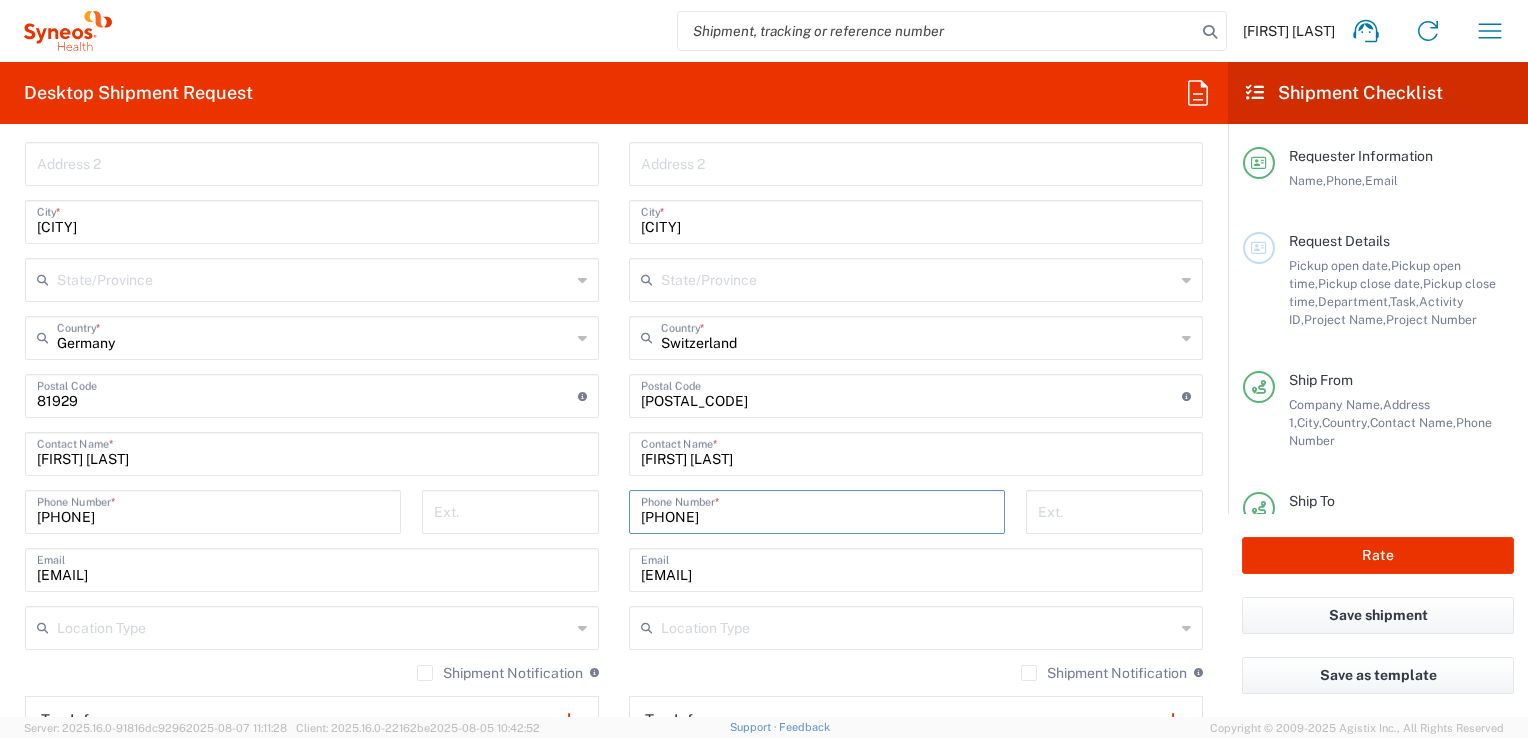 type on "[PHONE]" 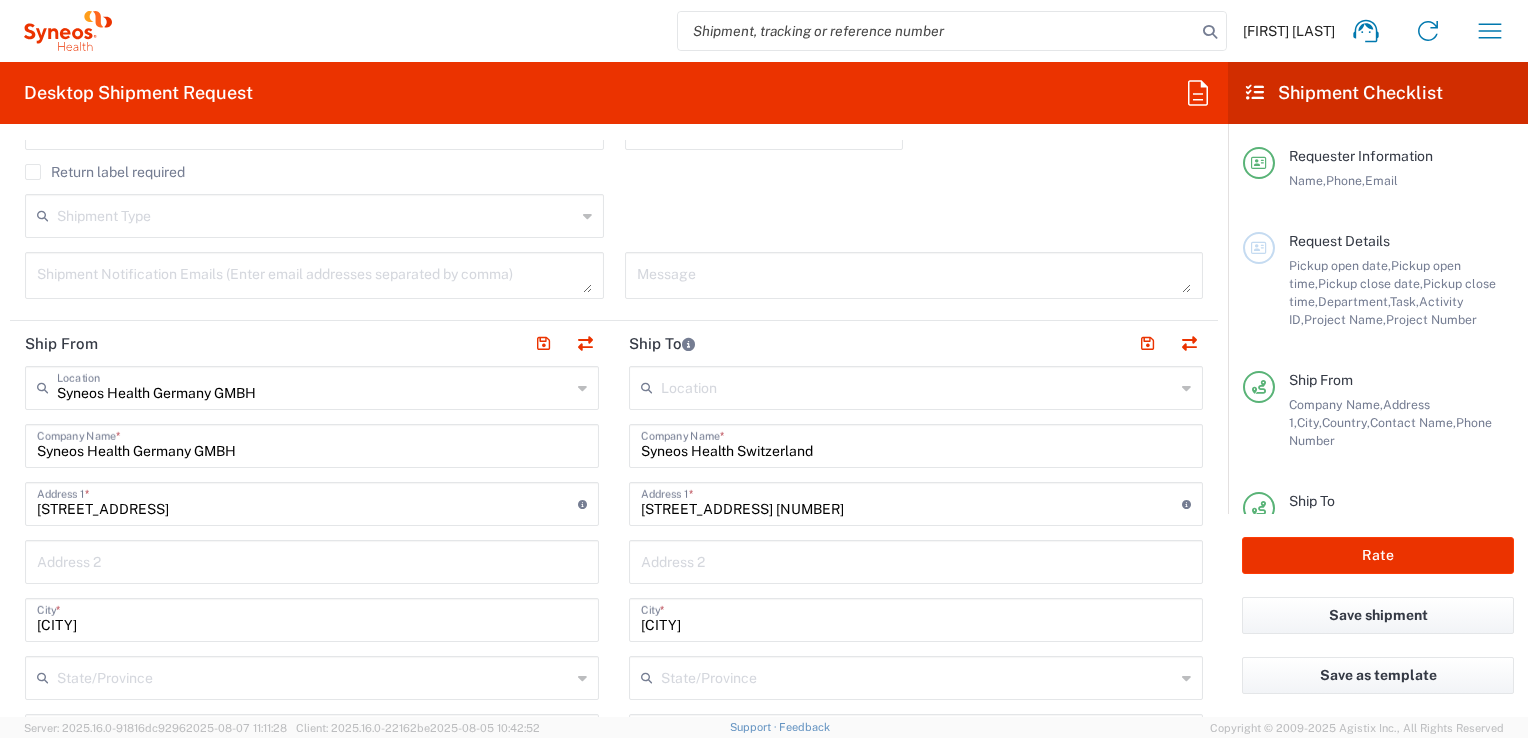 scroll, scrollTop: 600, scrollLeft: 0, axis: vertical 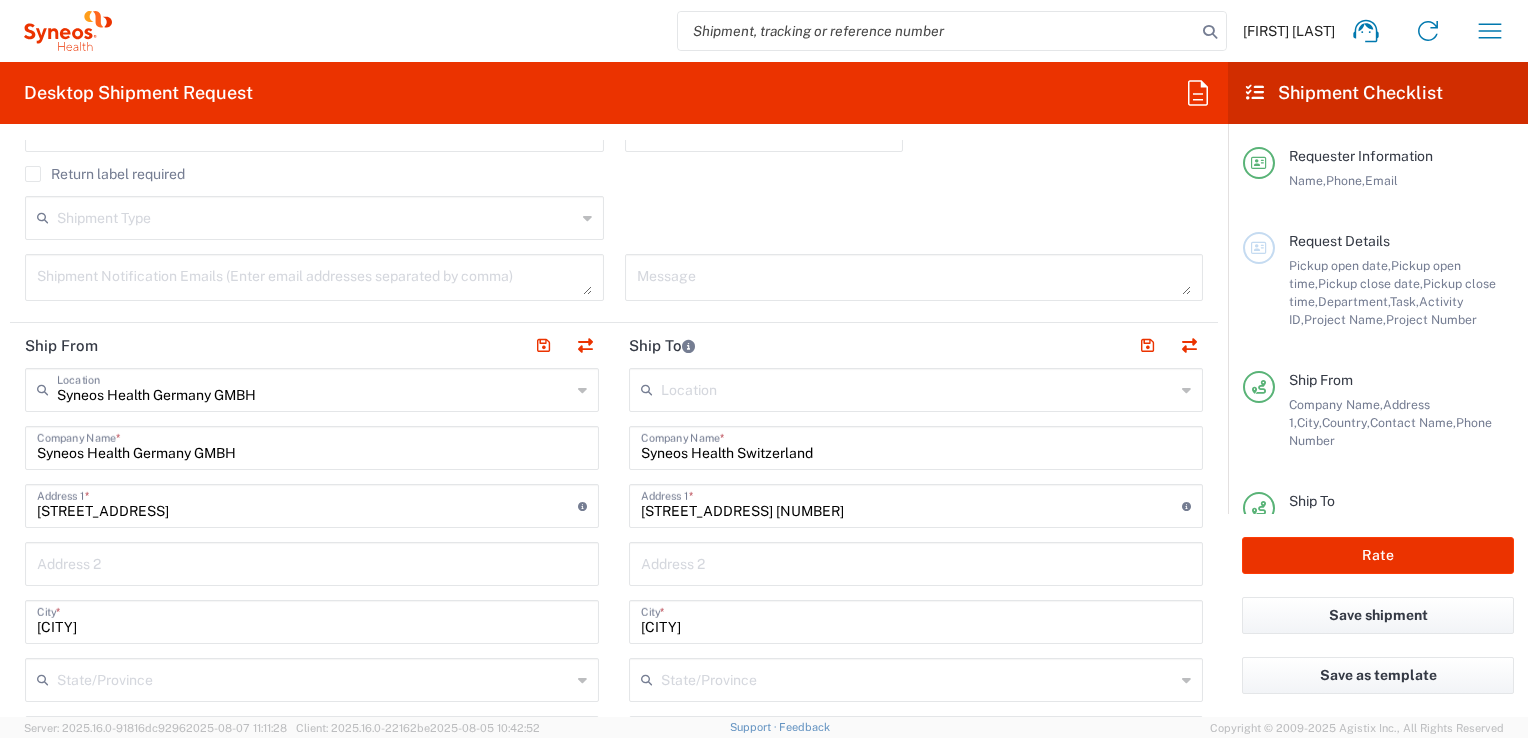 click on "Shipment Type  Batch Regular" 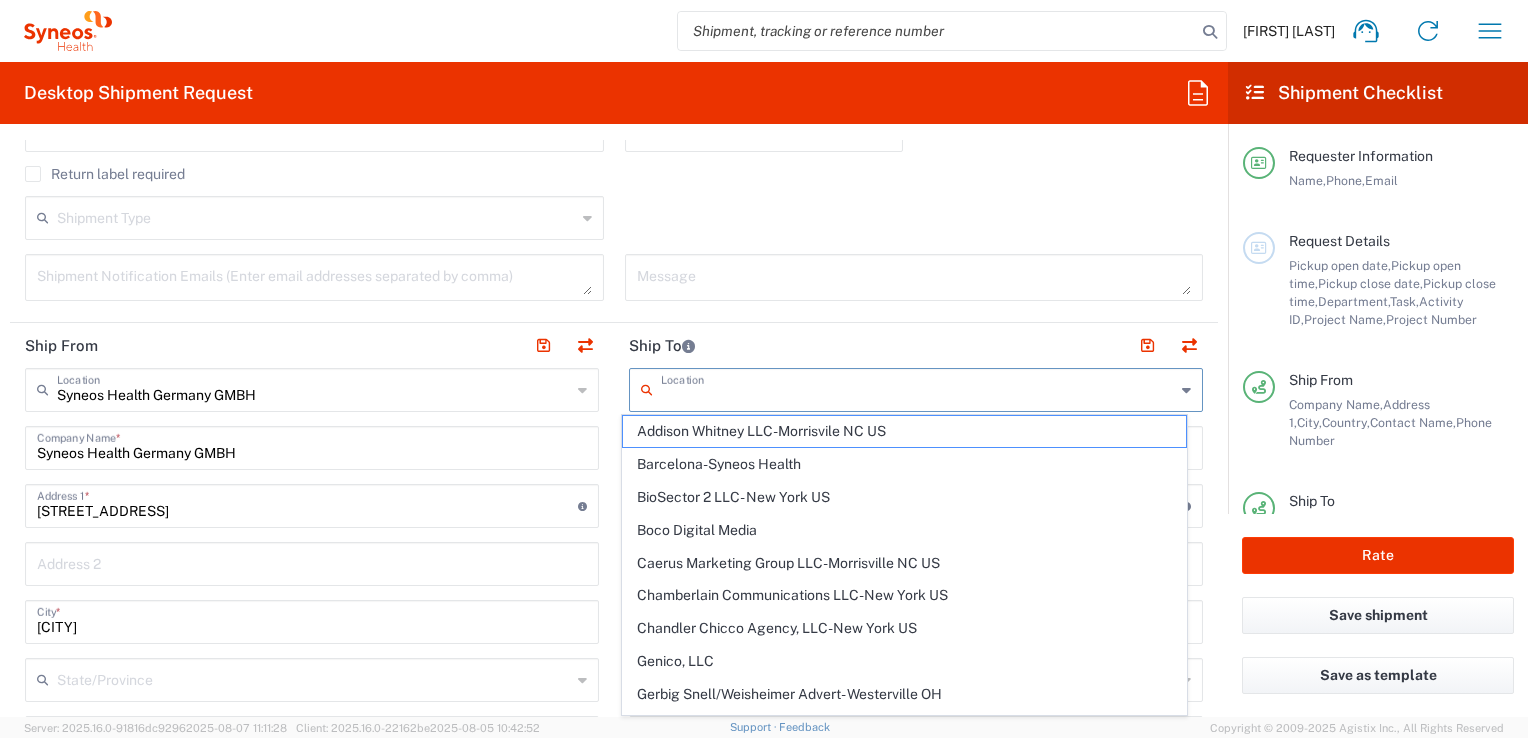 click at bounding box center [918, 388] 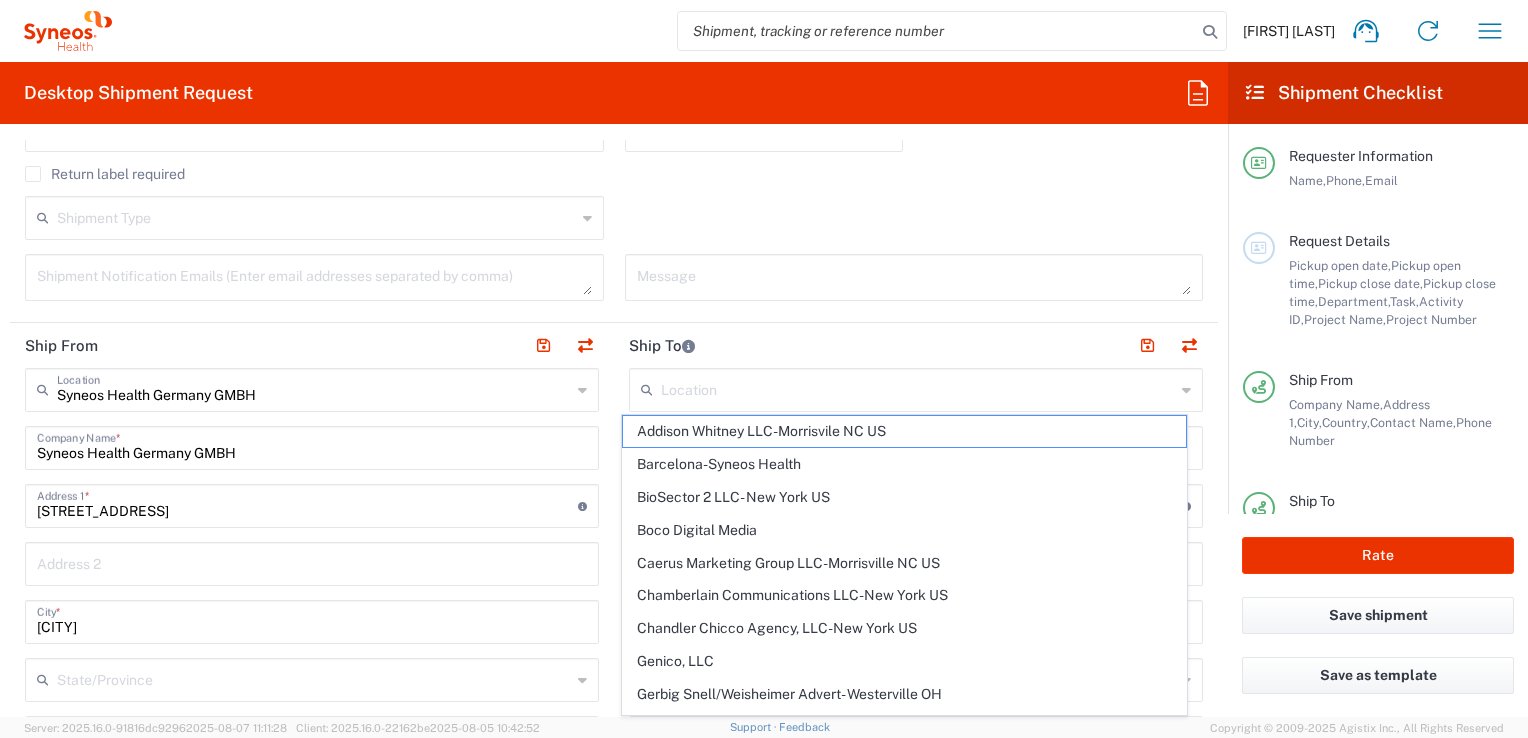 click on "Shipment Type  Batch Regular" 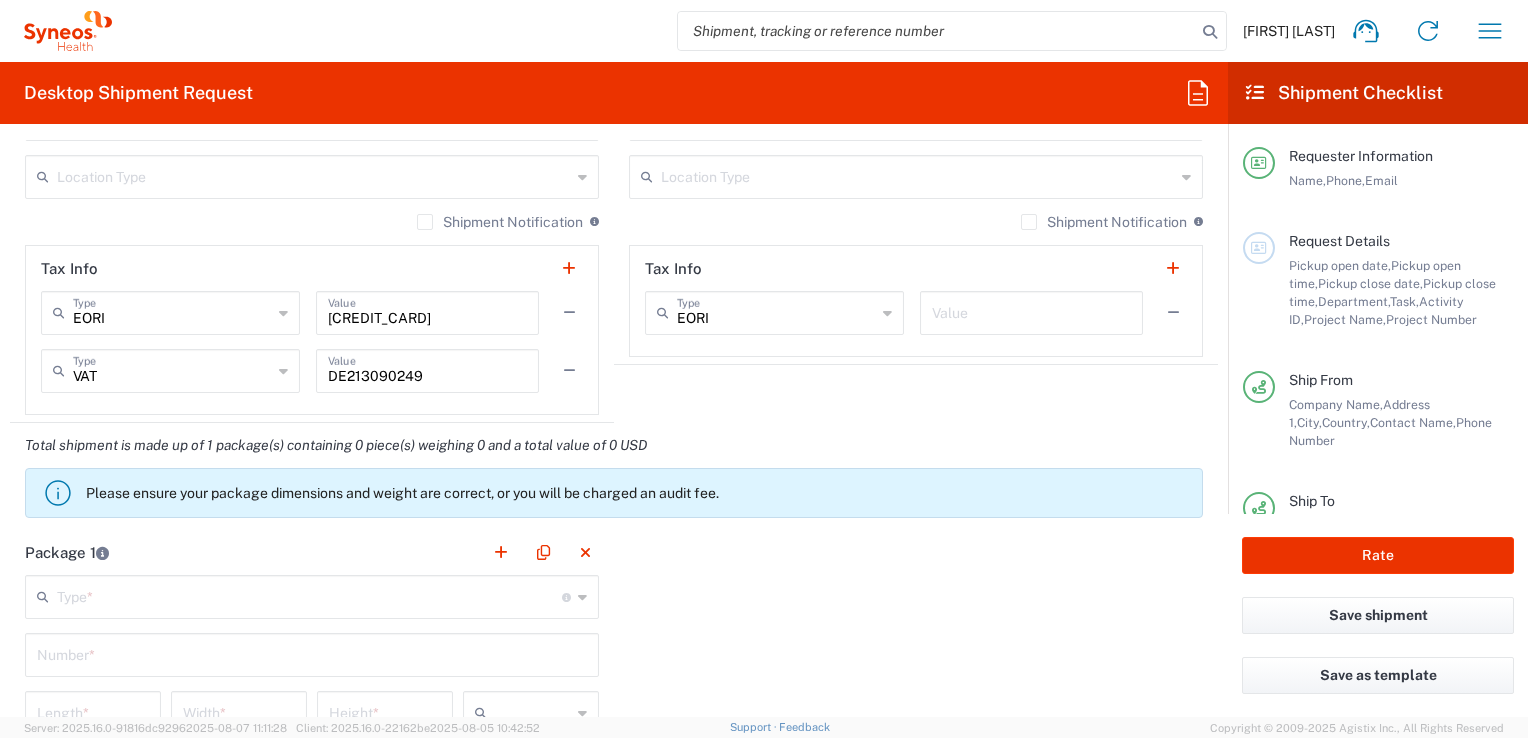 scroll, scrollTop: 1500, scrollLeft: 0, axis: vertical 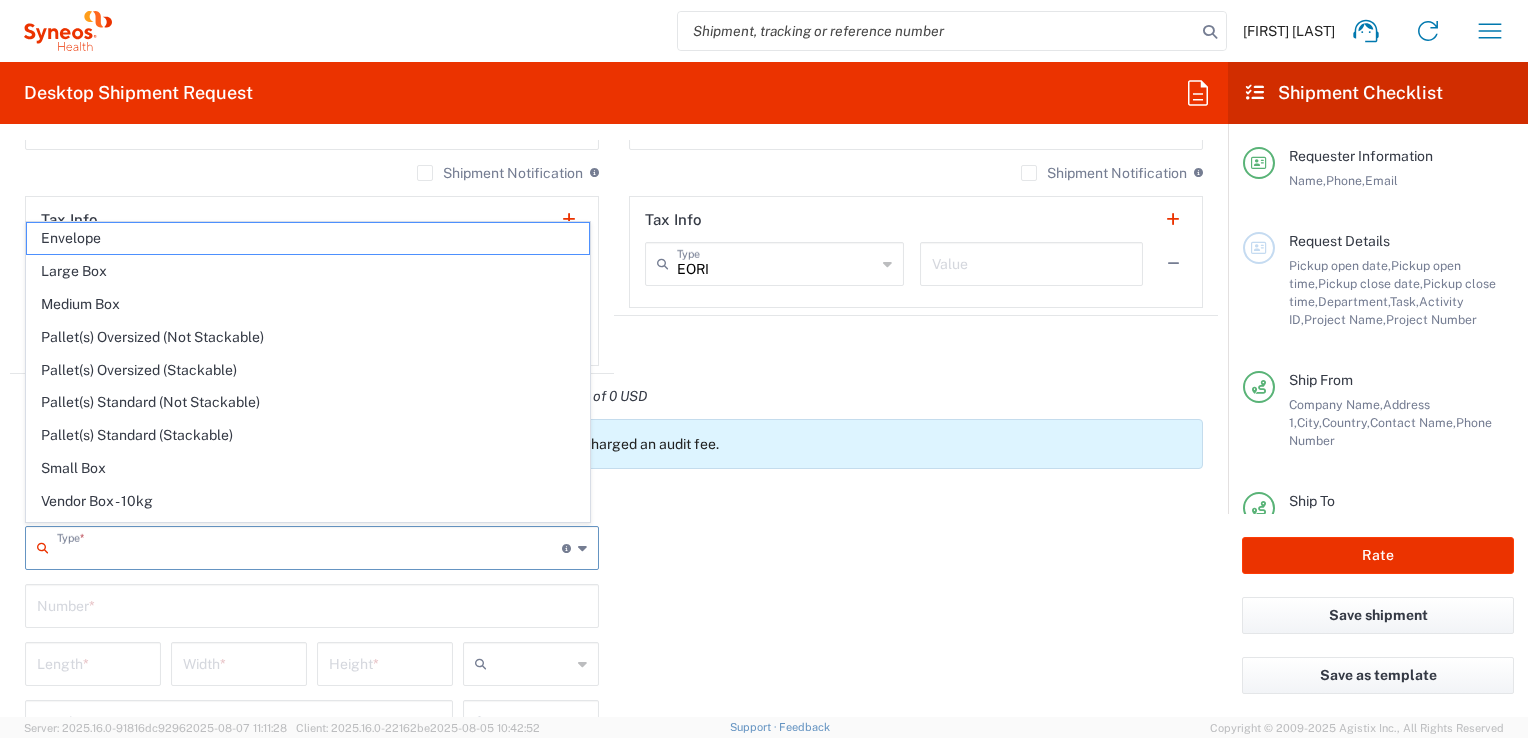click at bounding box center (309, 546) 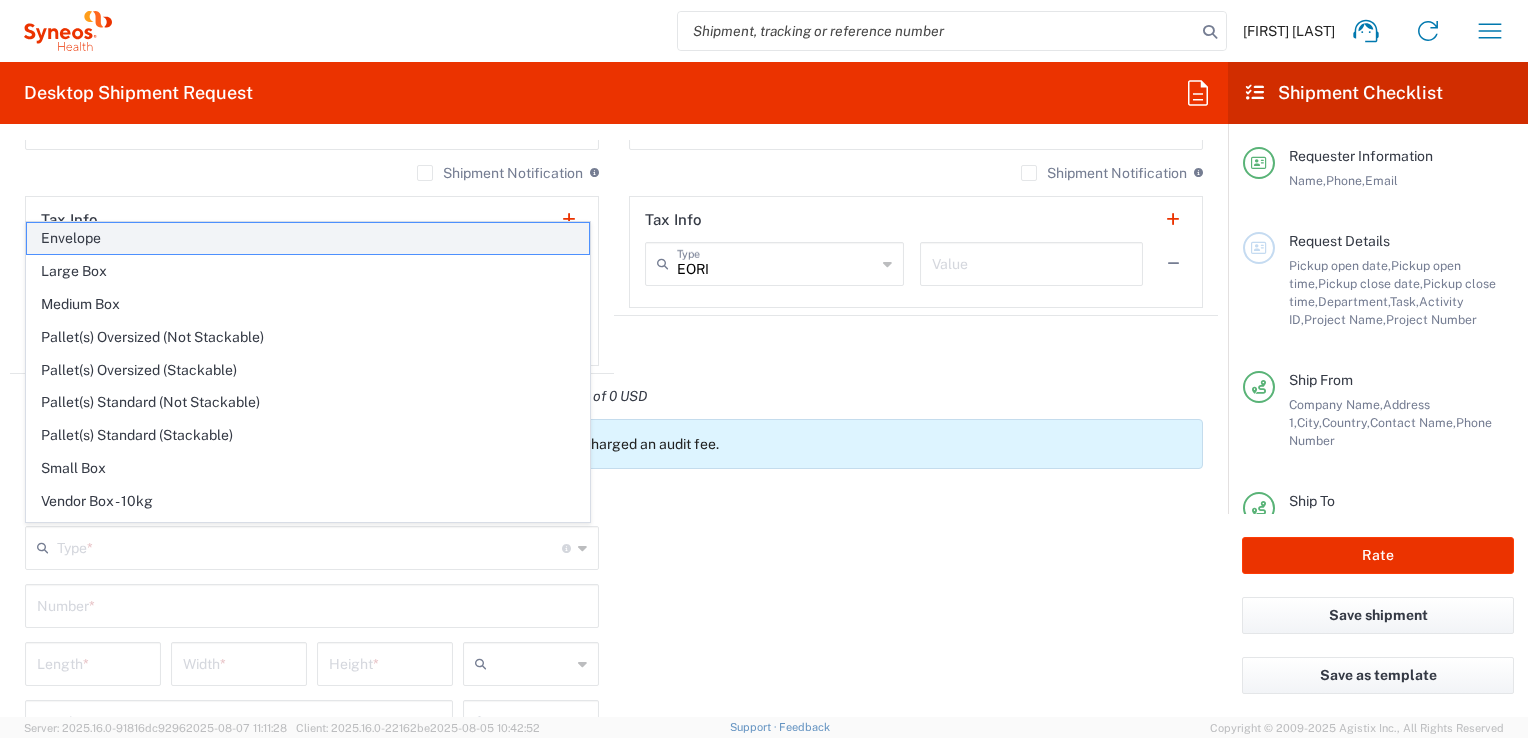 click on "Envelope" 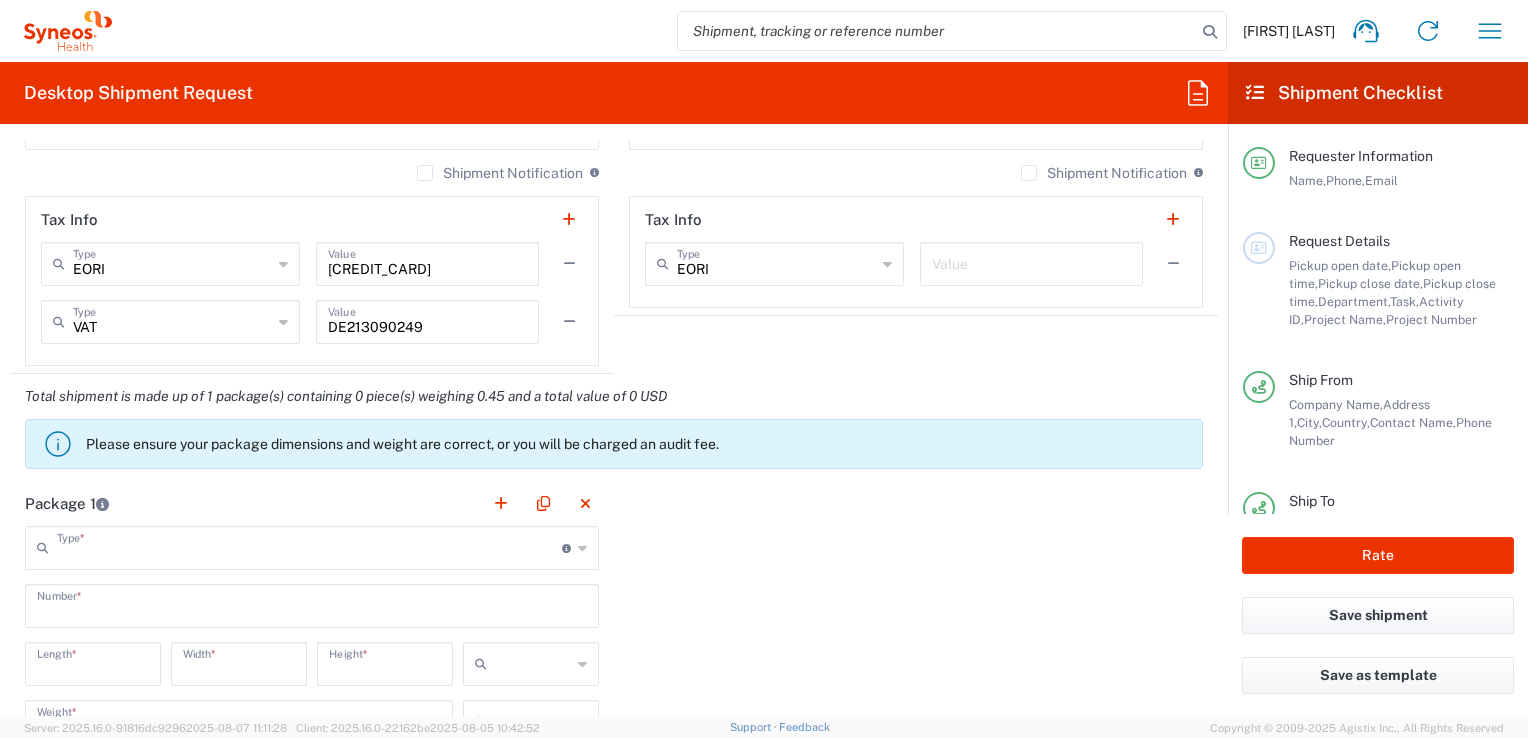 type on "Envelope" 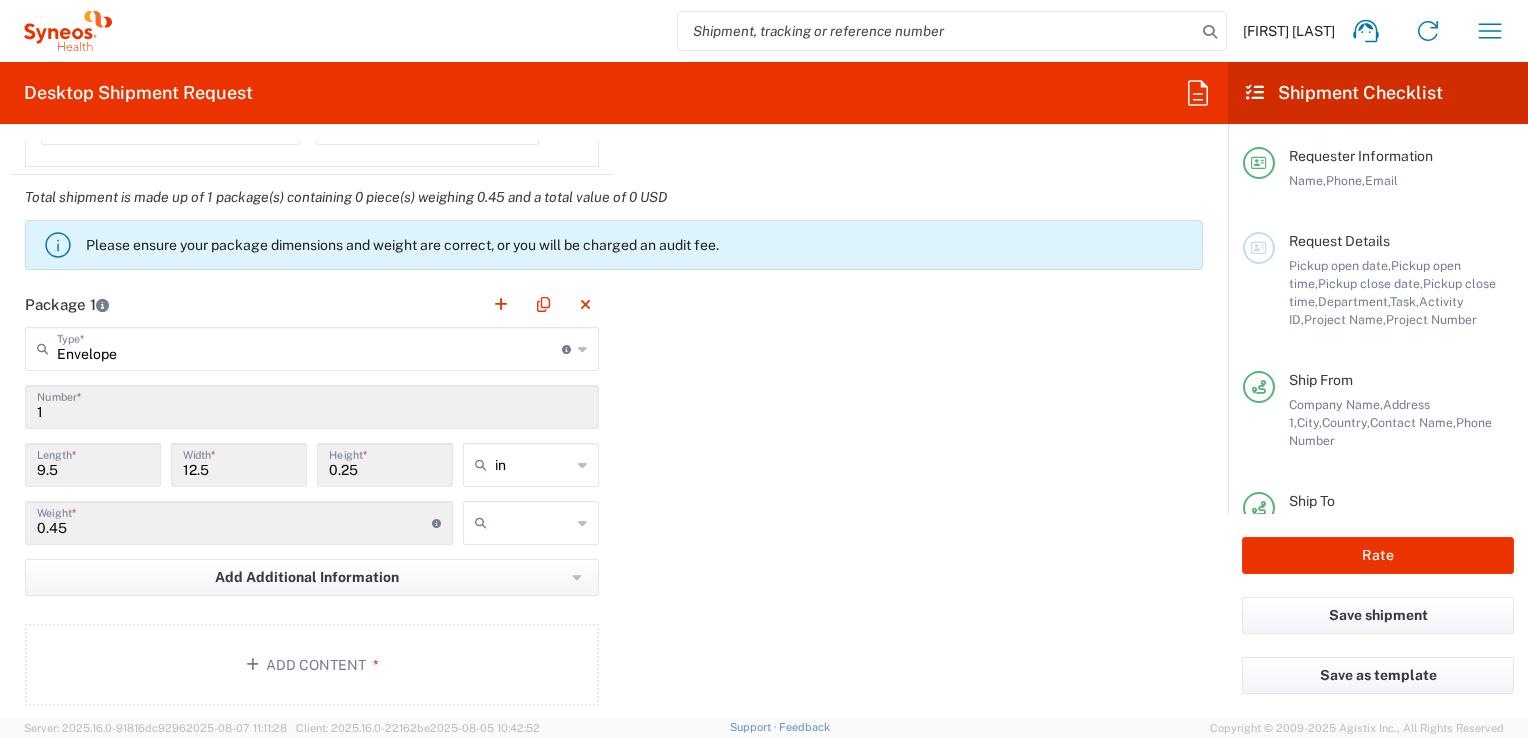 scroll, scrollTop: 1700, scrollLeft: 0, axis: vertical 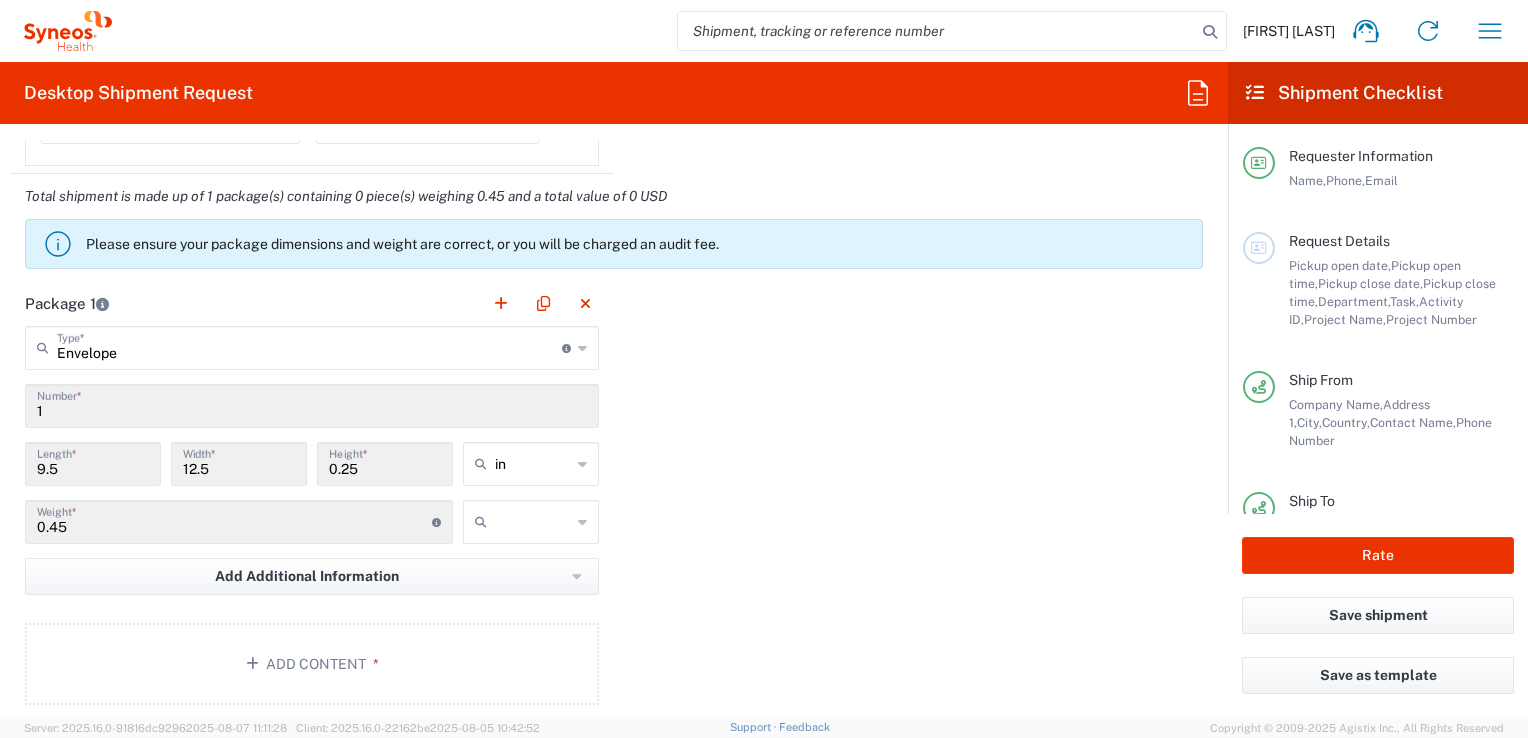click on "Envelope  Type  * Material used to package goods" 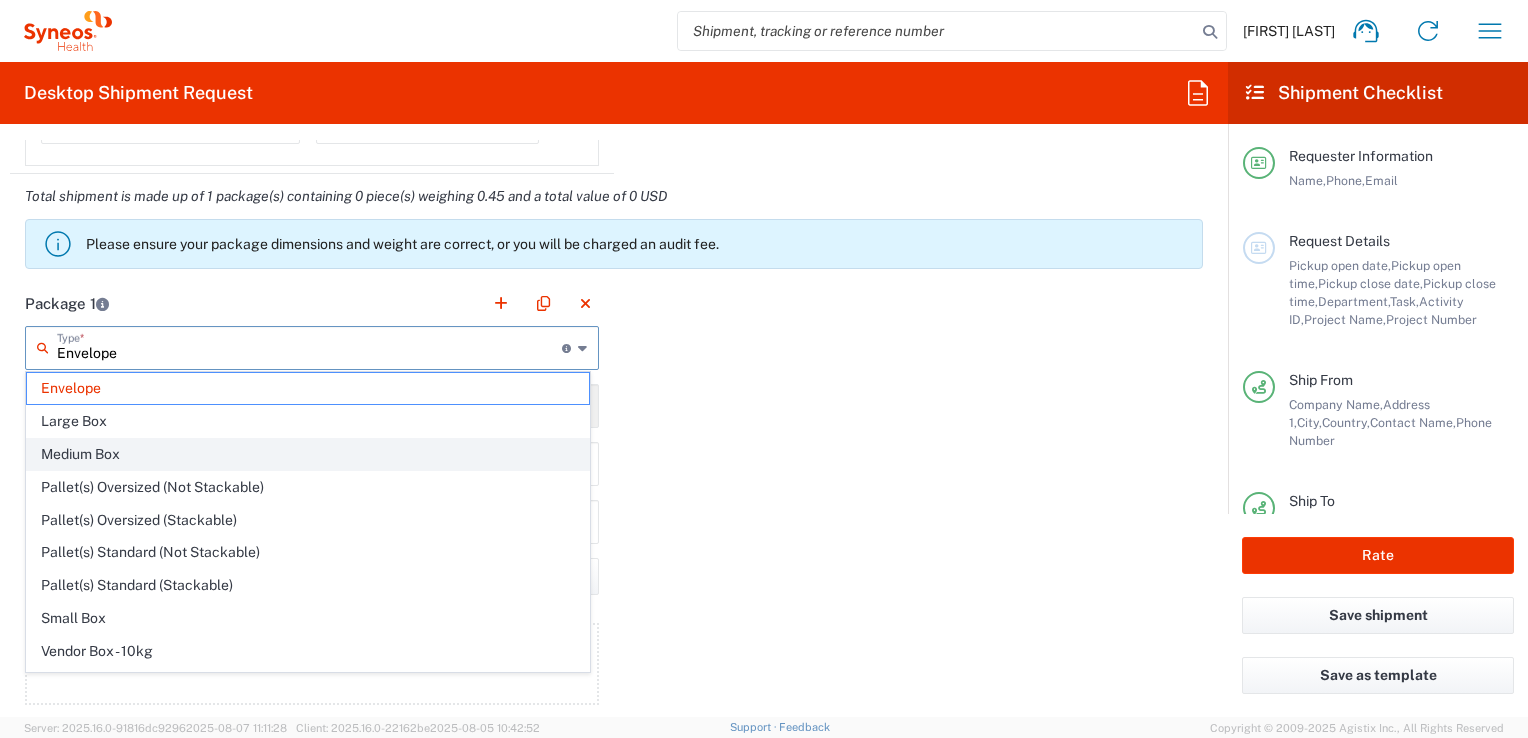 click on "Medium Box" 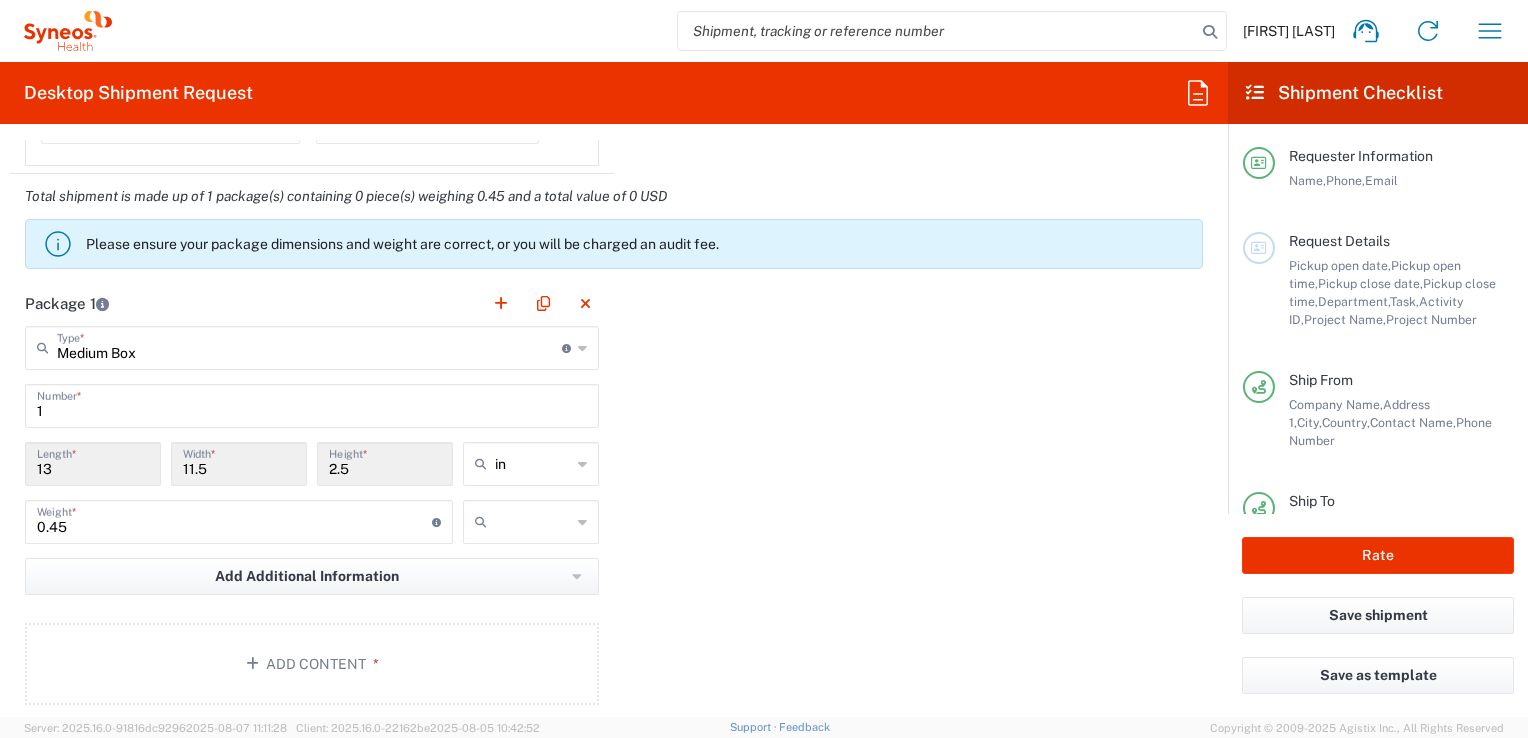 click 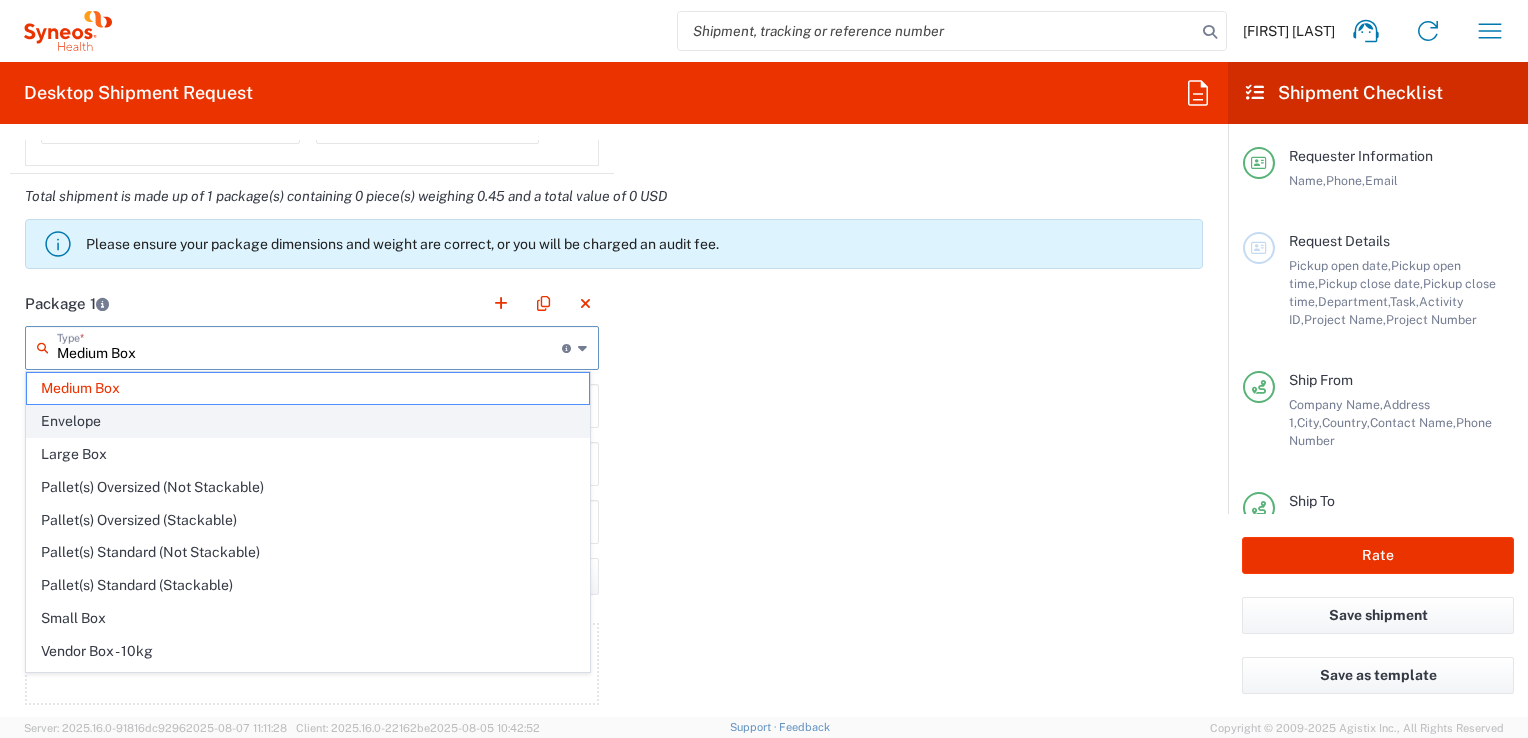 click on "Envelope" 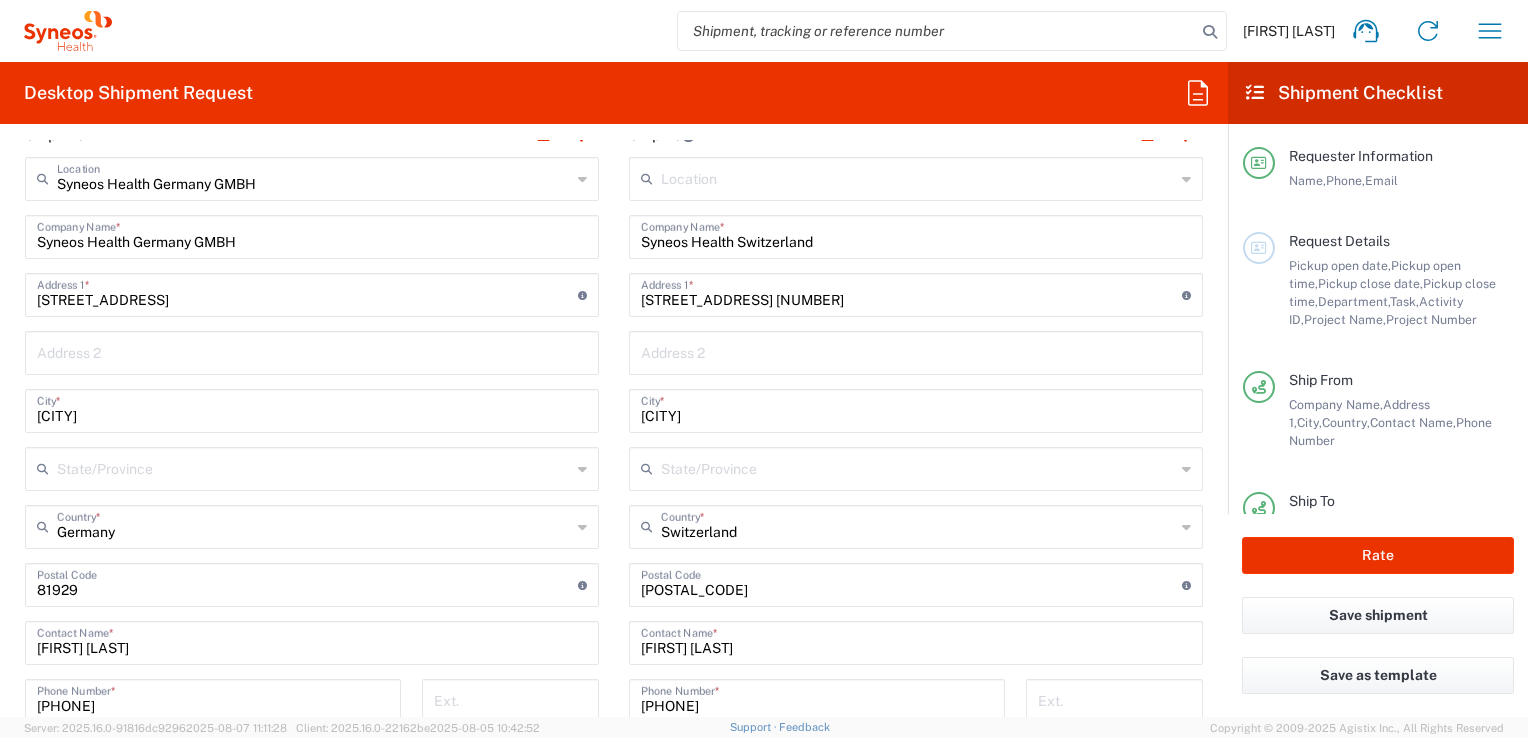 scroll, scrollTop: 0, scrollLeft: 0, axis: both 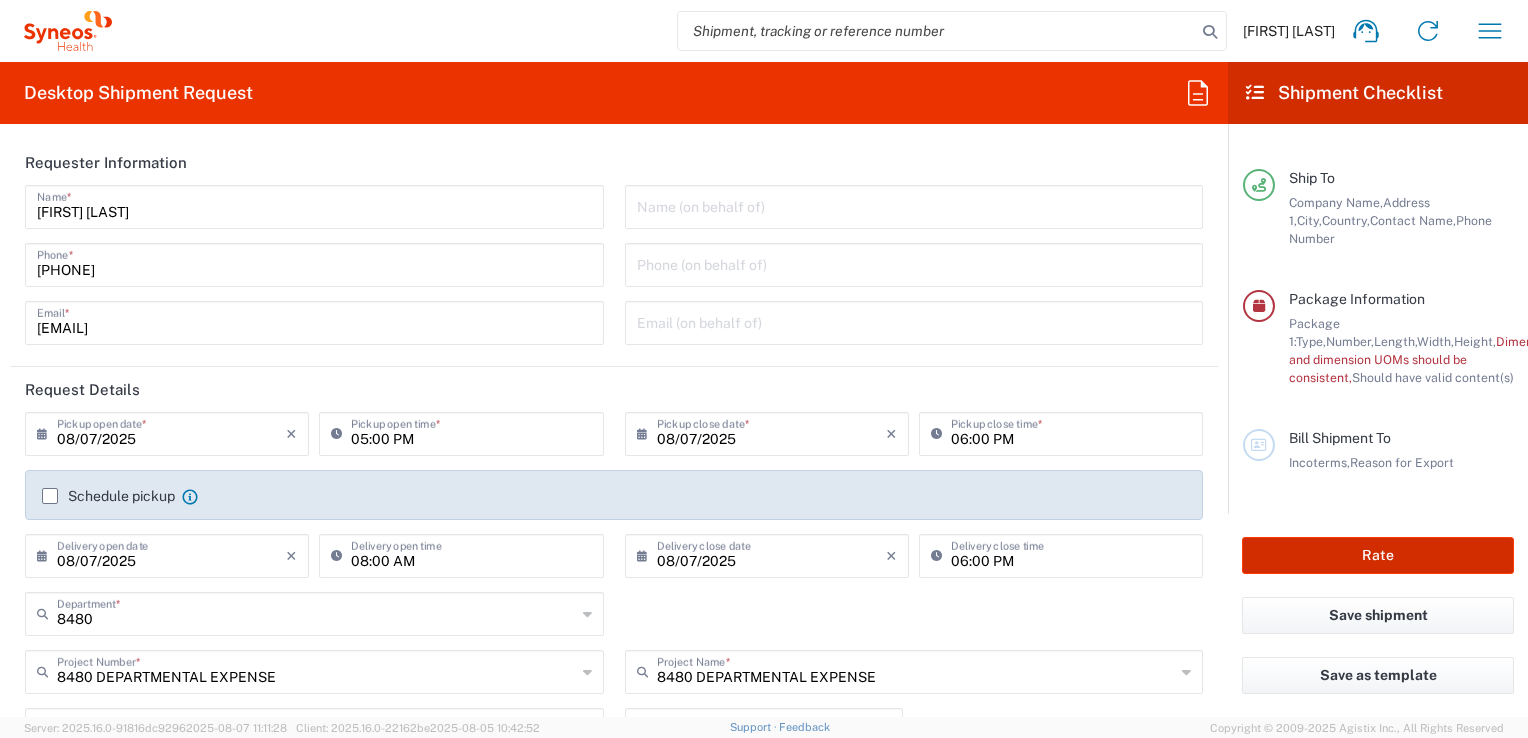 click on "Rate" 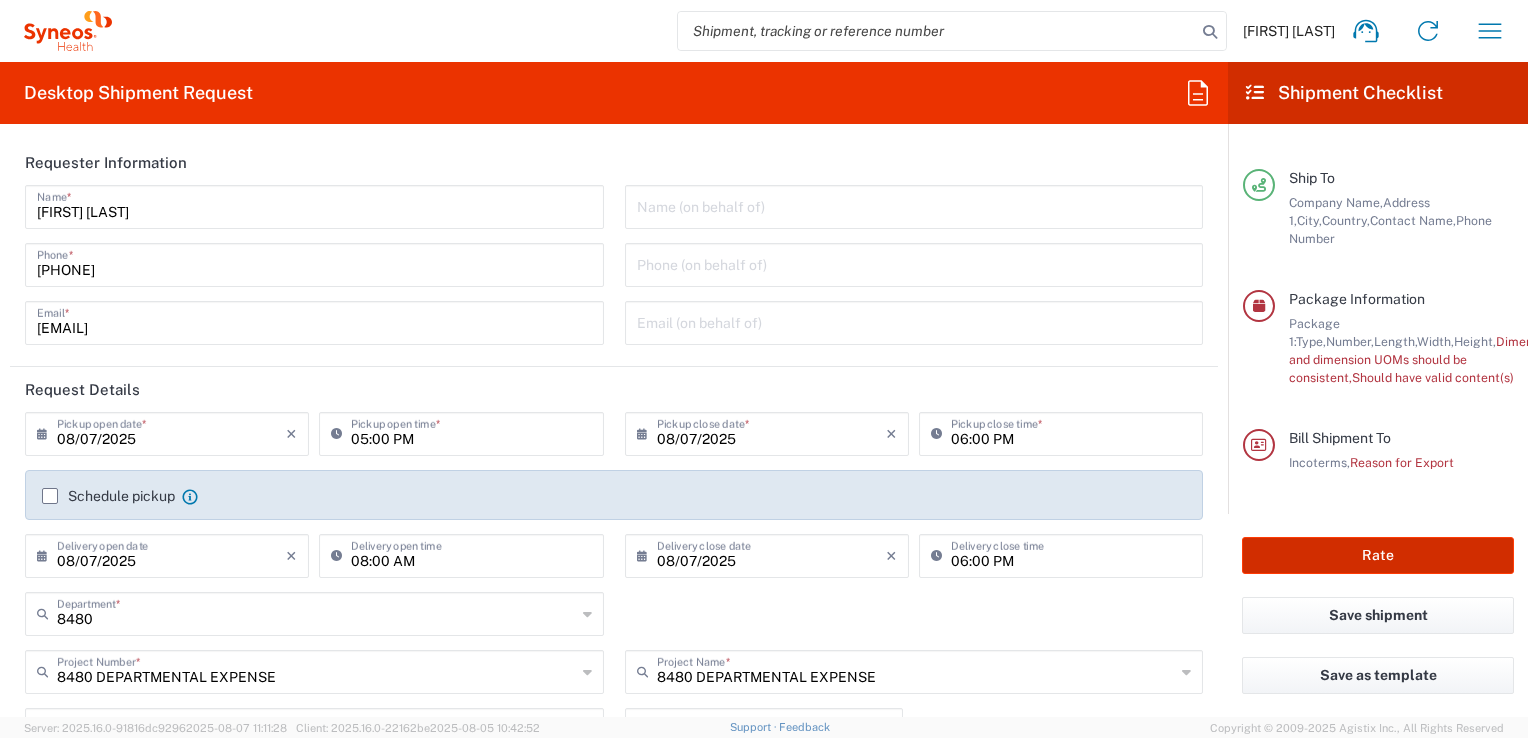 type on "8480 DEPARTMENTAL EXPENSE" 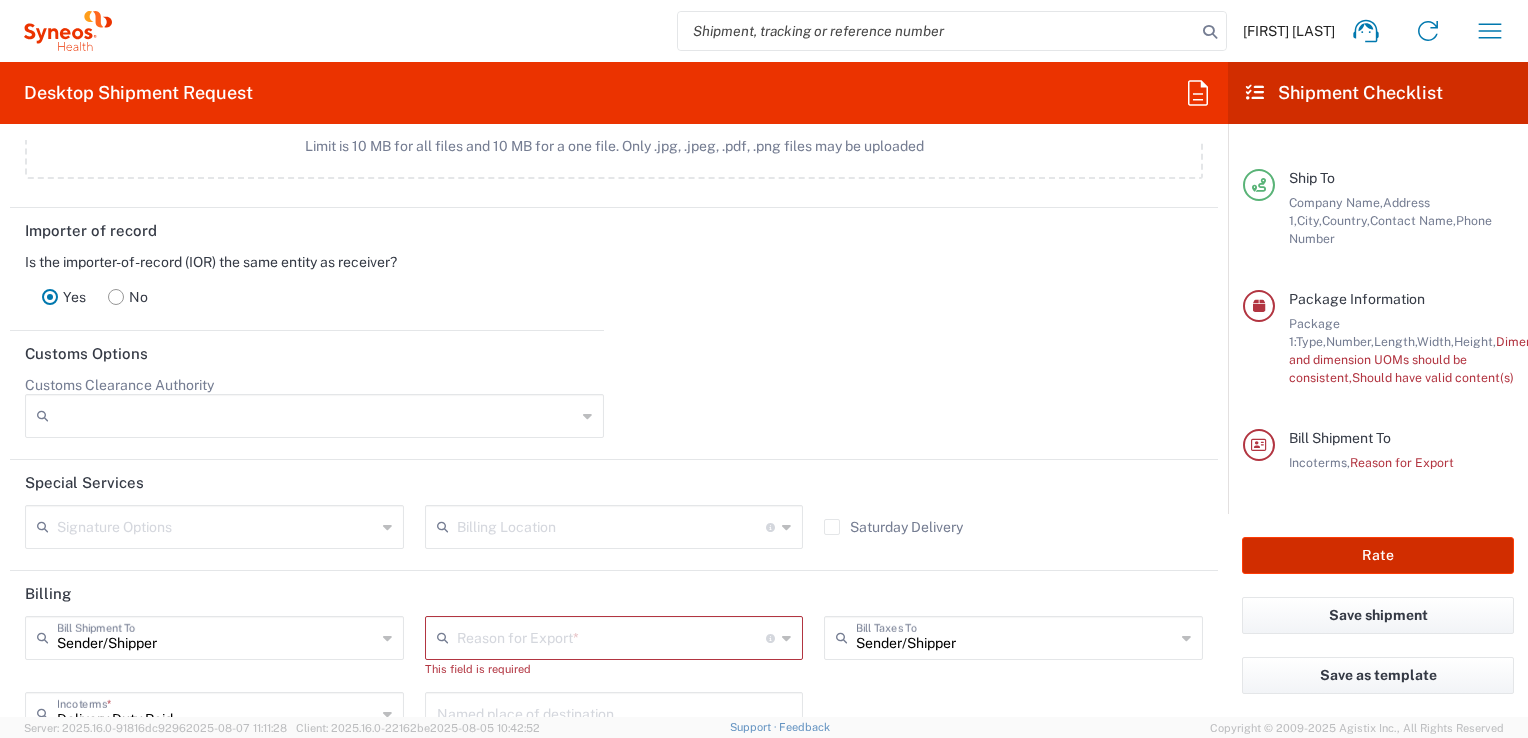 scroll, scrollTop: 2672, scrollLeft: 0, axis: vertical 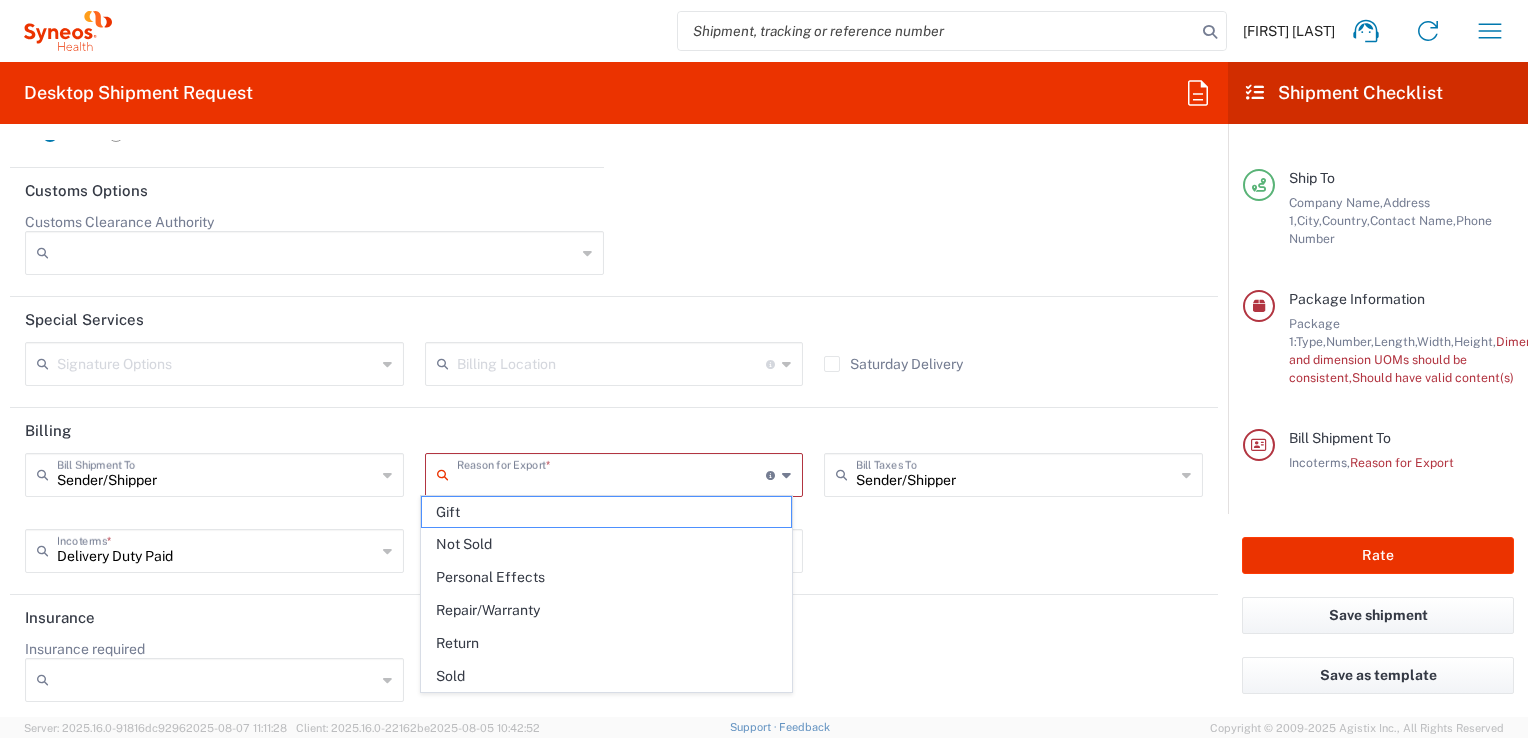 click at bounding box center [612, 473] 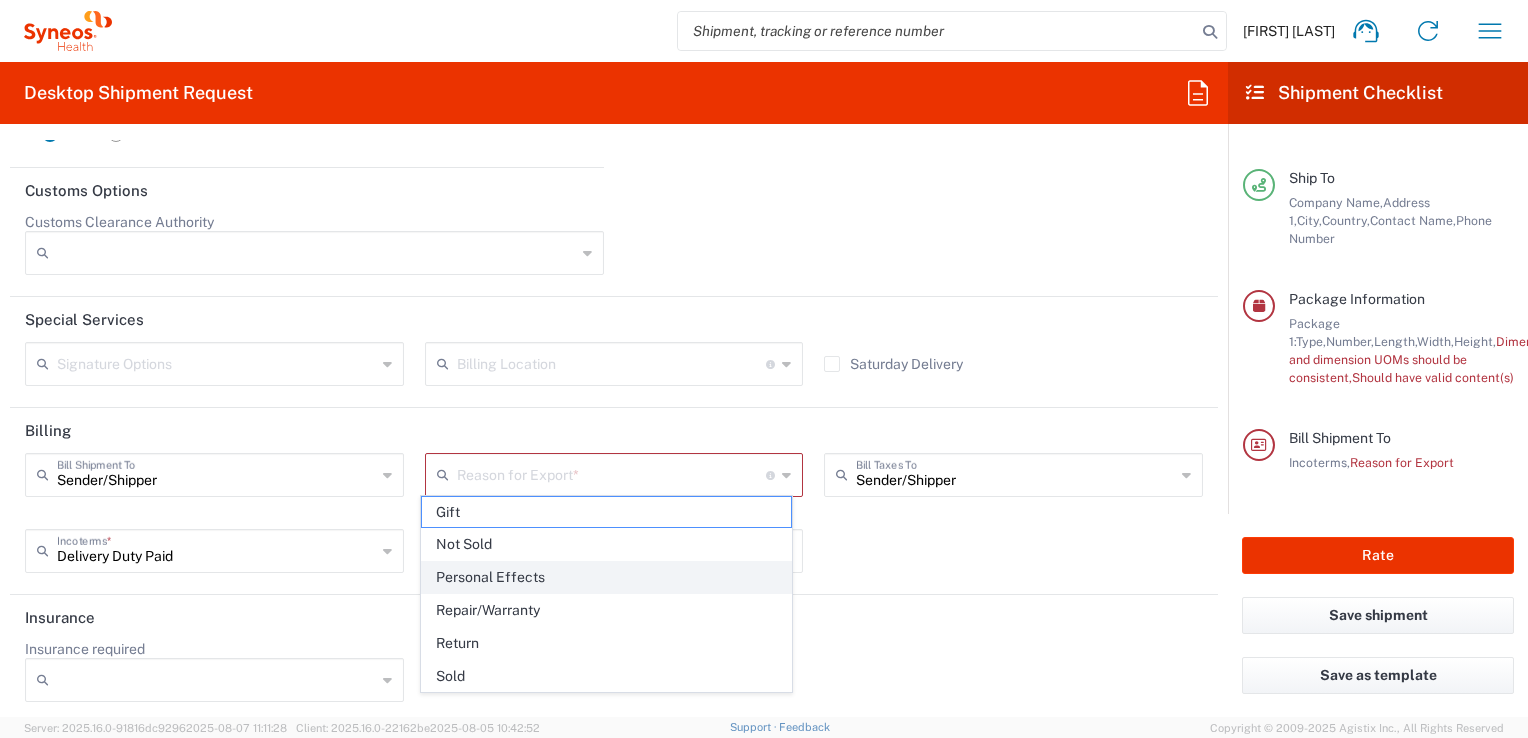 click on "Personal Effects" 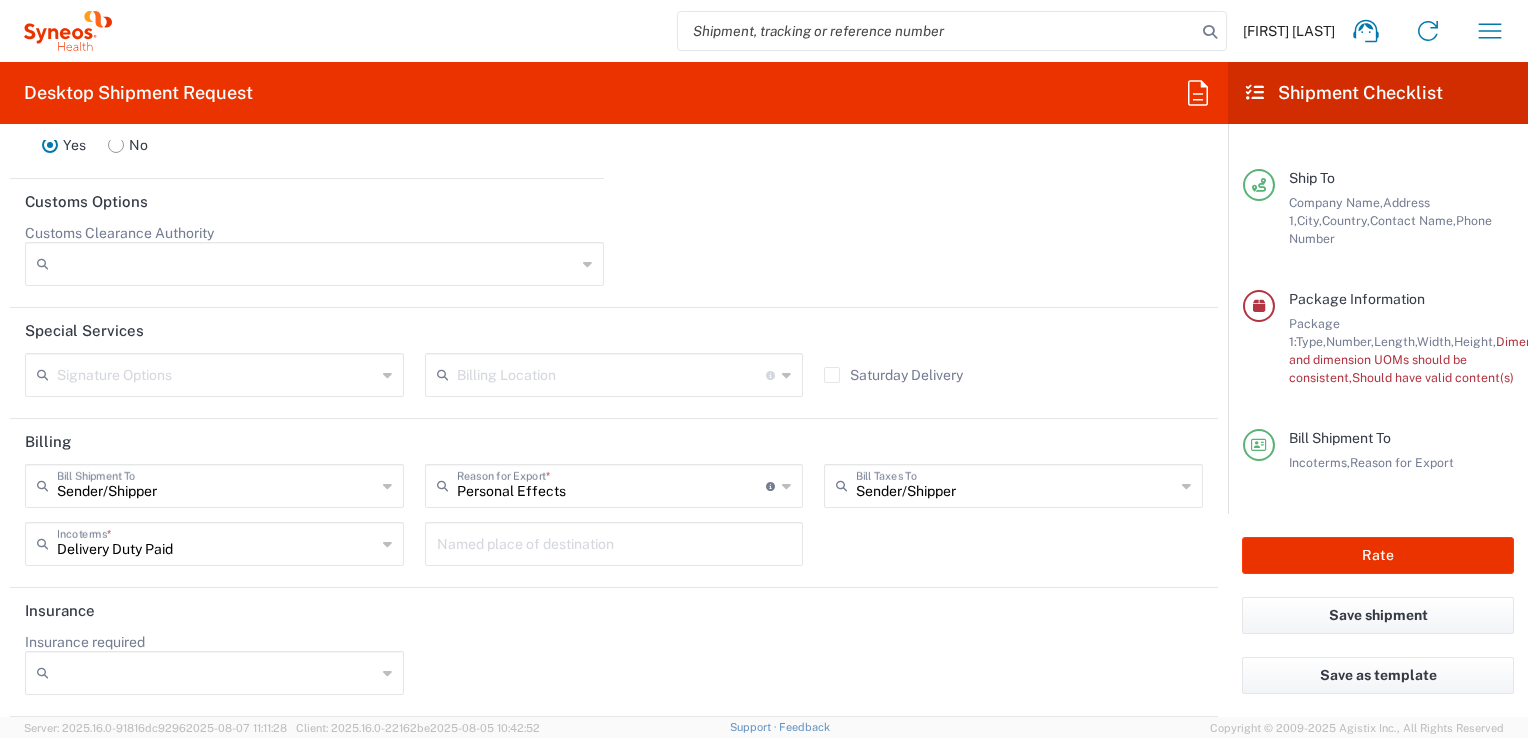 scroll, scrollTop: 2653, scrollLeft: 0, axis: vertical 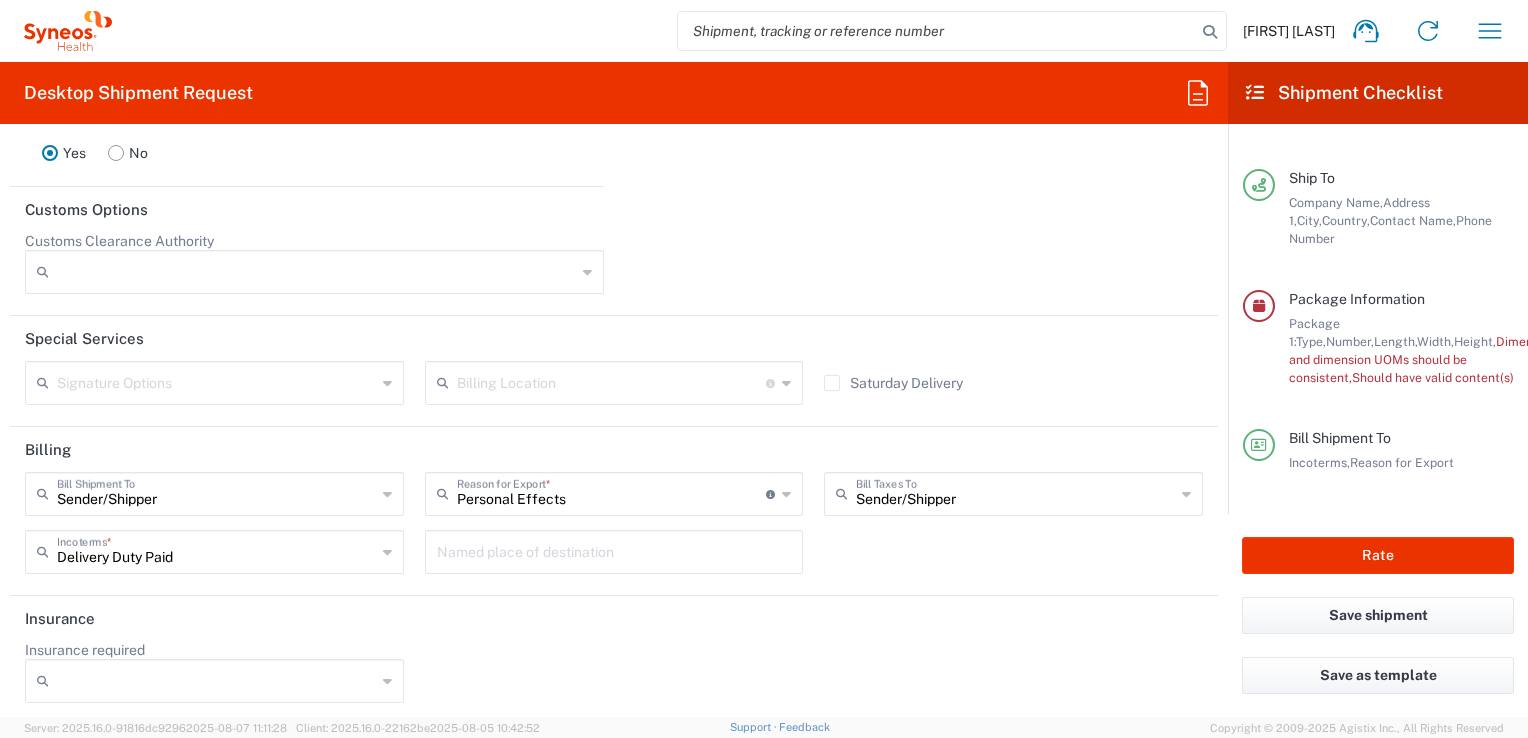 click on "Sender/Shipper  Bill Shipment To  Sender/Shipper Recipient Account Third Party Account Personal Effects  Reason for Export  * Gift Not Sold Personal Effects Repair/Warranty Return Sold Sender/Shipper  Bill Taxes To  Sender/Shipper Recipient Account Third Party Account Delivery Duty Paid  Incoterms  * Delivery Duty Paid Carriage Insurance Paid Carriage Paid To Cost and Freight Cost Insurance Freight Delivered at Place Delivered at Place Unloaded Delivered at Terminal Ex Works Free Along Ship Free Carrier Free On Board  Named place of destination" 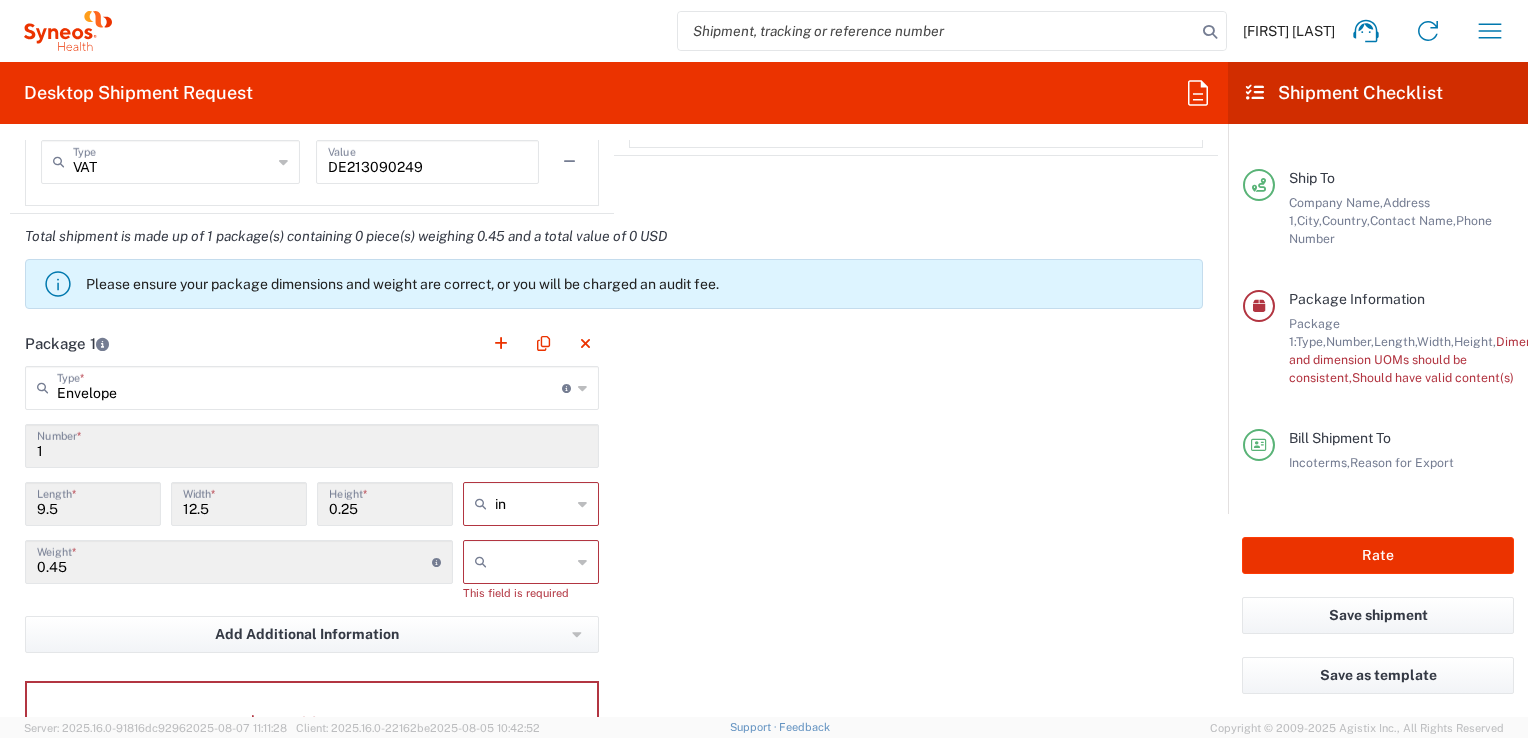 scroll, scrollTop: 2653, scrollLeft: 0, axis: vertical 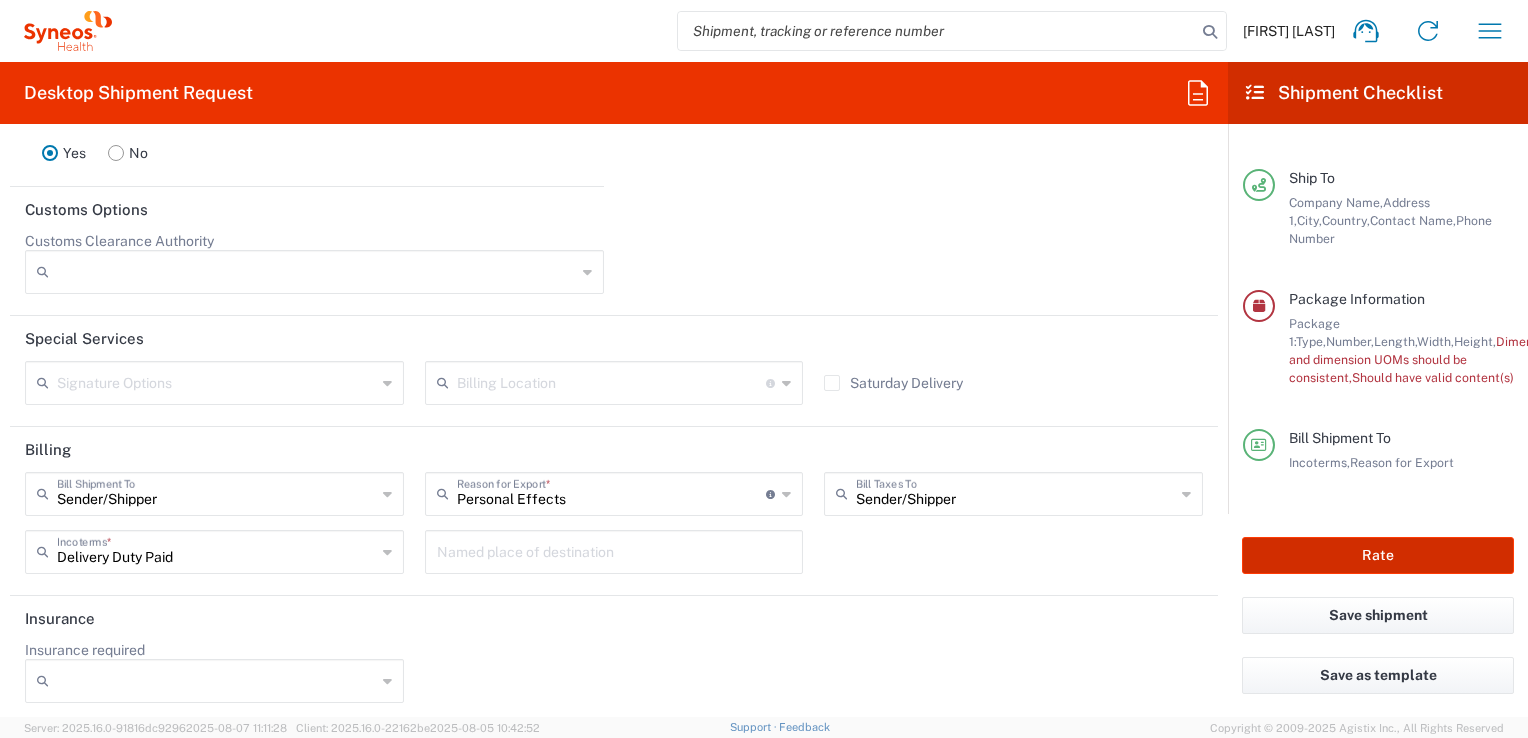 click on "Rate" 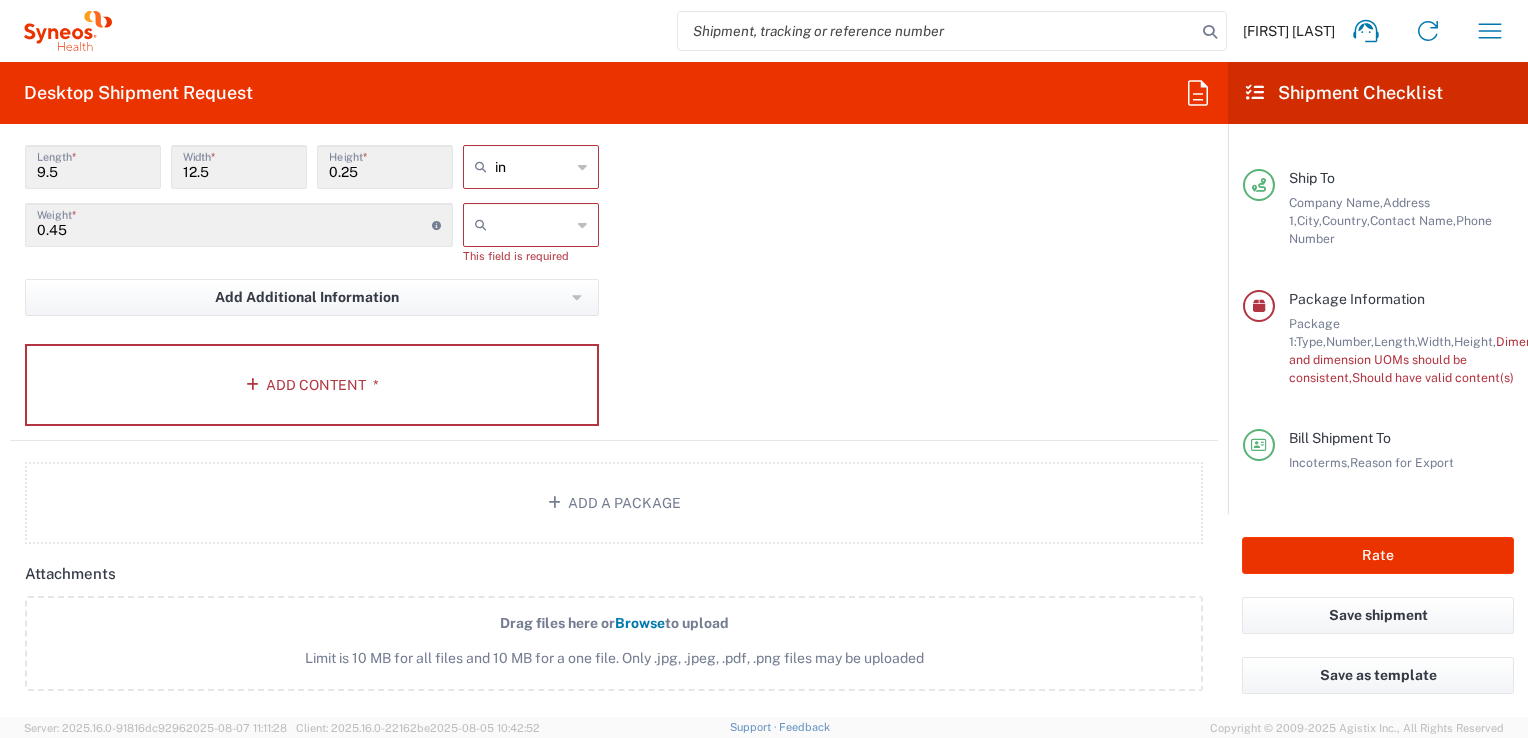 scroll, scrollTop: 1853, scrollLeft: 0, axis: vertical 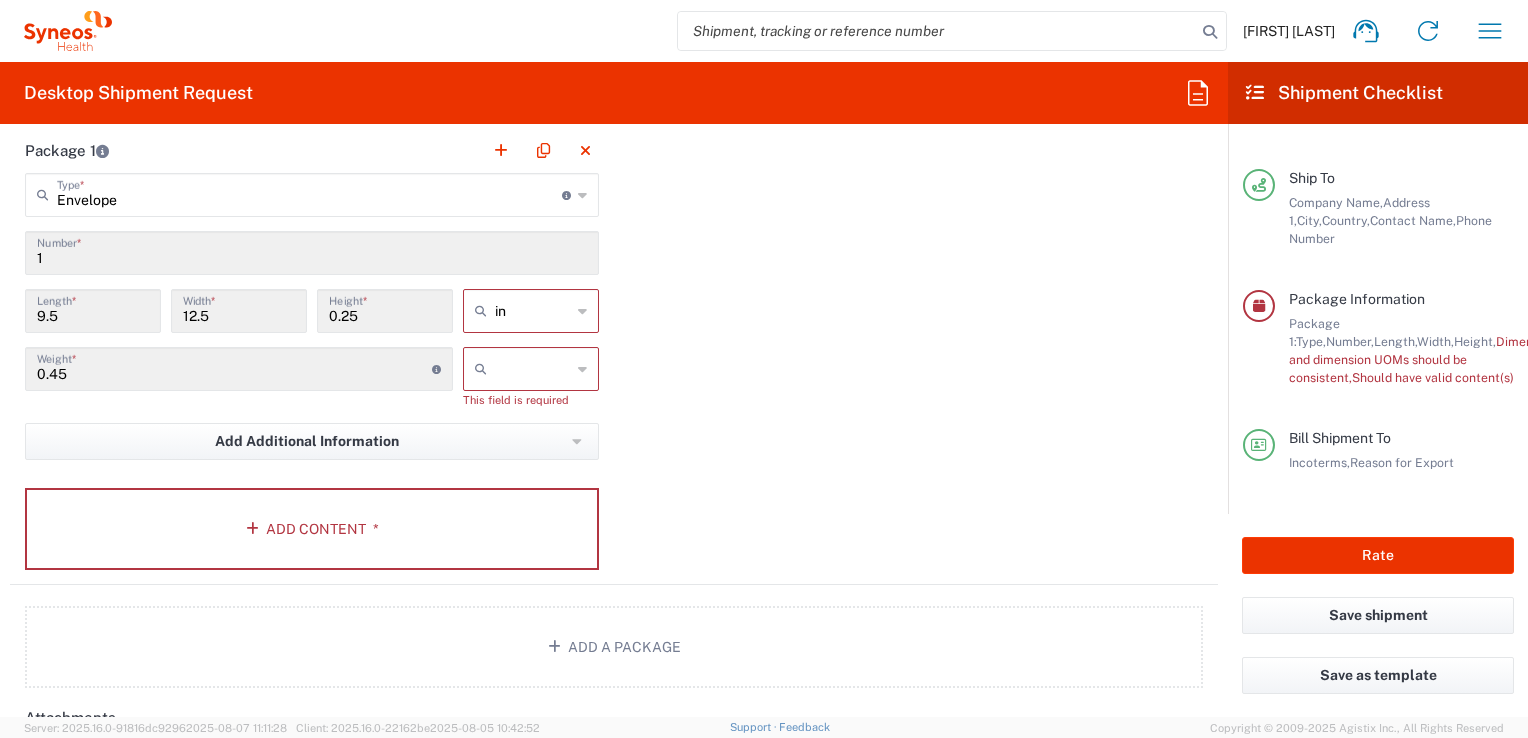 click on "Package 1  Envelope  Type  * Material used to package goods Medium Box Envelope Large Box Pallet(s) Oversized (Not Stackable) Pallet(s) Oversized (Stackable) Pallet(s) Standard (Not Stackable) Pallet(s) Standard (Stackable) Small Box Vendor Box - 10kg Vendor Box - 25kg Your Packaging 1  Number  * [NUMBER]  Length  * [NUMBER]  Width  * [NUMBER]  Height  * in in cm ft [NUMBER]  Weight  * Total weight of package(s) in pounds or kilograms kgs lbs This field is required Add Additional Information  Package material   Package temperature   Temperature device  Add Content *" 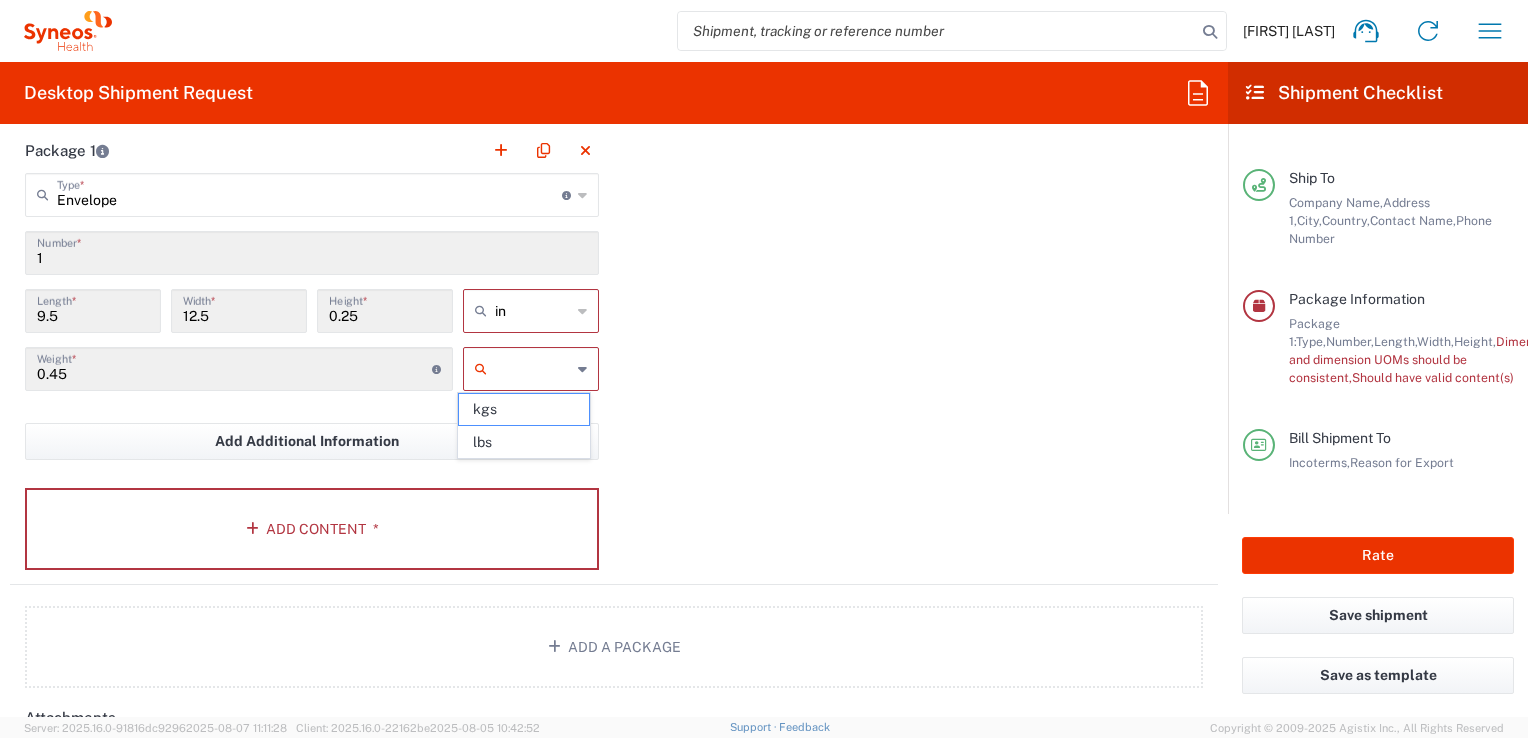 click at bounding box center [533, 369] 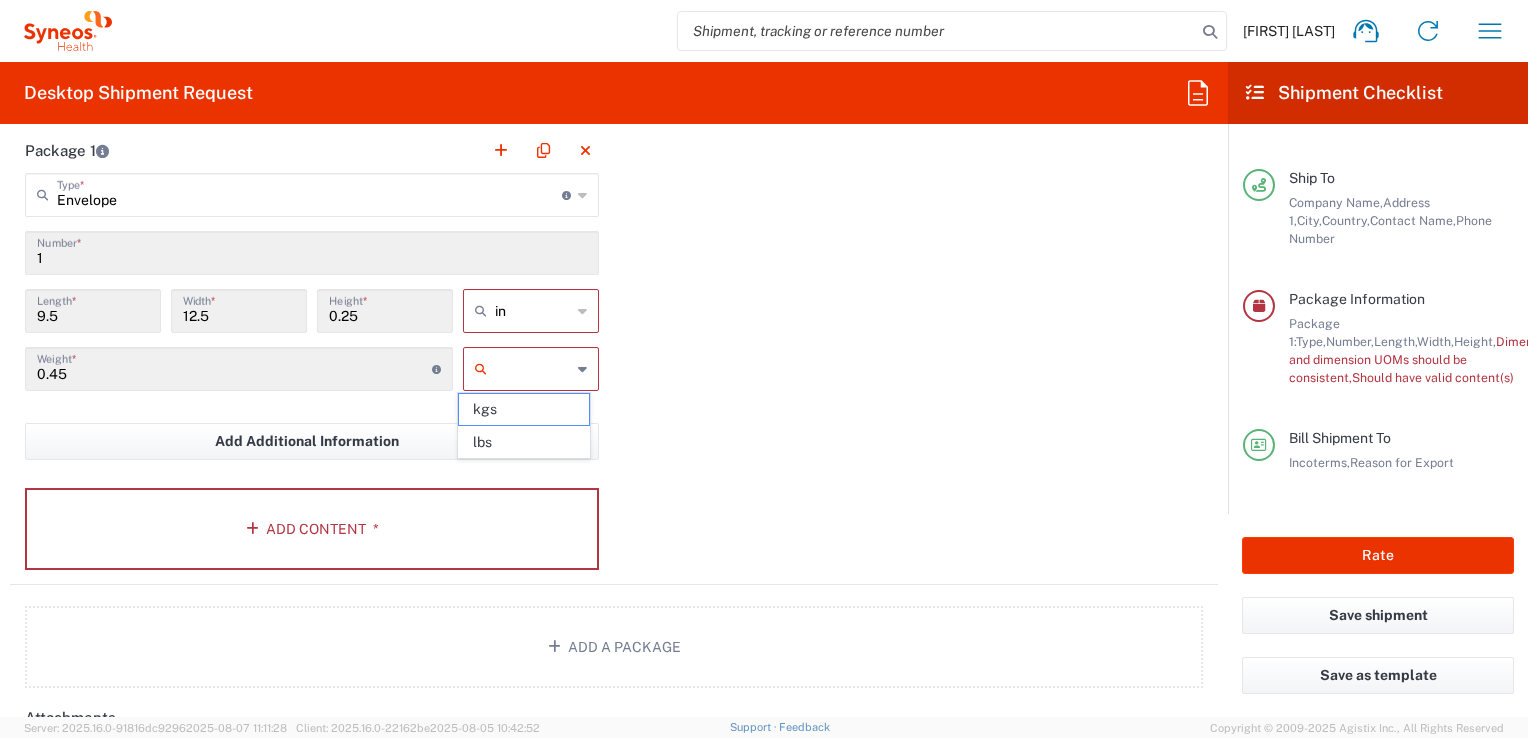 drag, startPoint x: 516, startPoint y: 412, endPoint x: 518, endPoint y: 400, distance: 12.165525 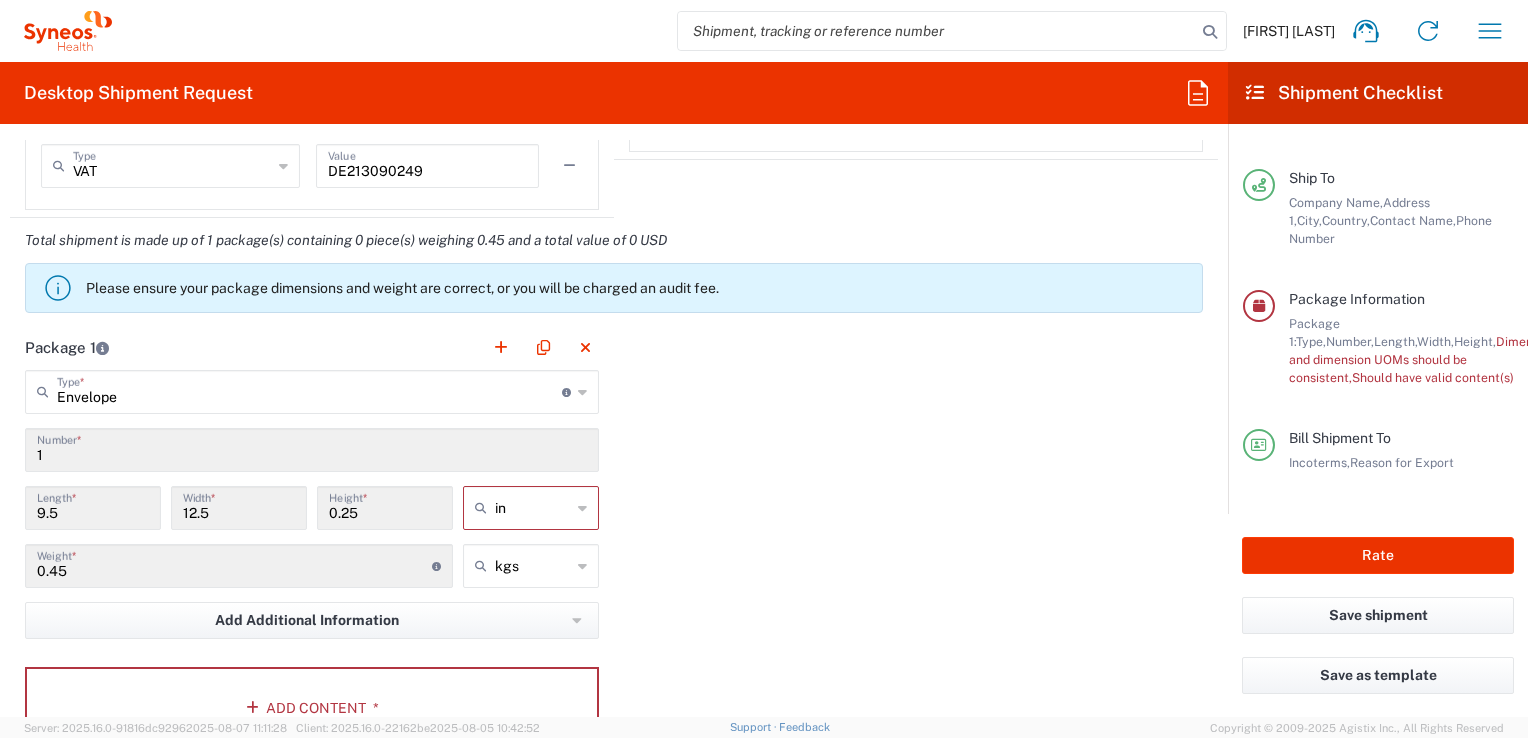 scroll, scrollTop: 1653, scrollLeft: 0, axis: vertical 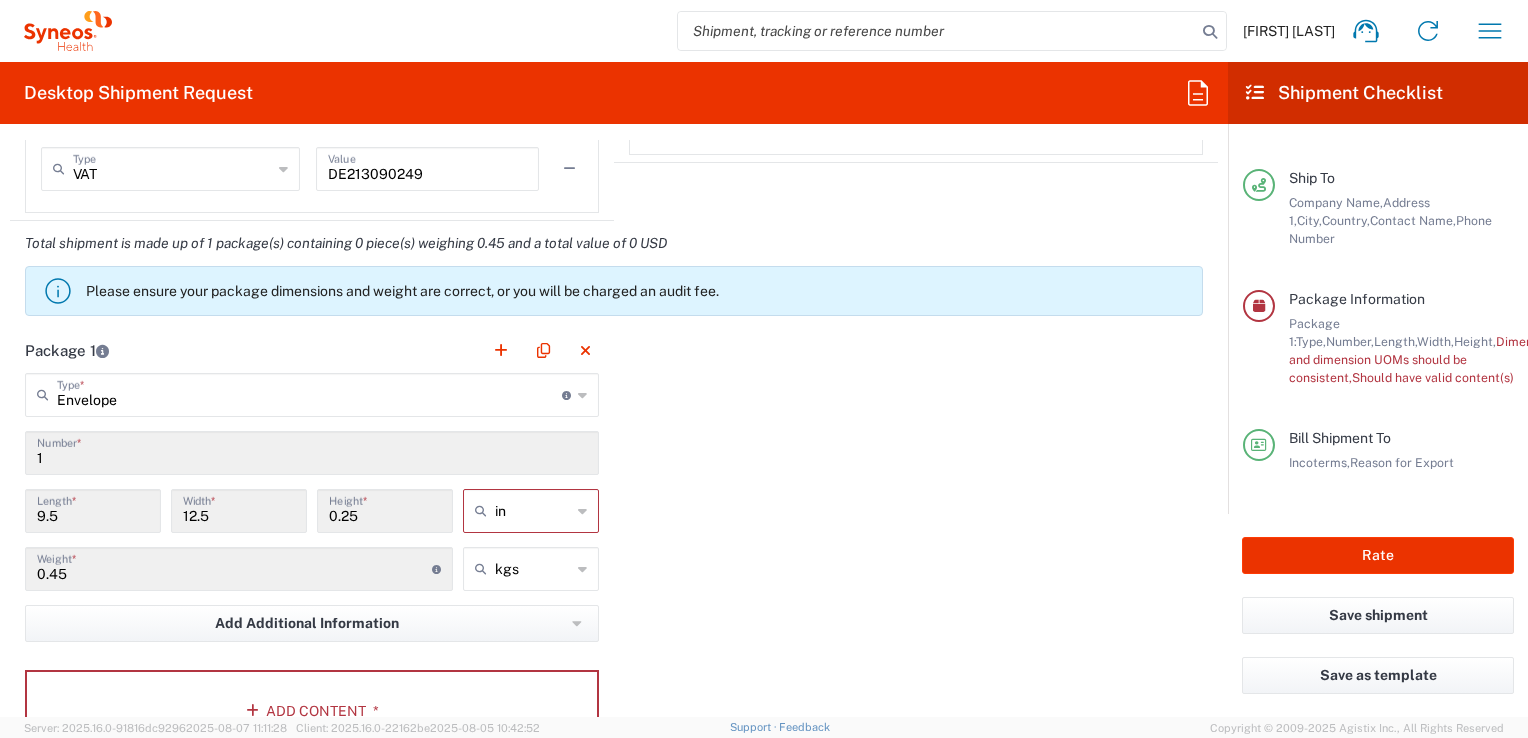 click on "in" 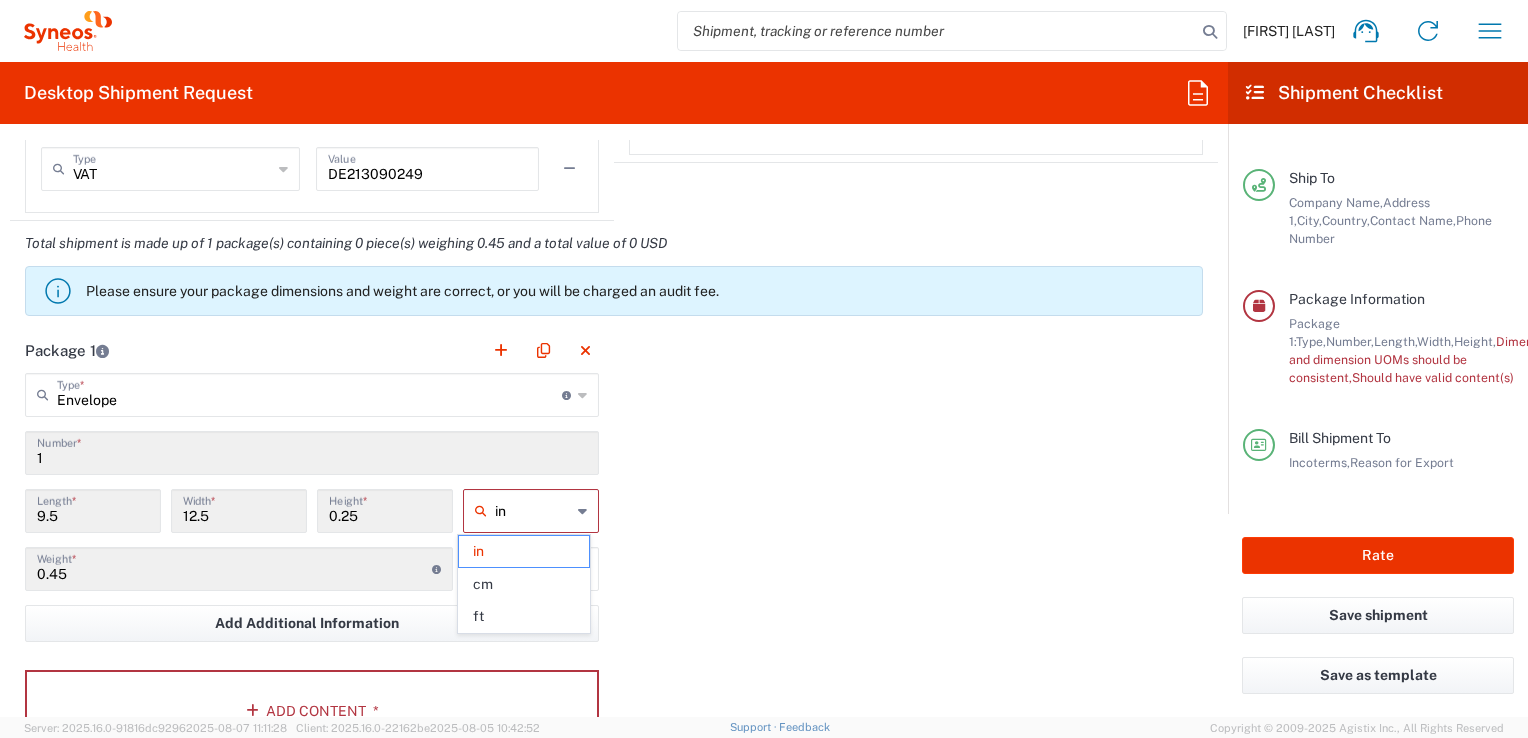 type 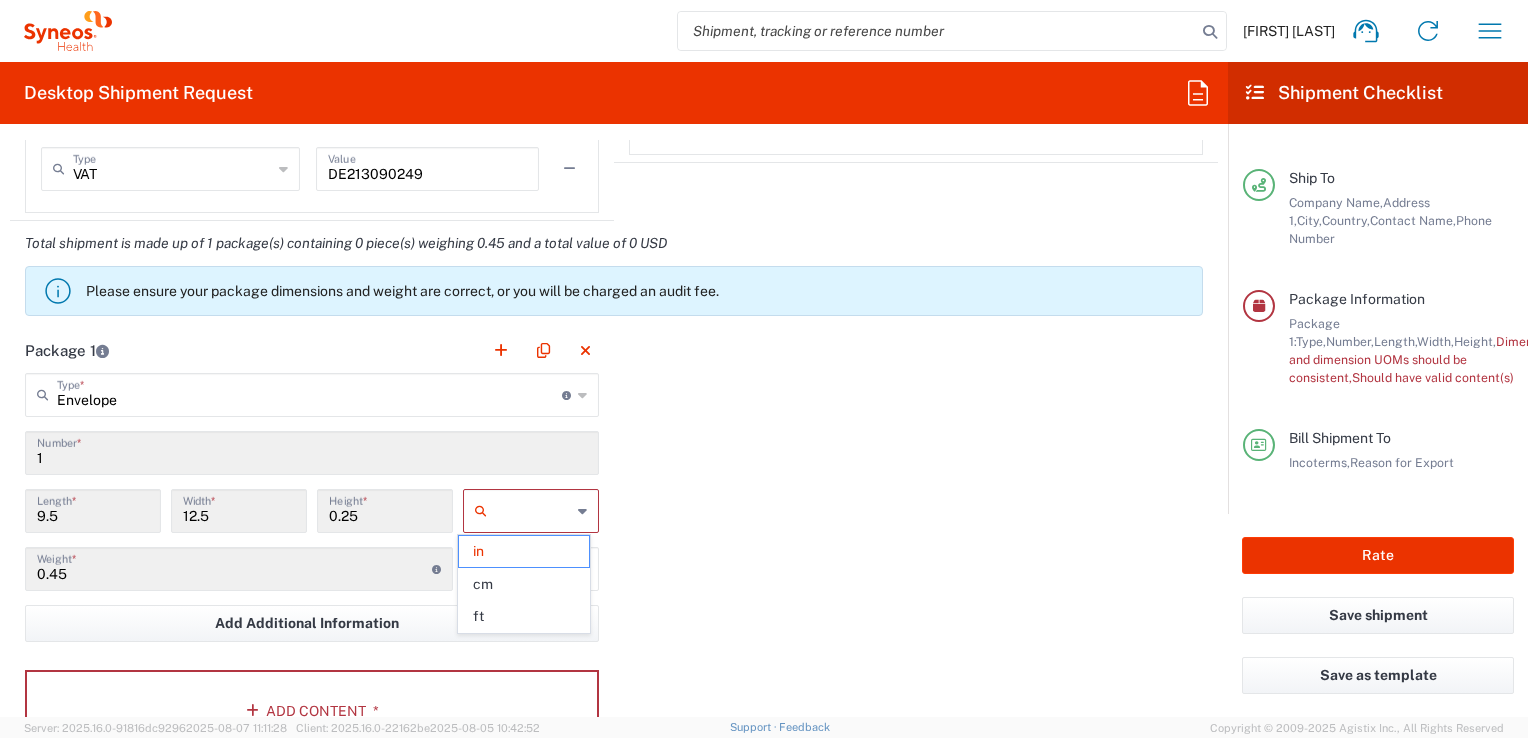 click 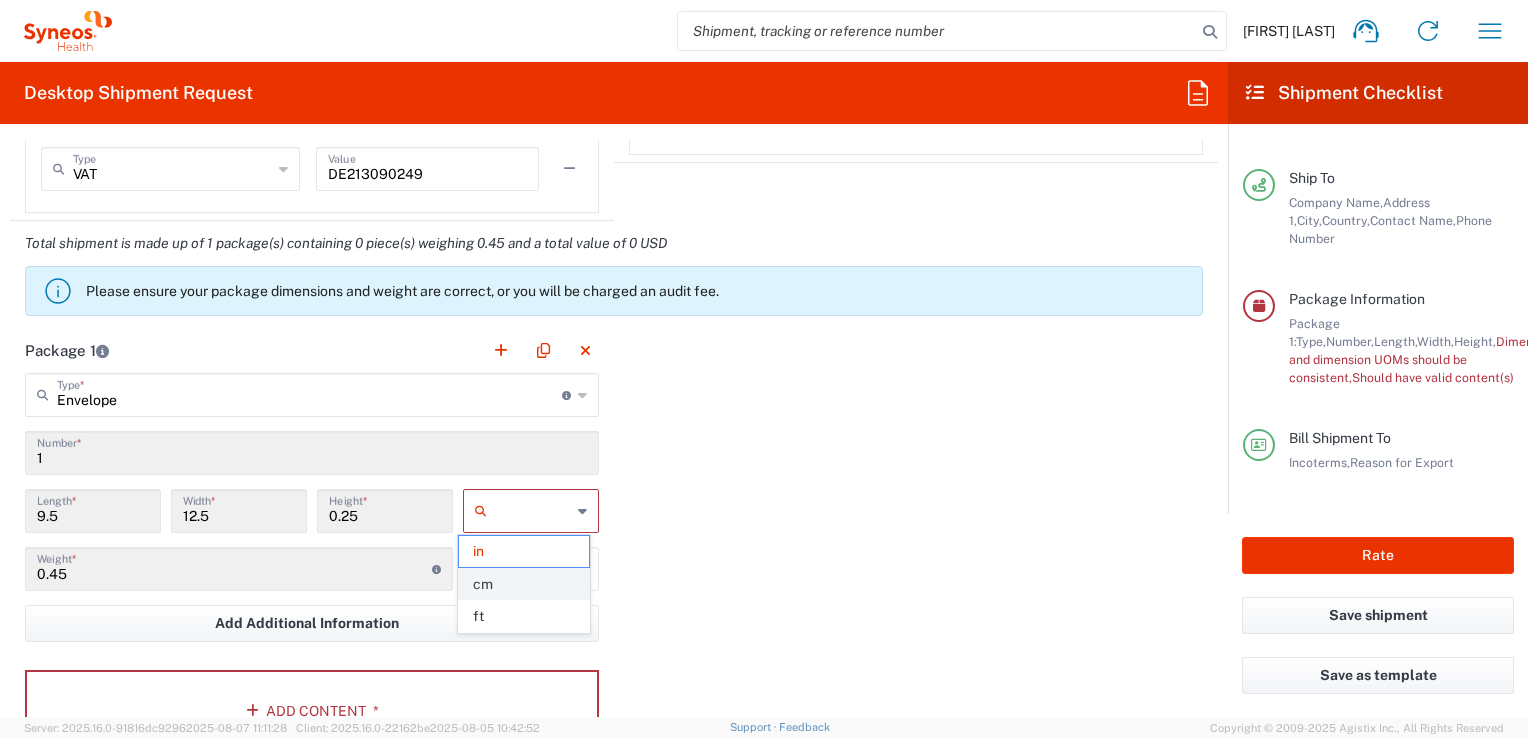 click on "cm" 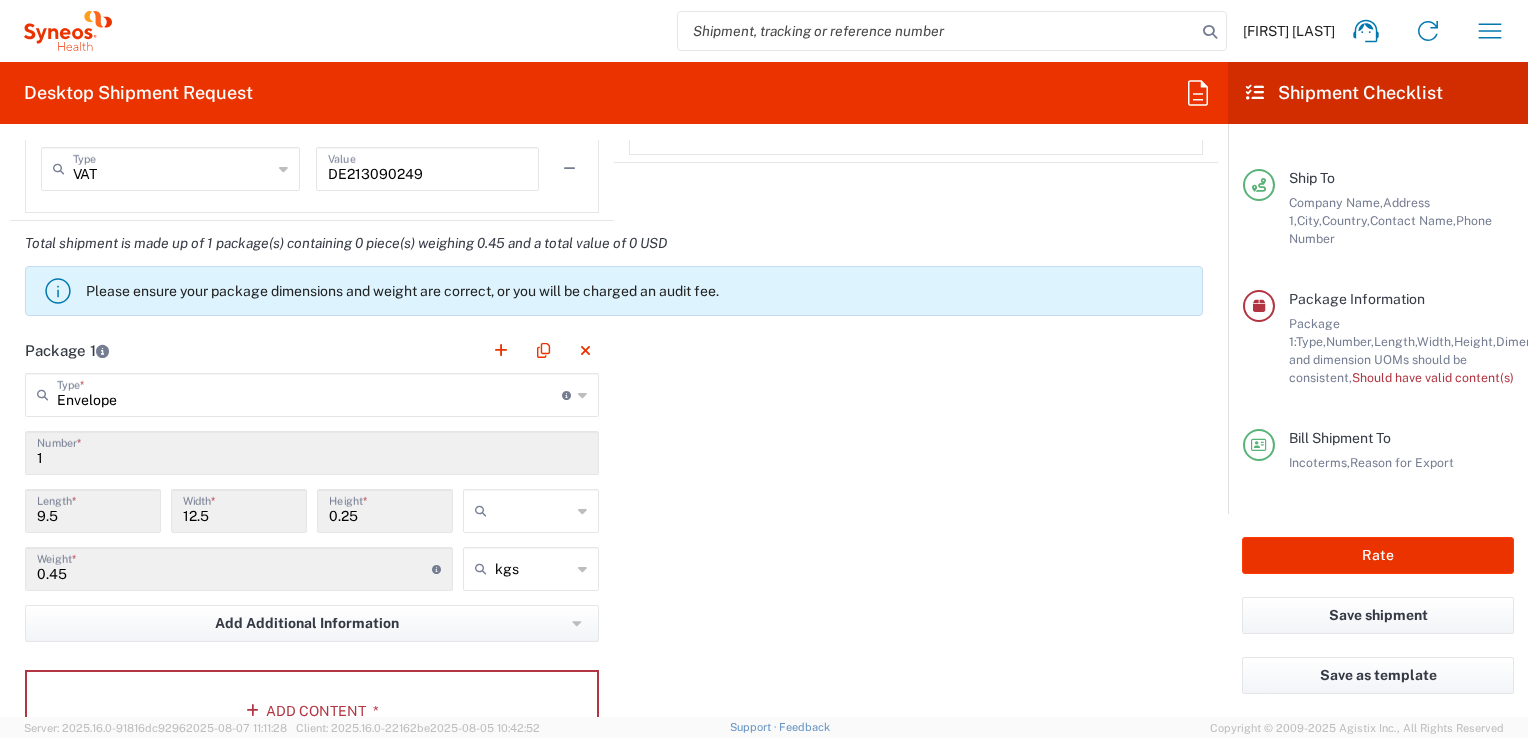 type on "24.13" 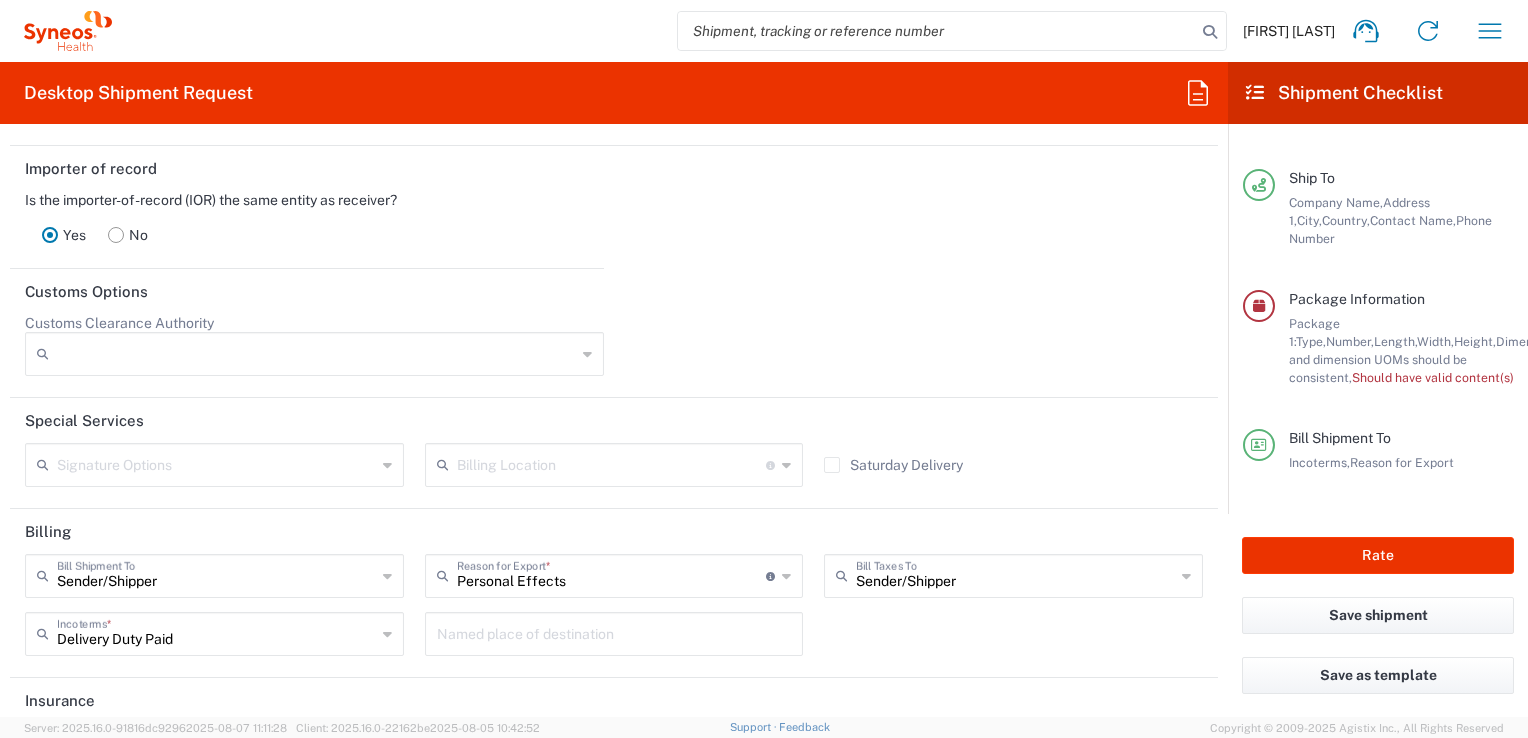 scroll, scrollTop: 2636, scrollLeft: 0, axis: vertical 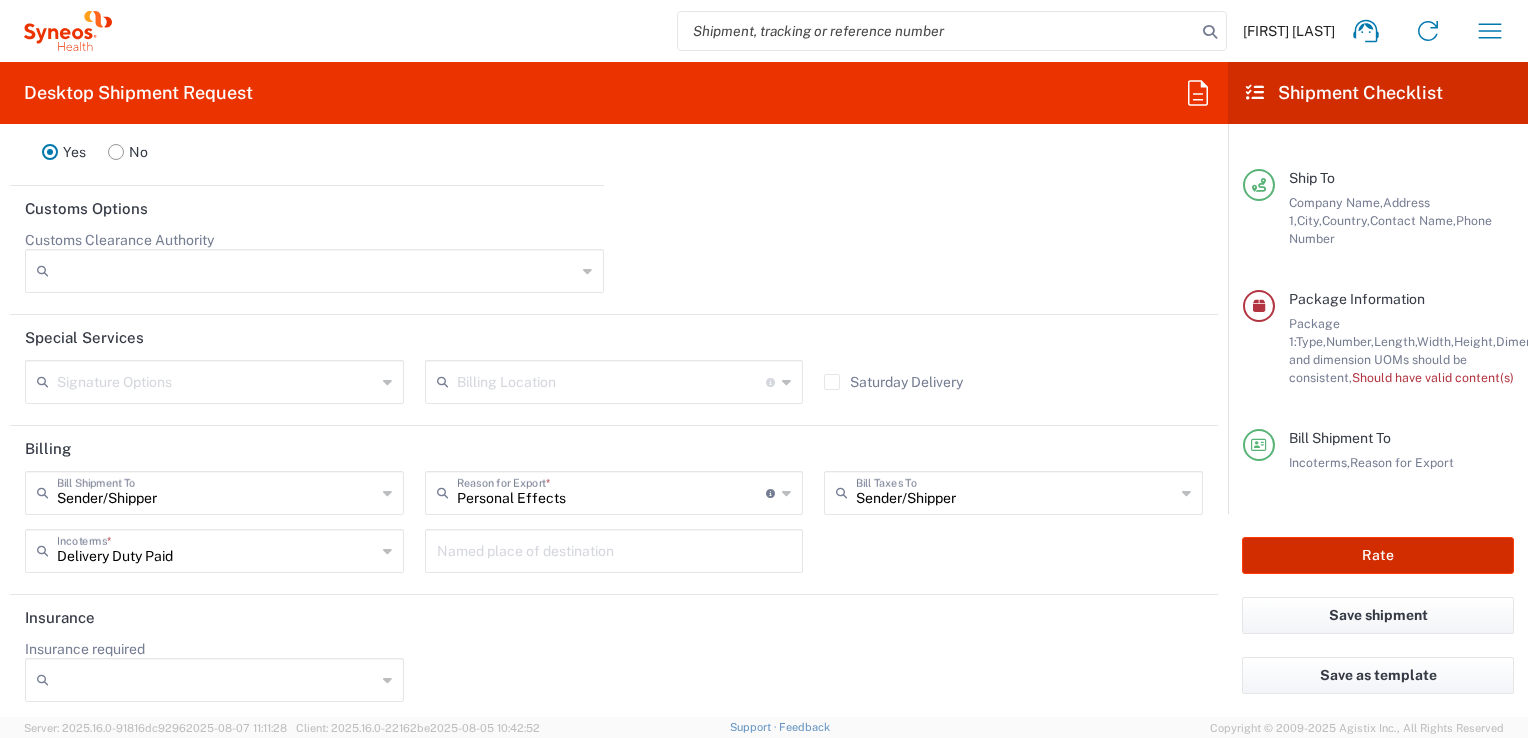click on "Rate" 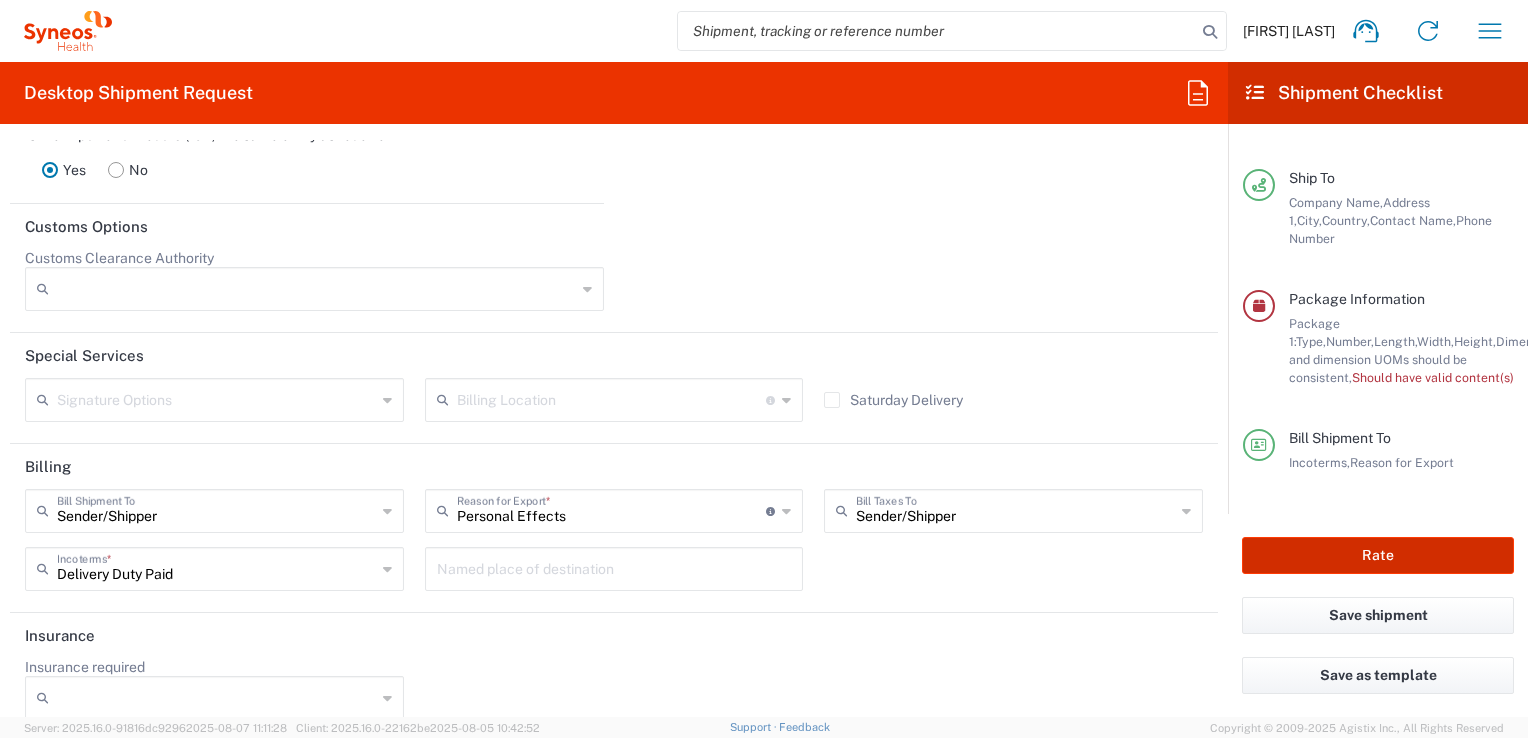 scroll, scrollTop: 2636, scrollLeft: 0, axis: vertical 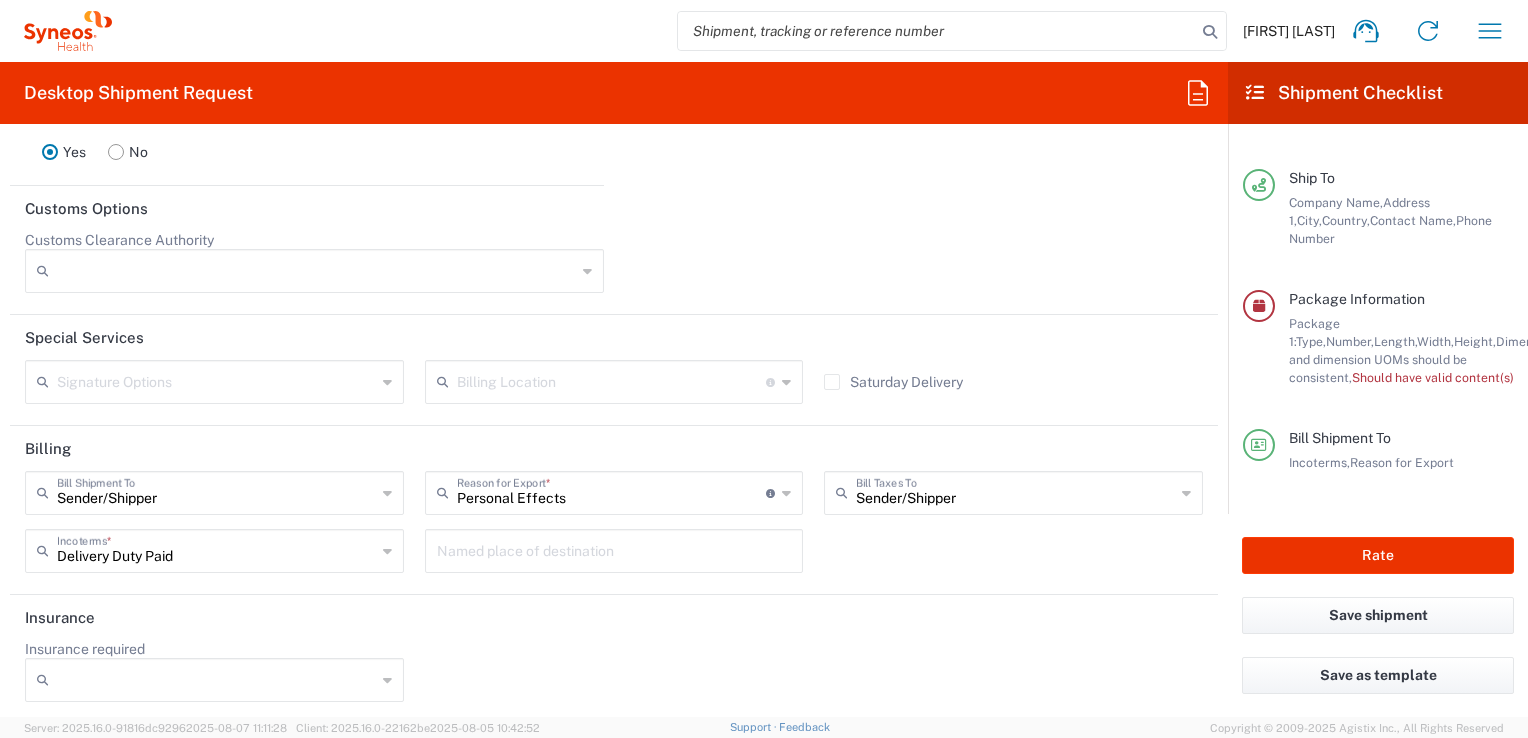 click on "Insurance required  No Yes" 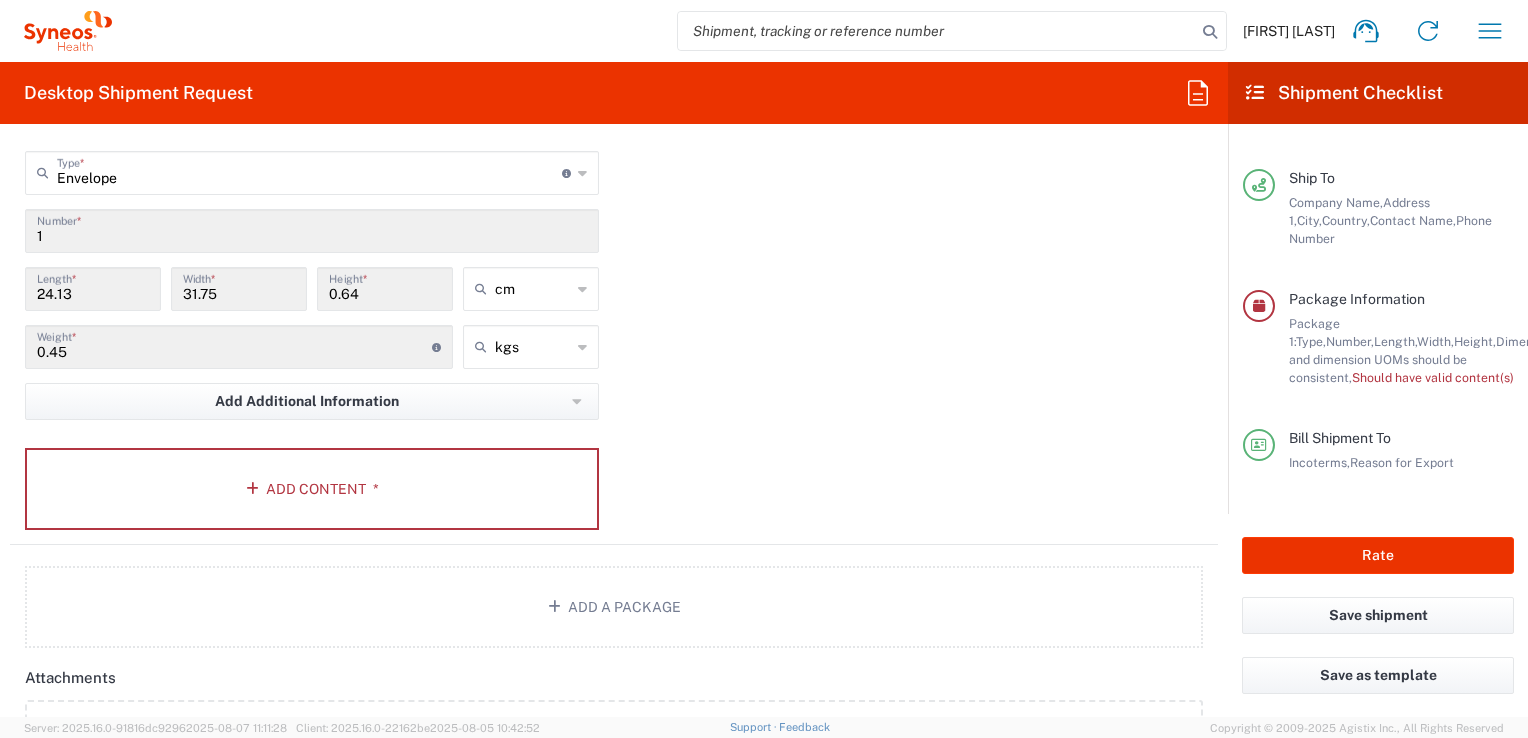 scroll, scrollTop: 1874, scrollLeft: 0, axis: vertical 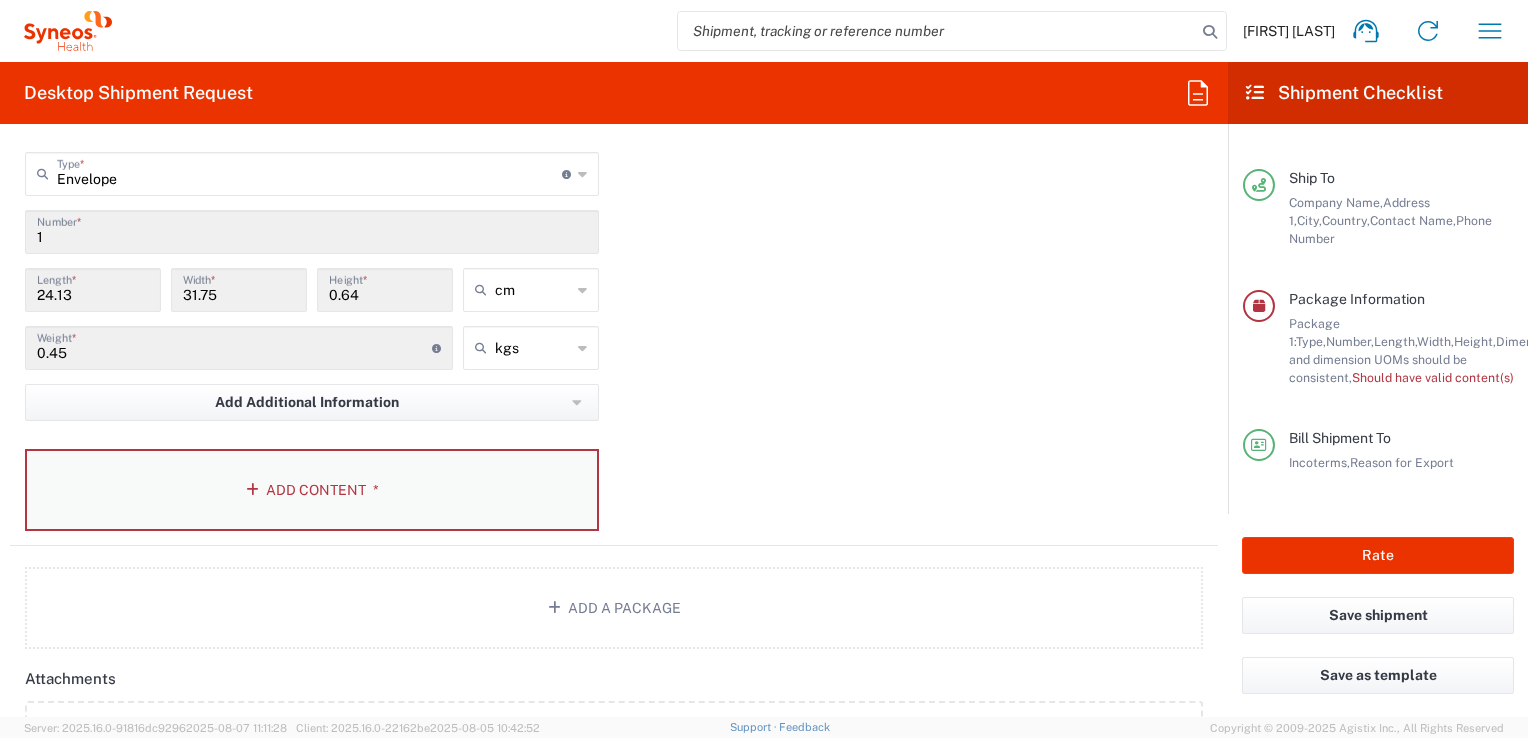 click on "Add Content *" 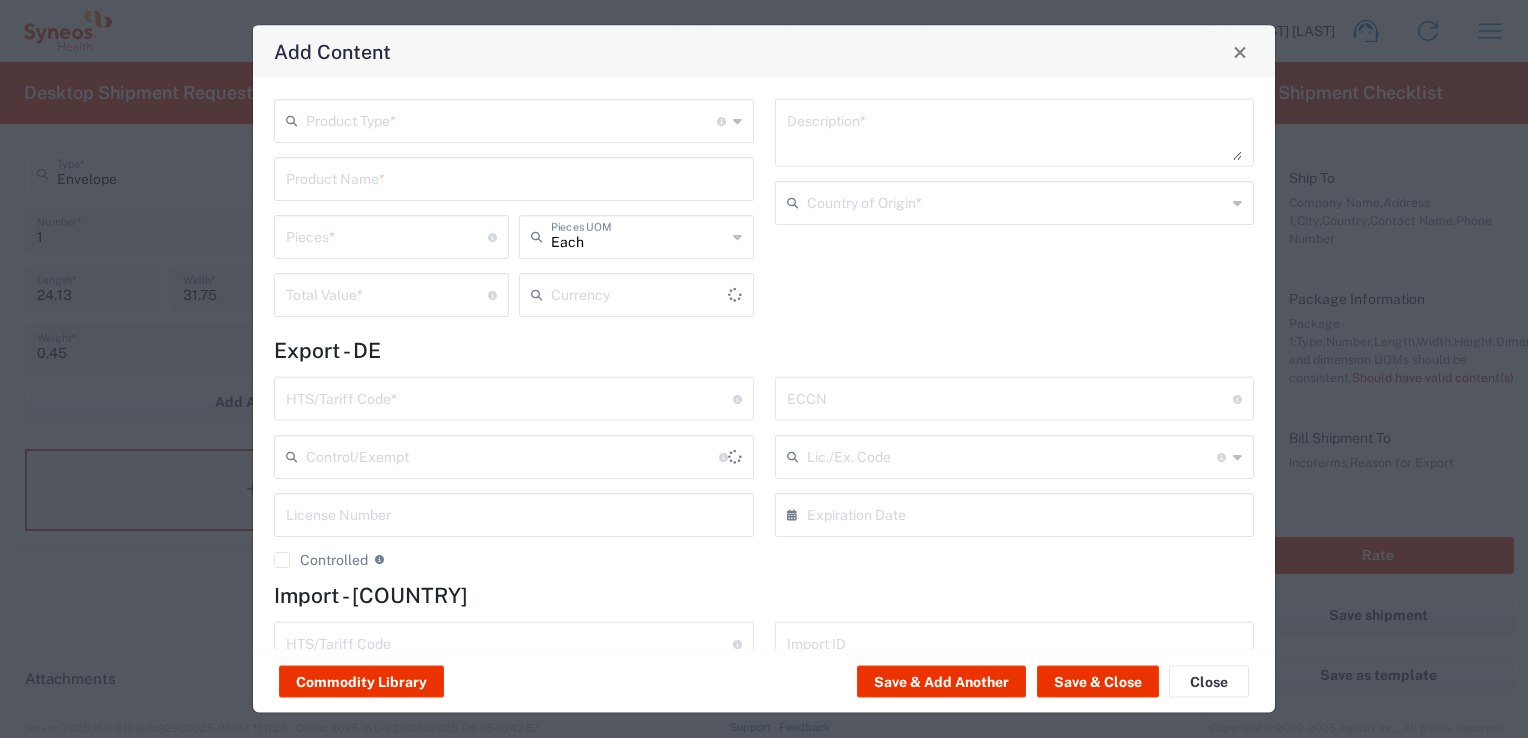 type on "US Dollar" 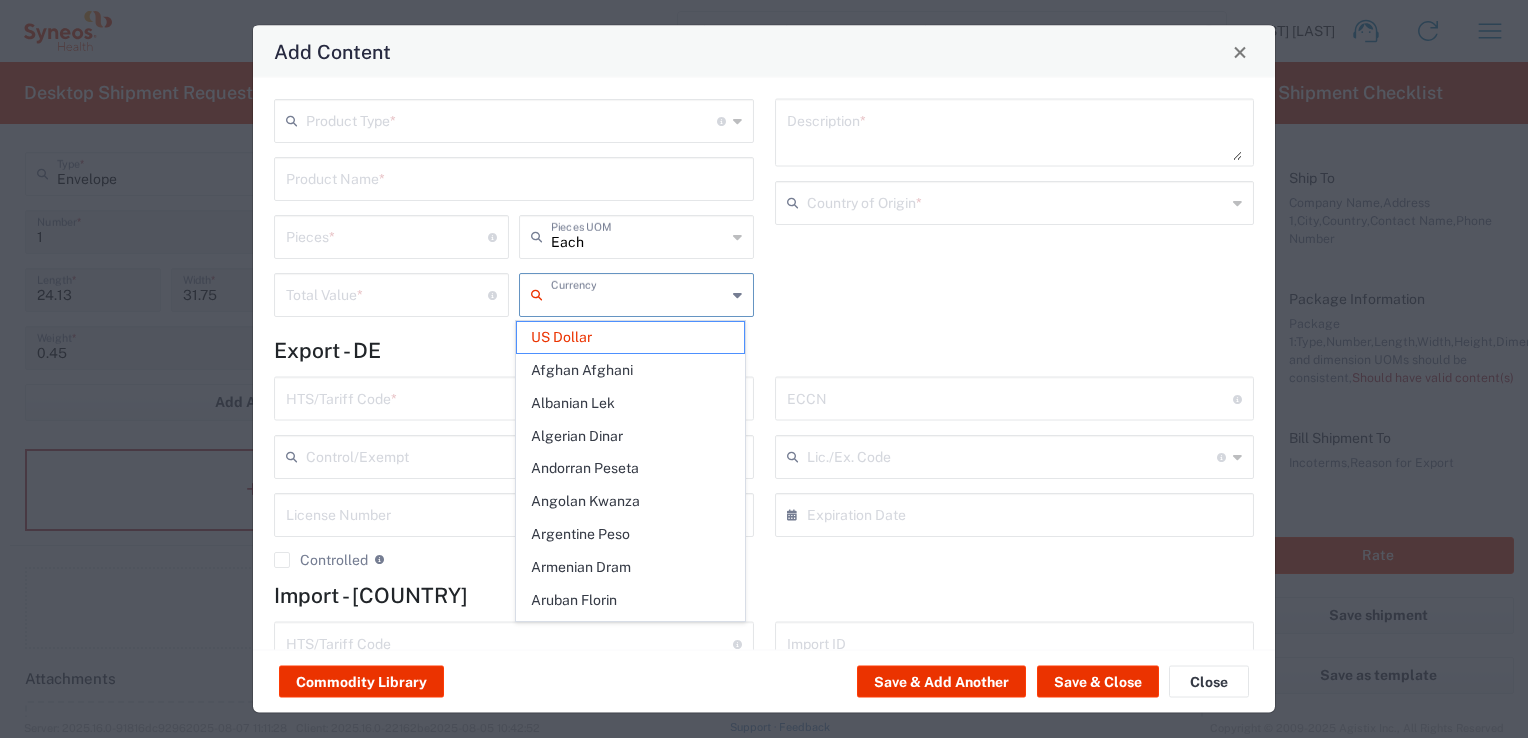 click at bounding box center (638, 293) 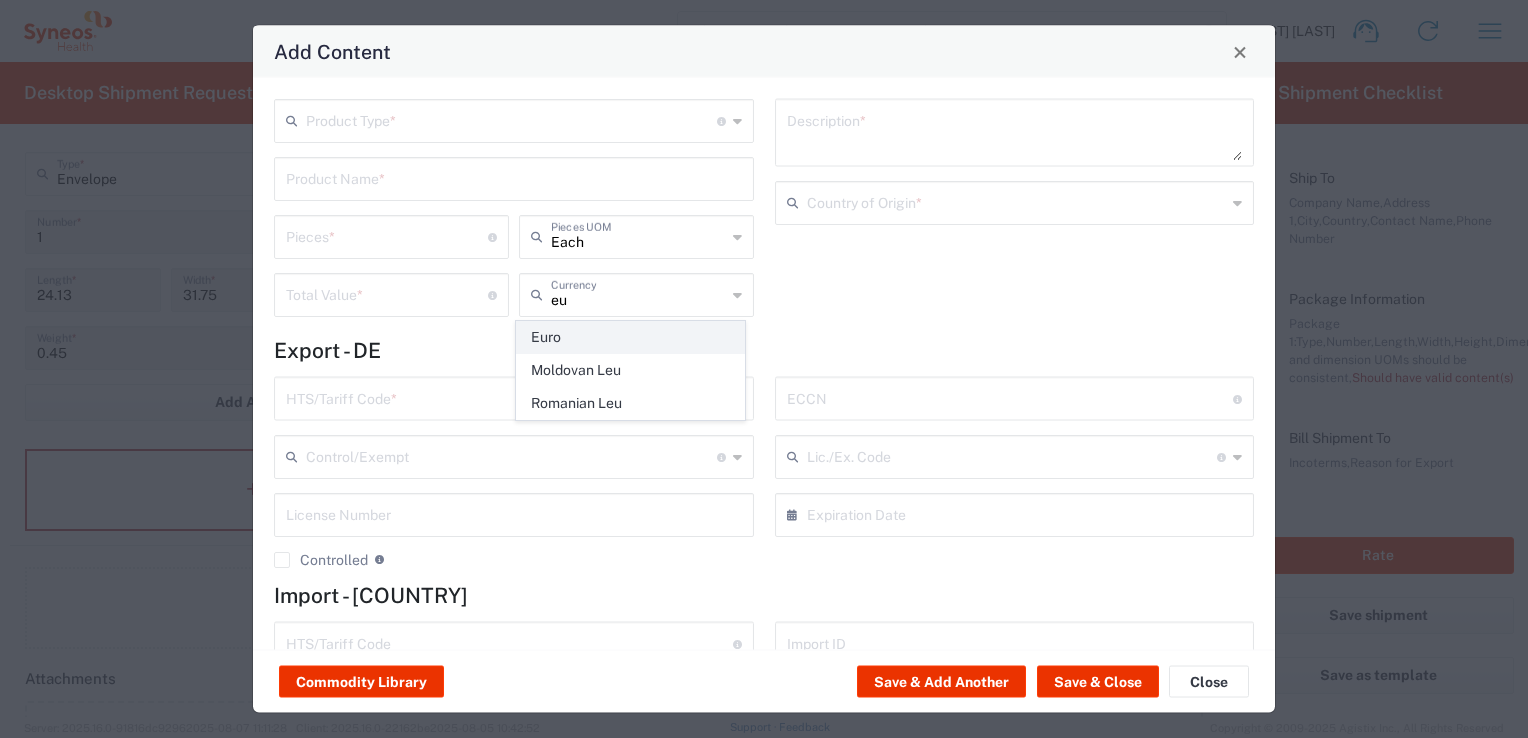 click on "Euro" 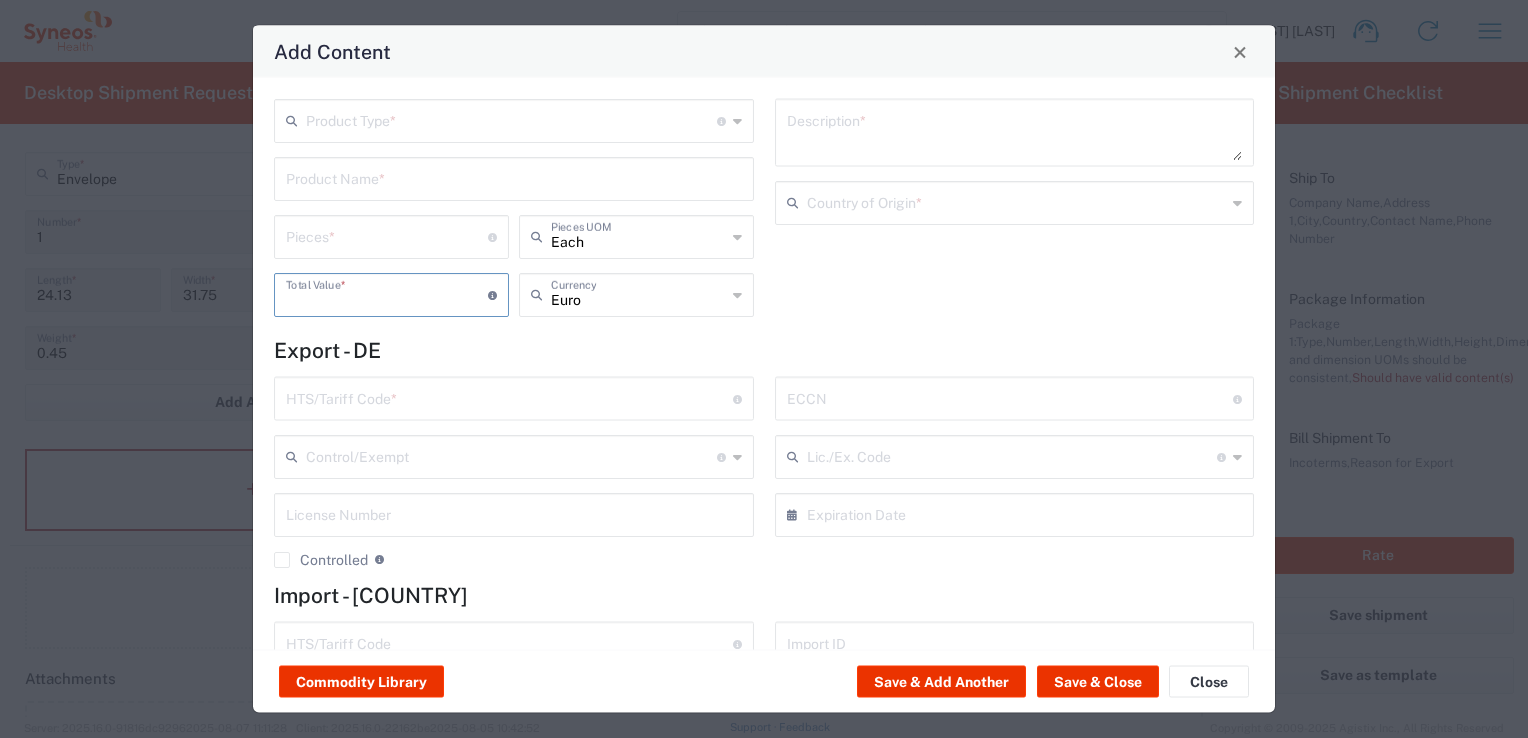 click at bounding box center (387, 293) 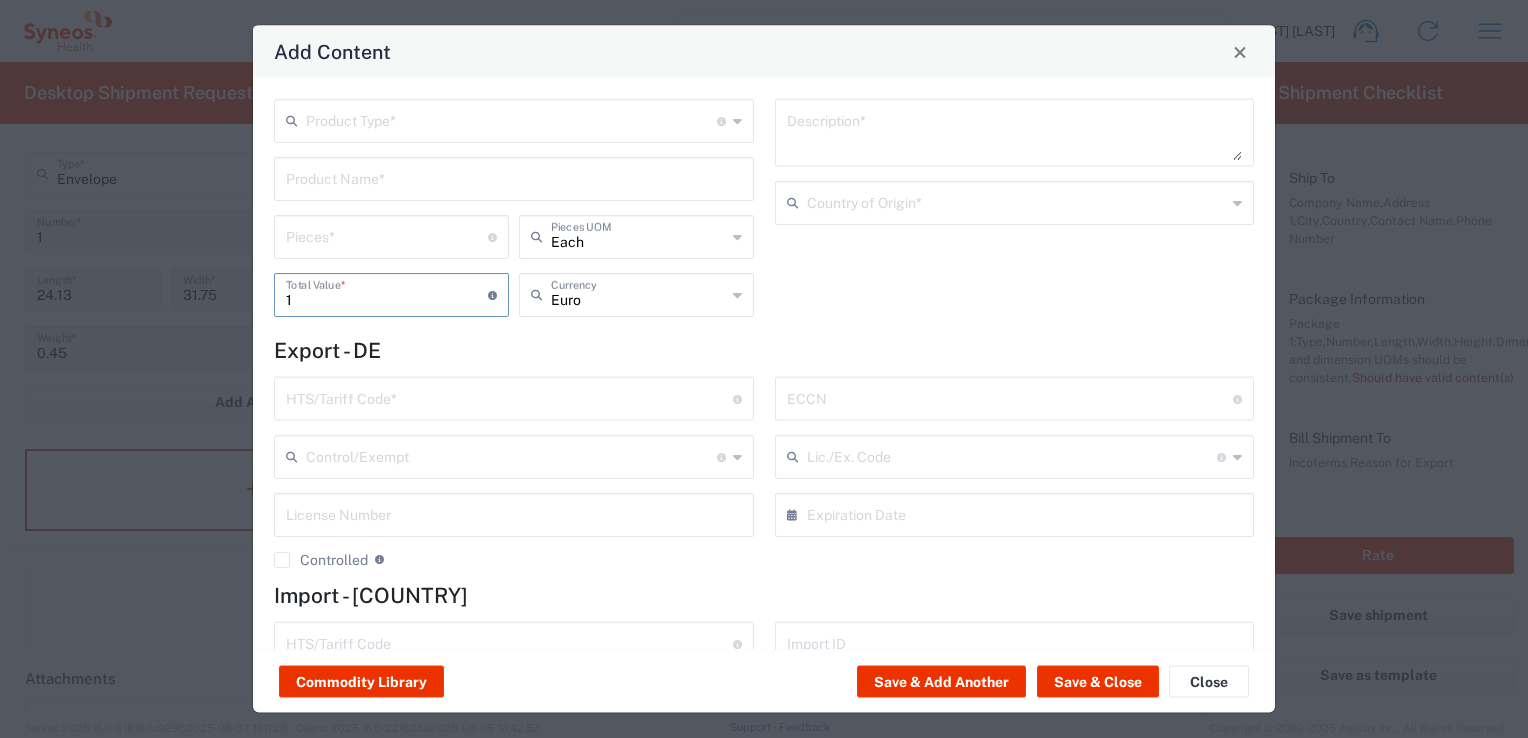 type on "1" 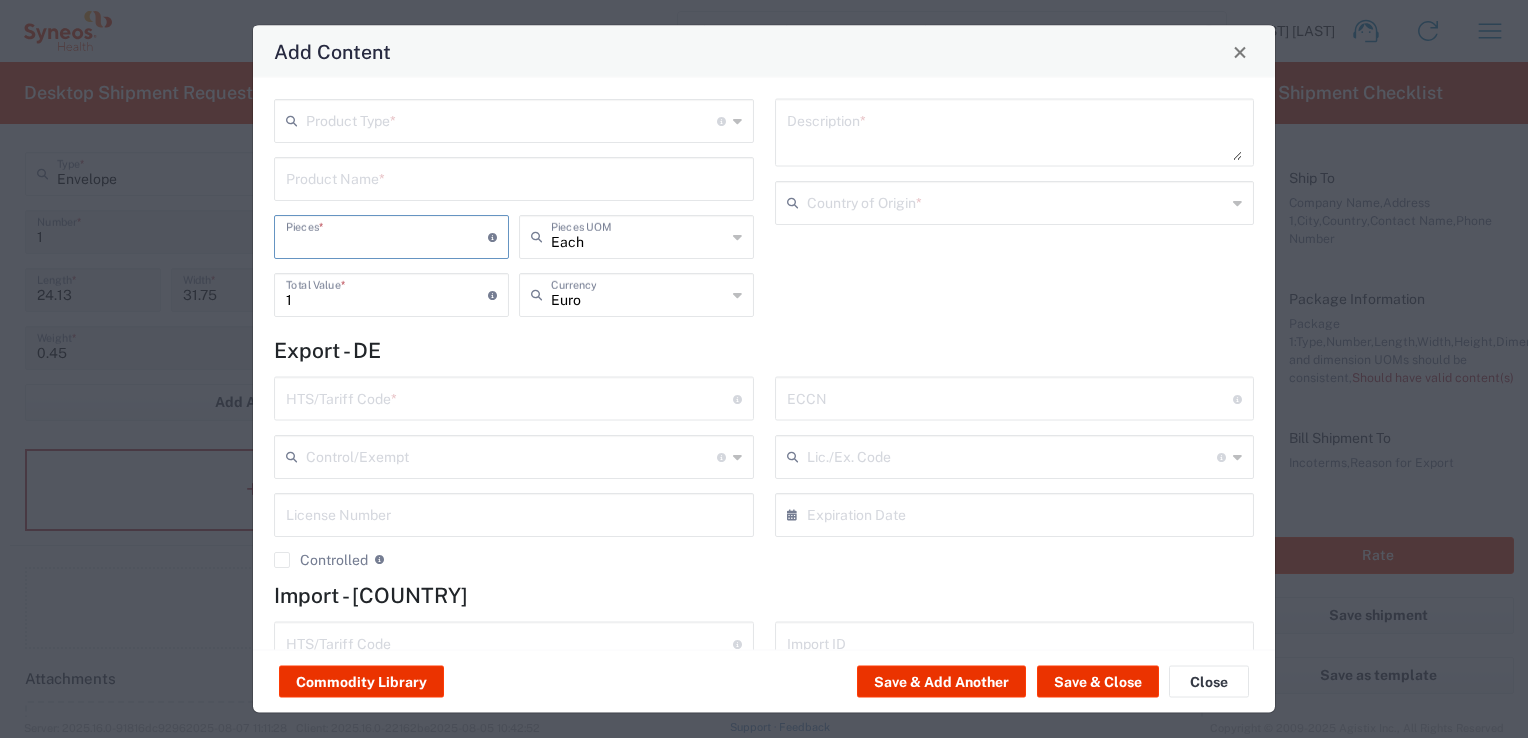 click at bounding box center (387, 235) 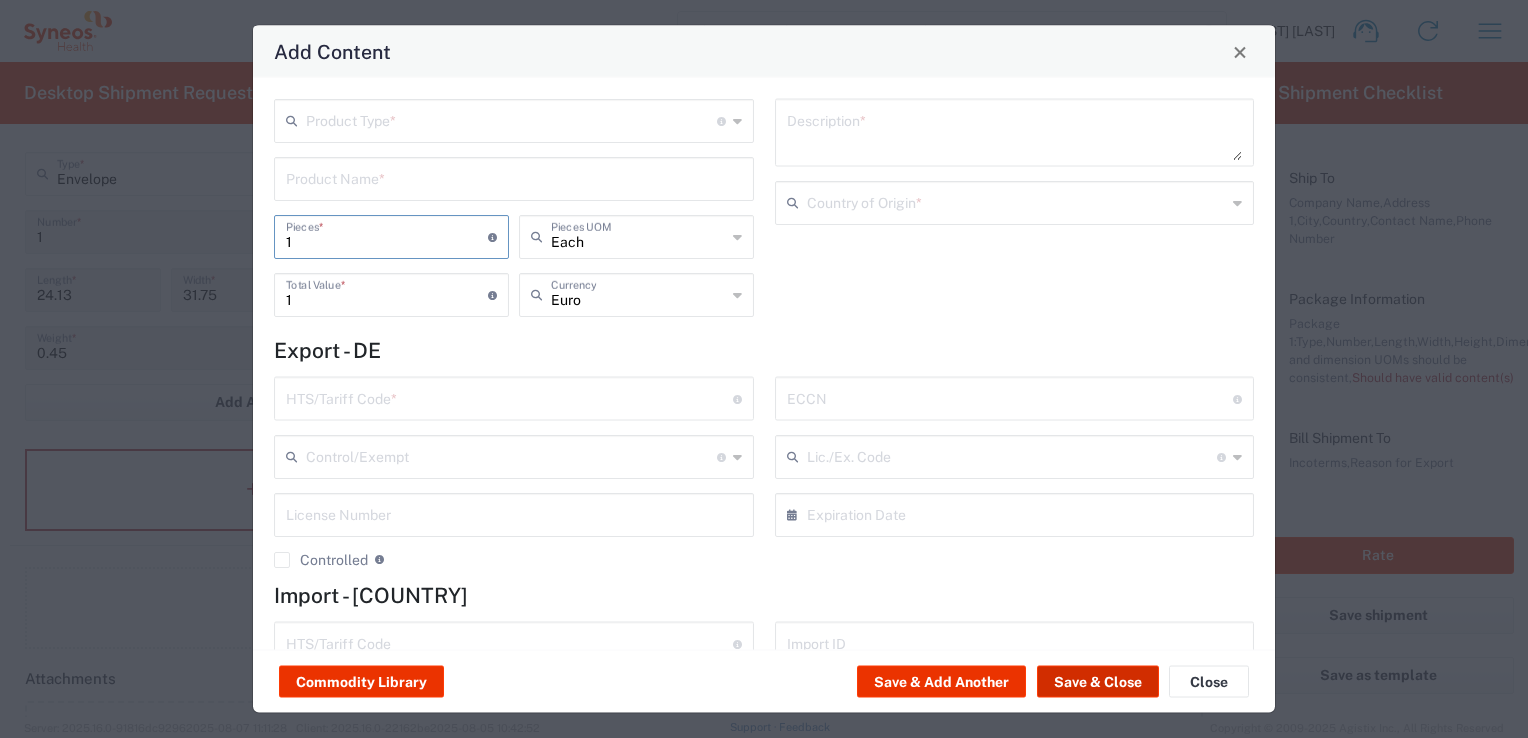 type on "1" 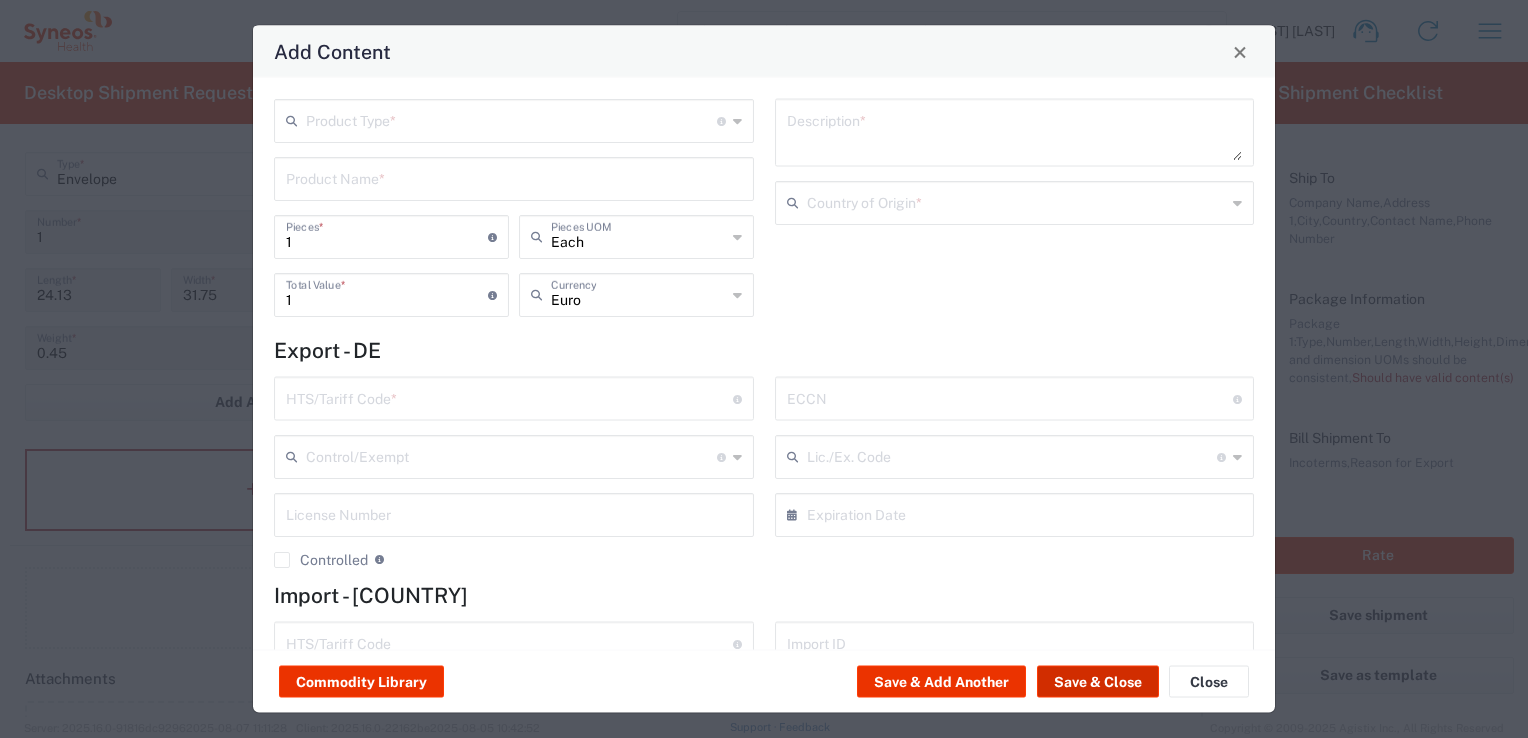 click on "Save & Close" 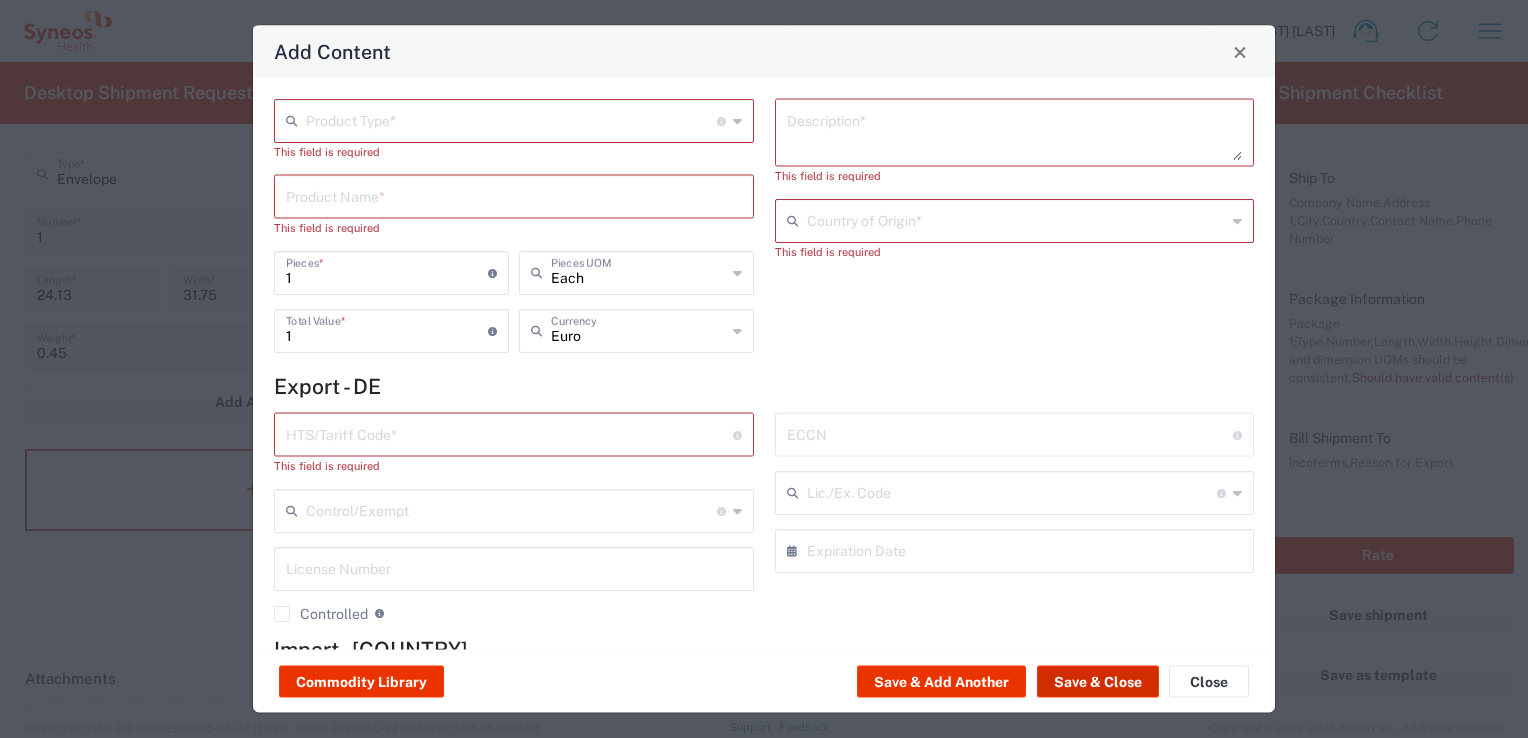 click on "Save & Close" 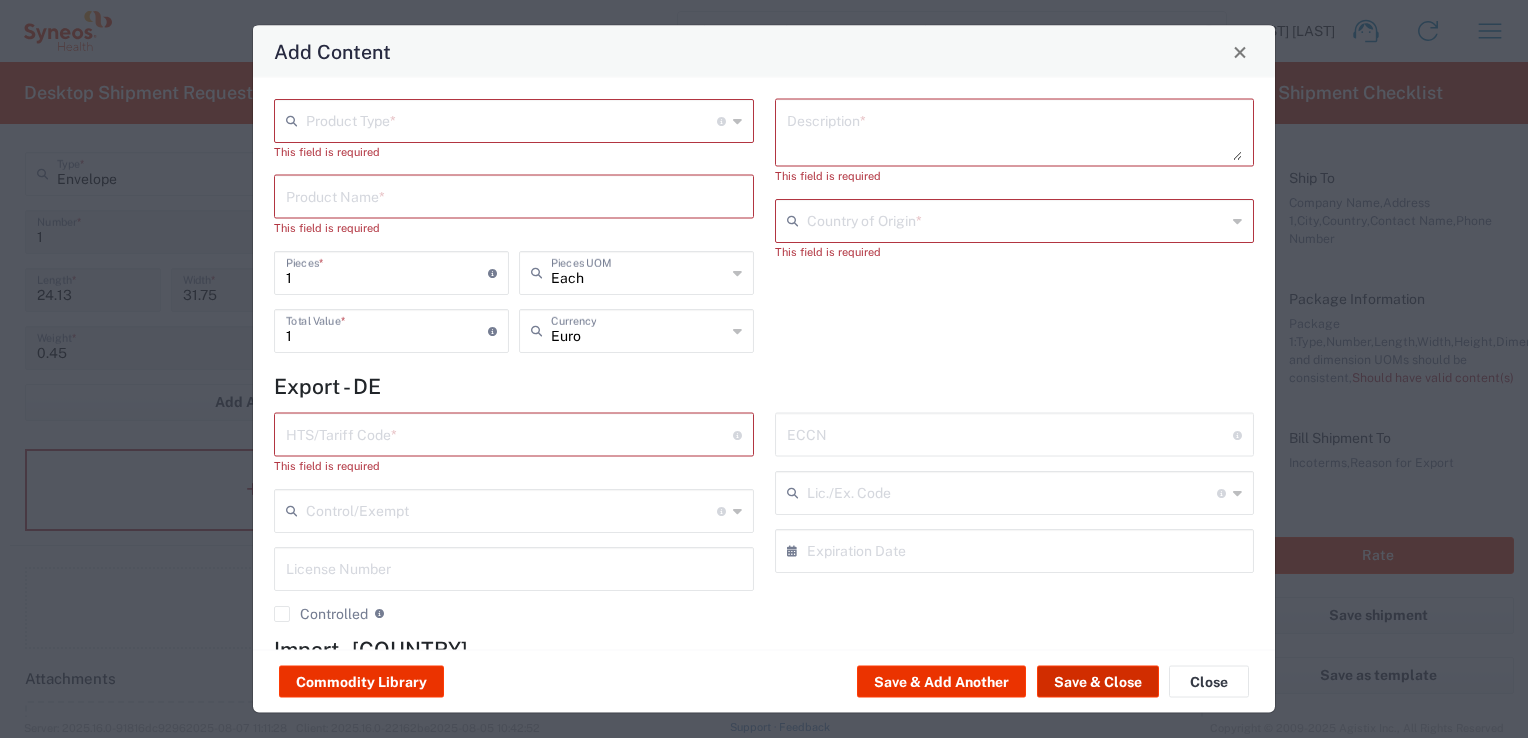 click on "Save & Close" 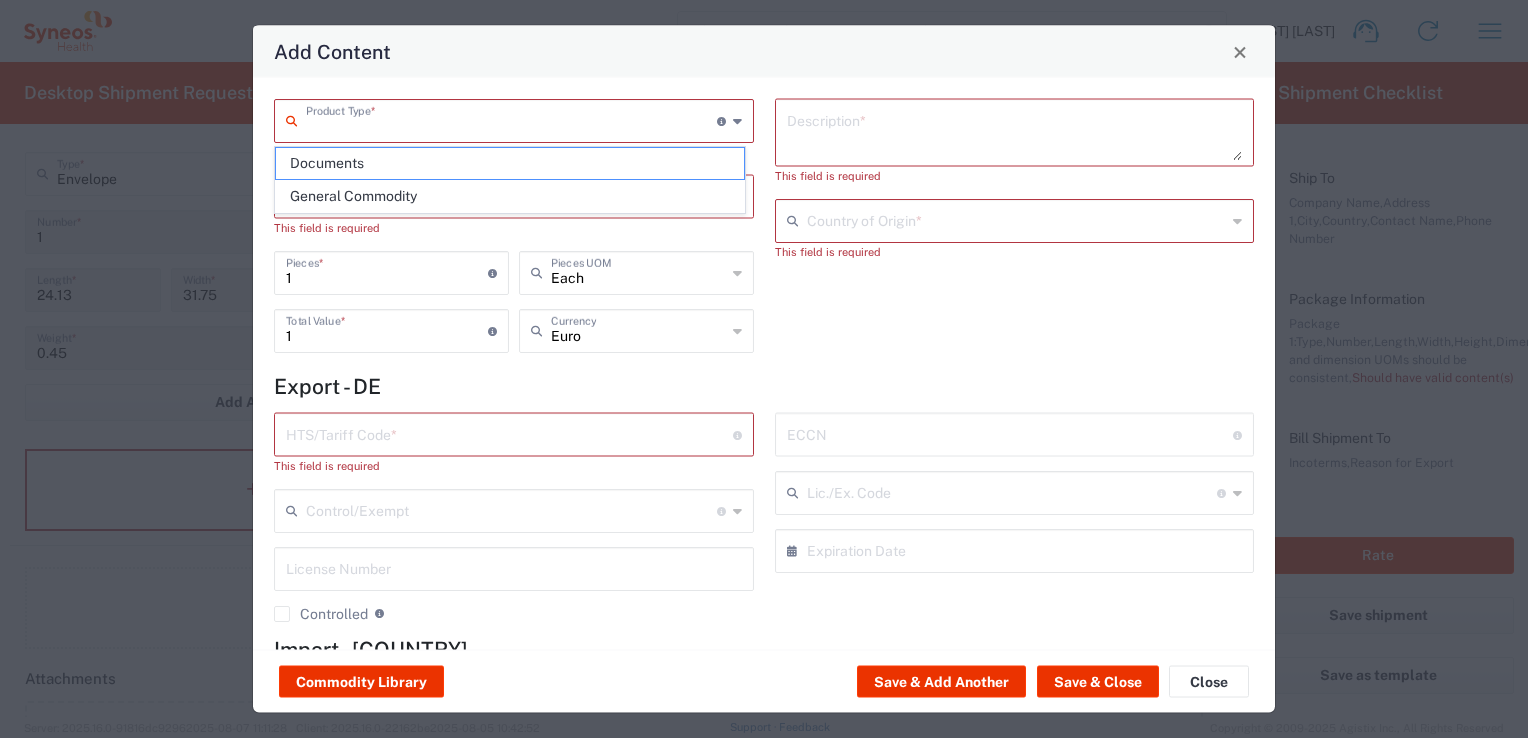 click at bounding box center [511, 119] 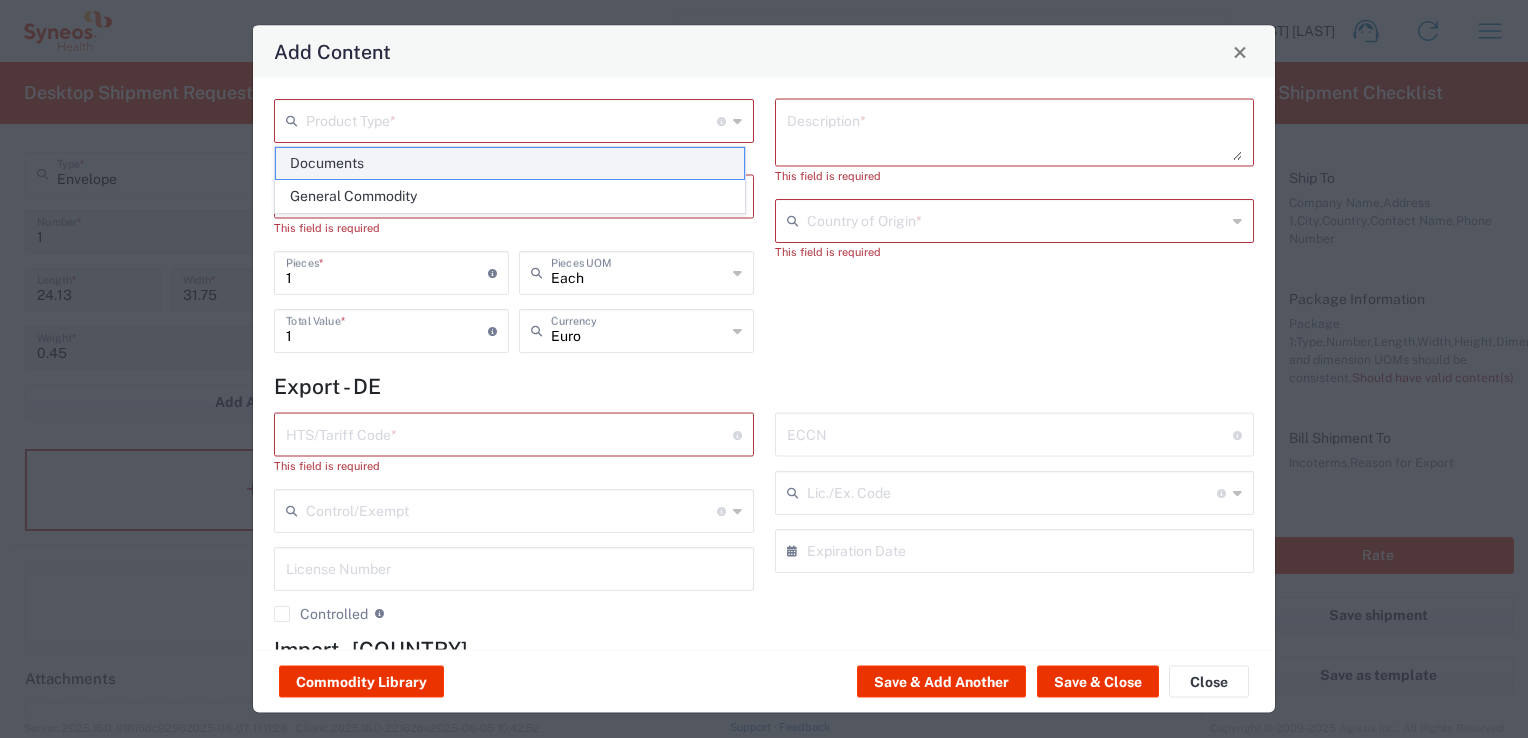 click on "Documents" 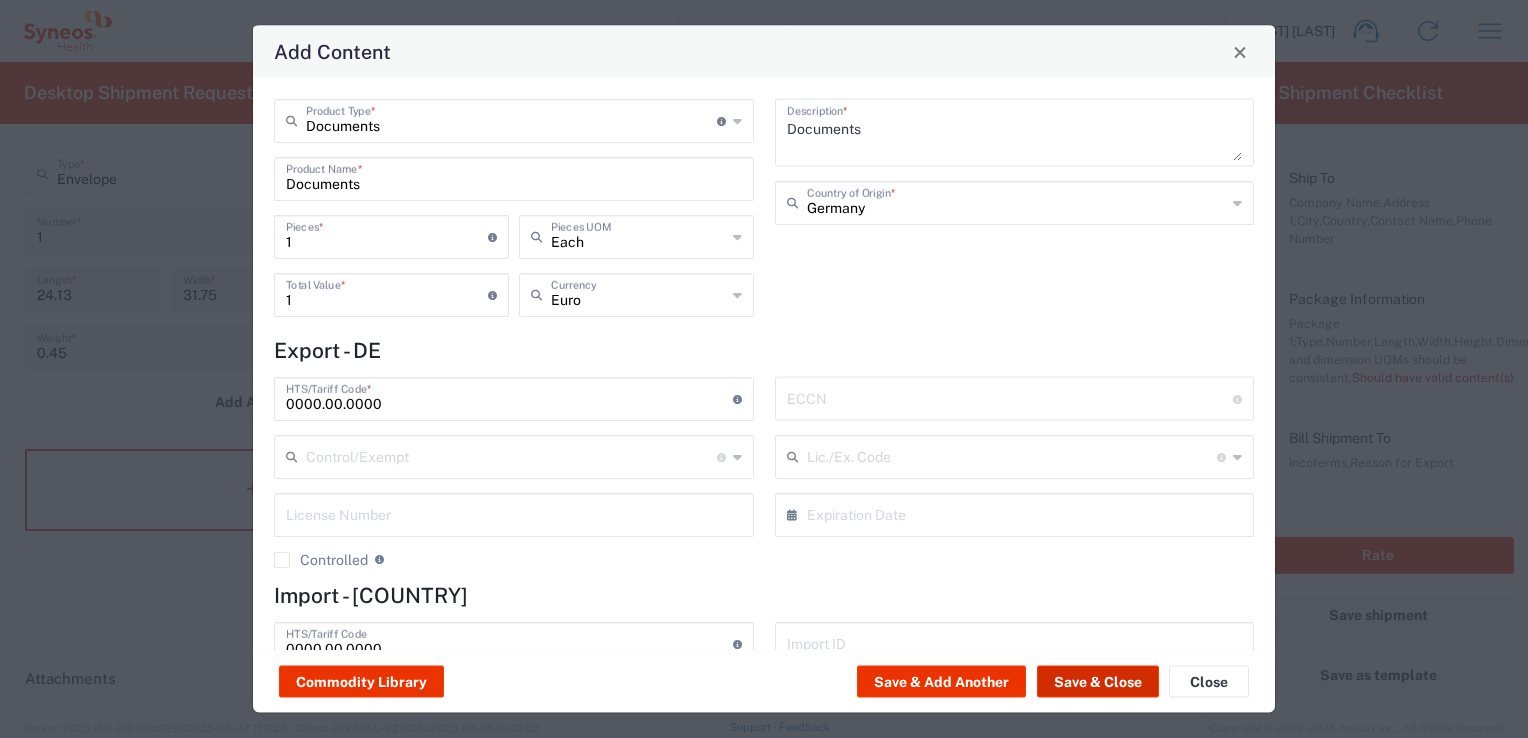click on "Save & Close" 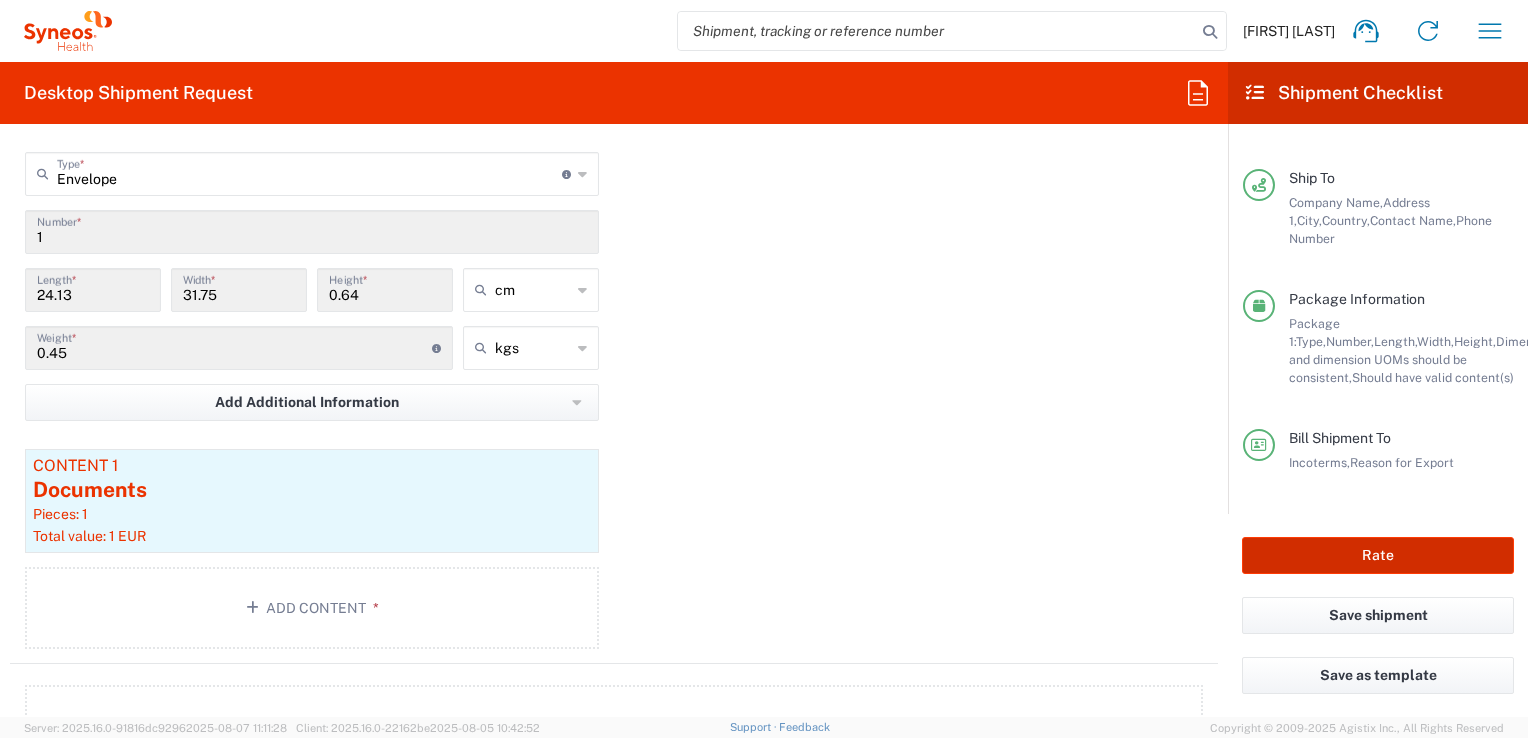 click on "Rate" 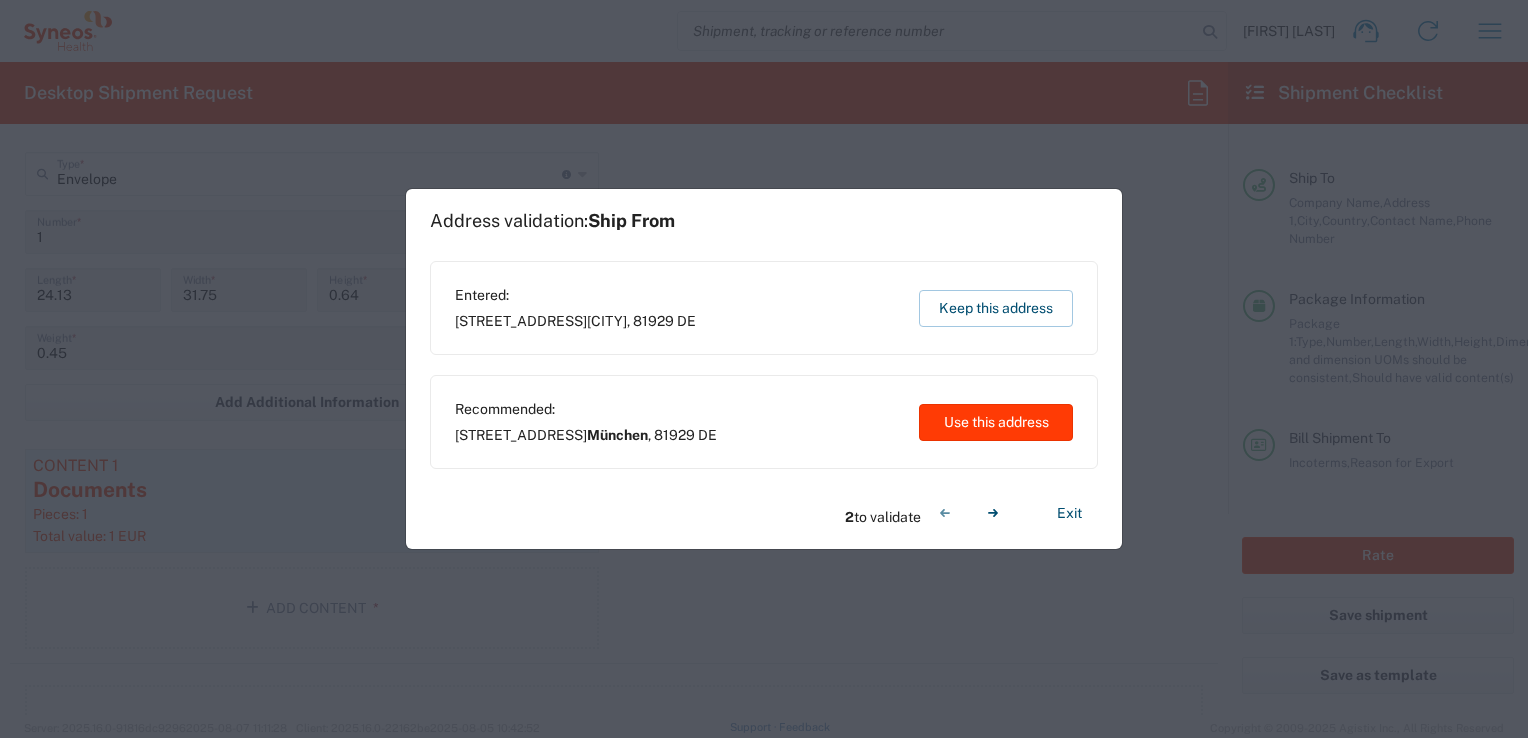 click on "Use this address" 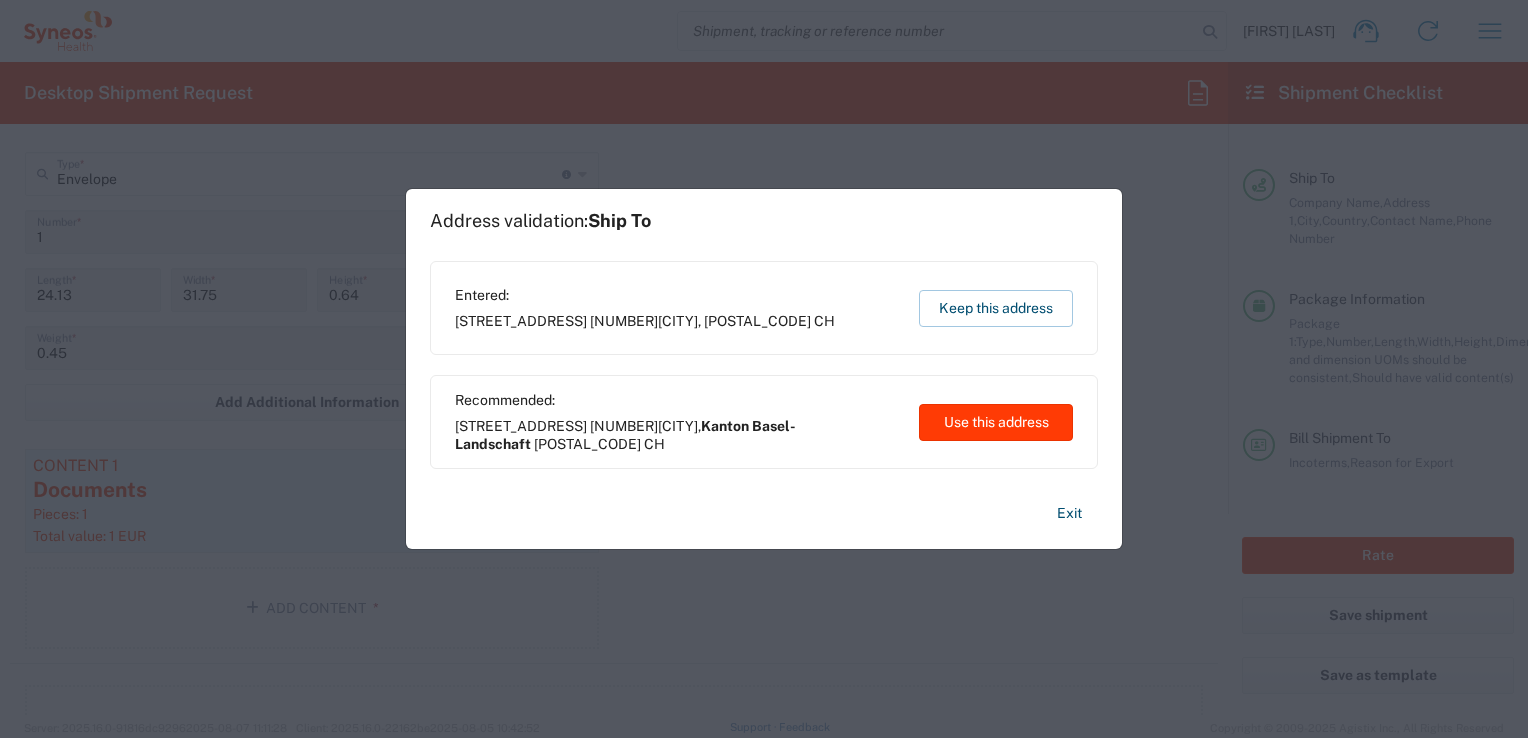 click on "Use this address" 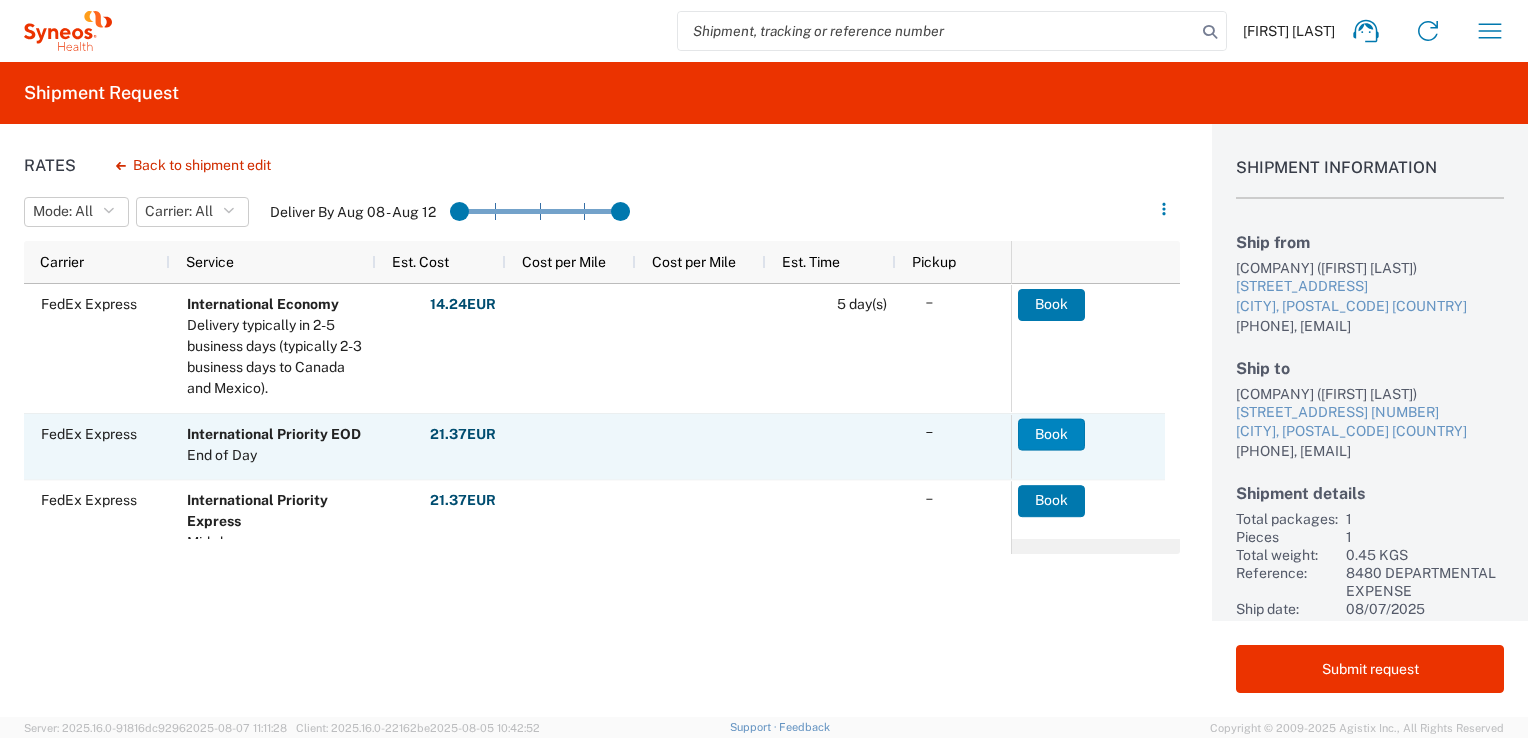 scroll, scrollTop: 92, scrollLeft: 0, axis: vertical 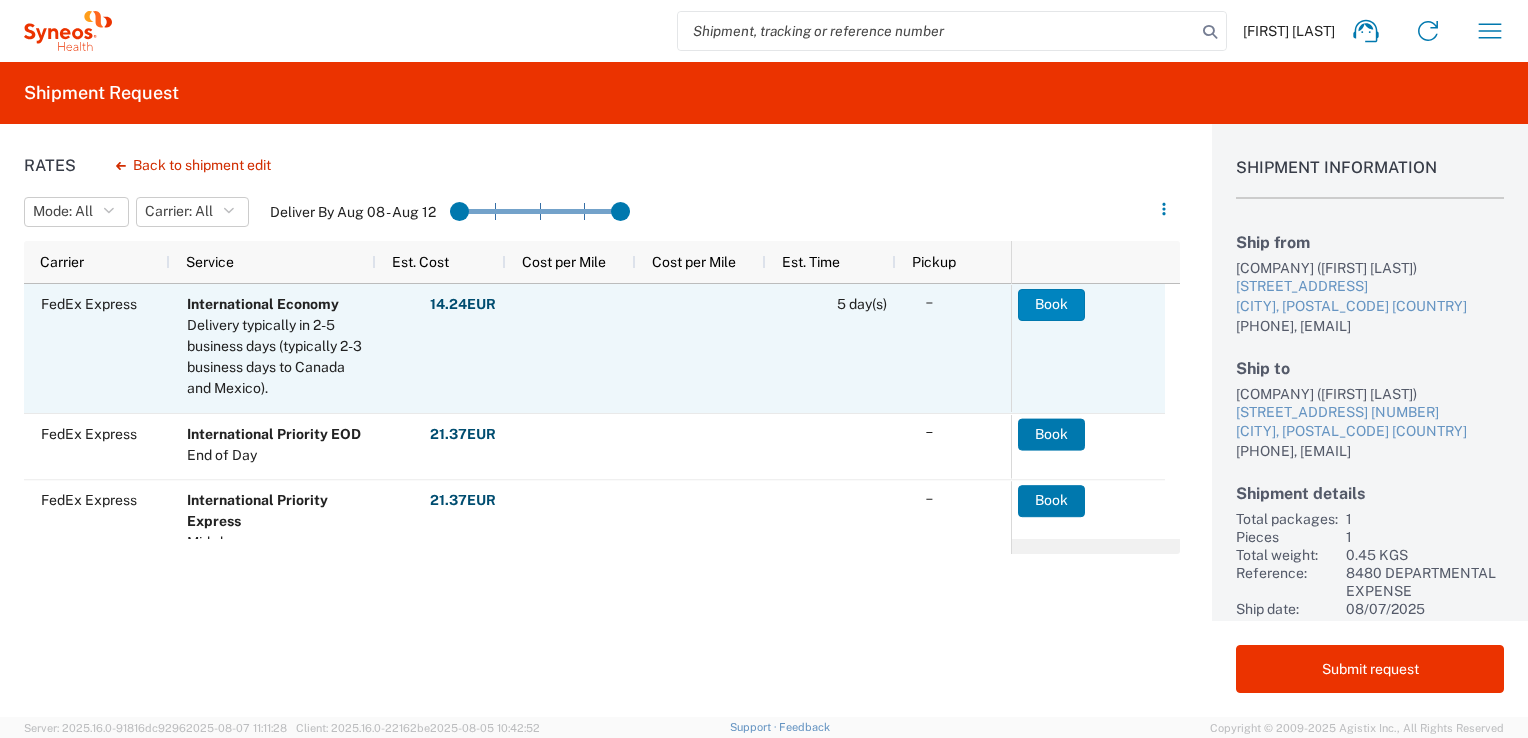 click on "Book" 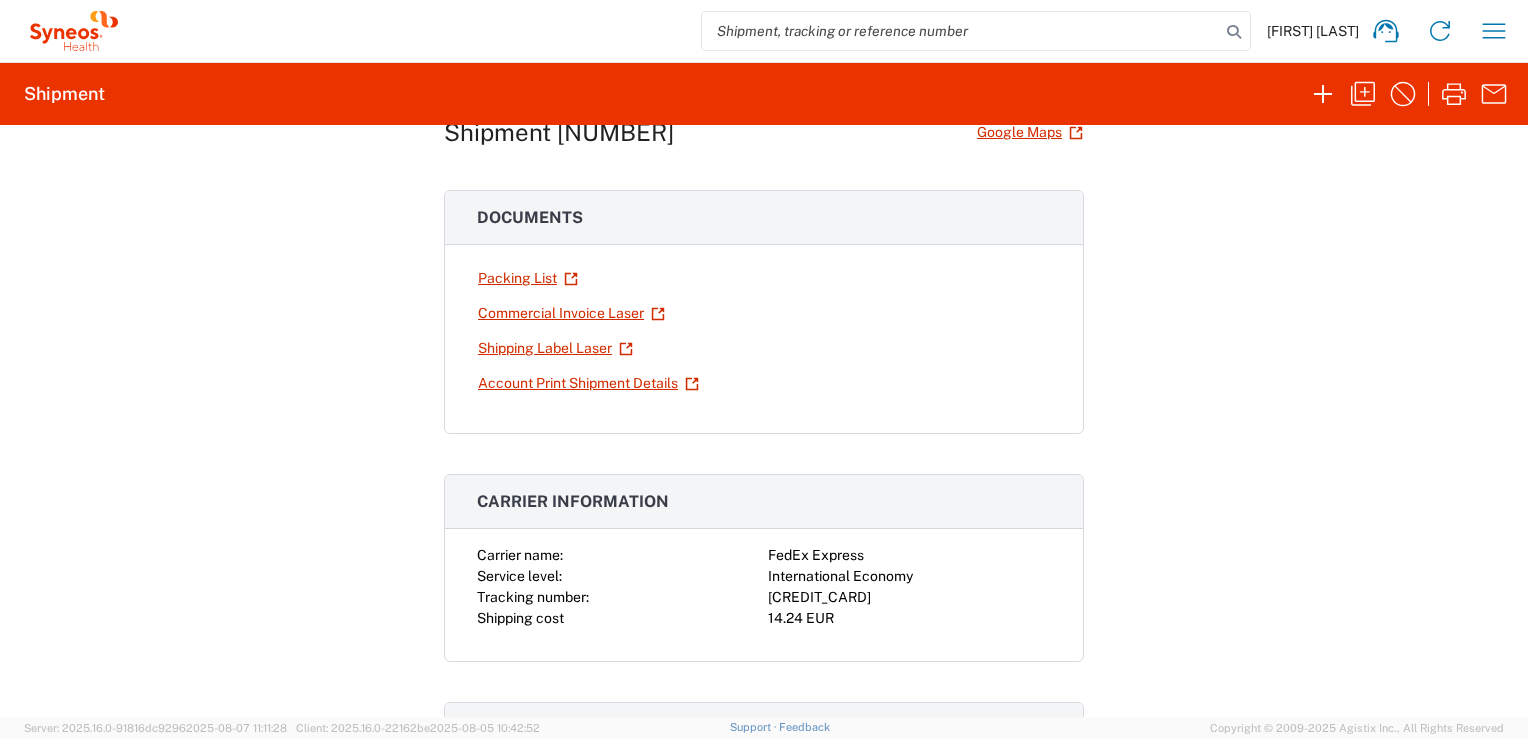 scroll, scrollTop: 0, scrollLeft: 0, axis: both 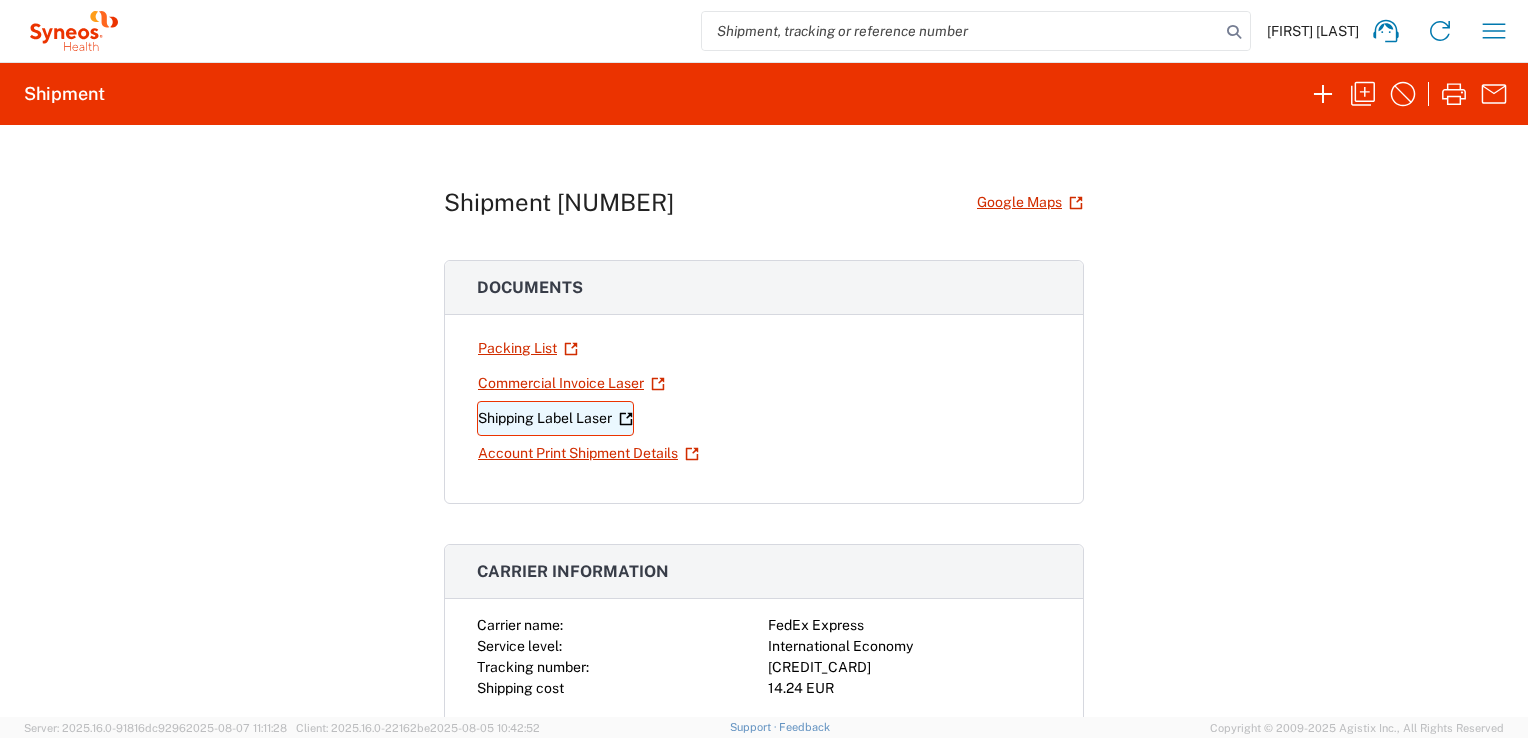 click on "Shipping Label Laser" 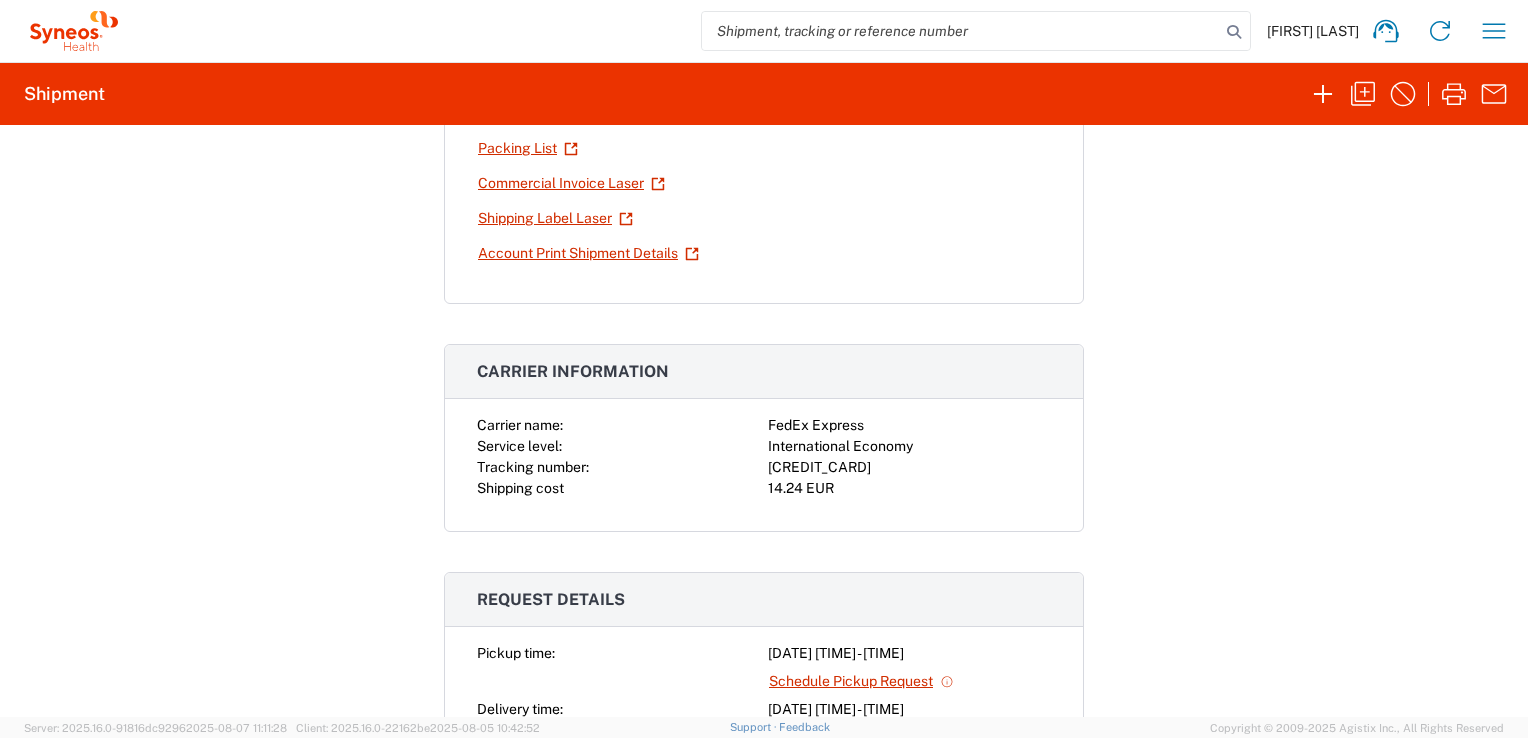 scroll, scrollTop: 300, scrollLeft: 0, axis: vertical 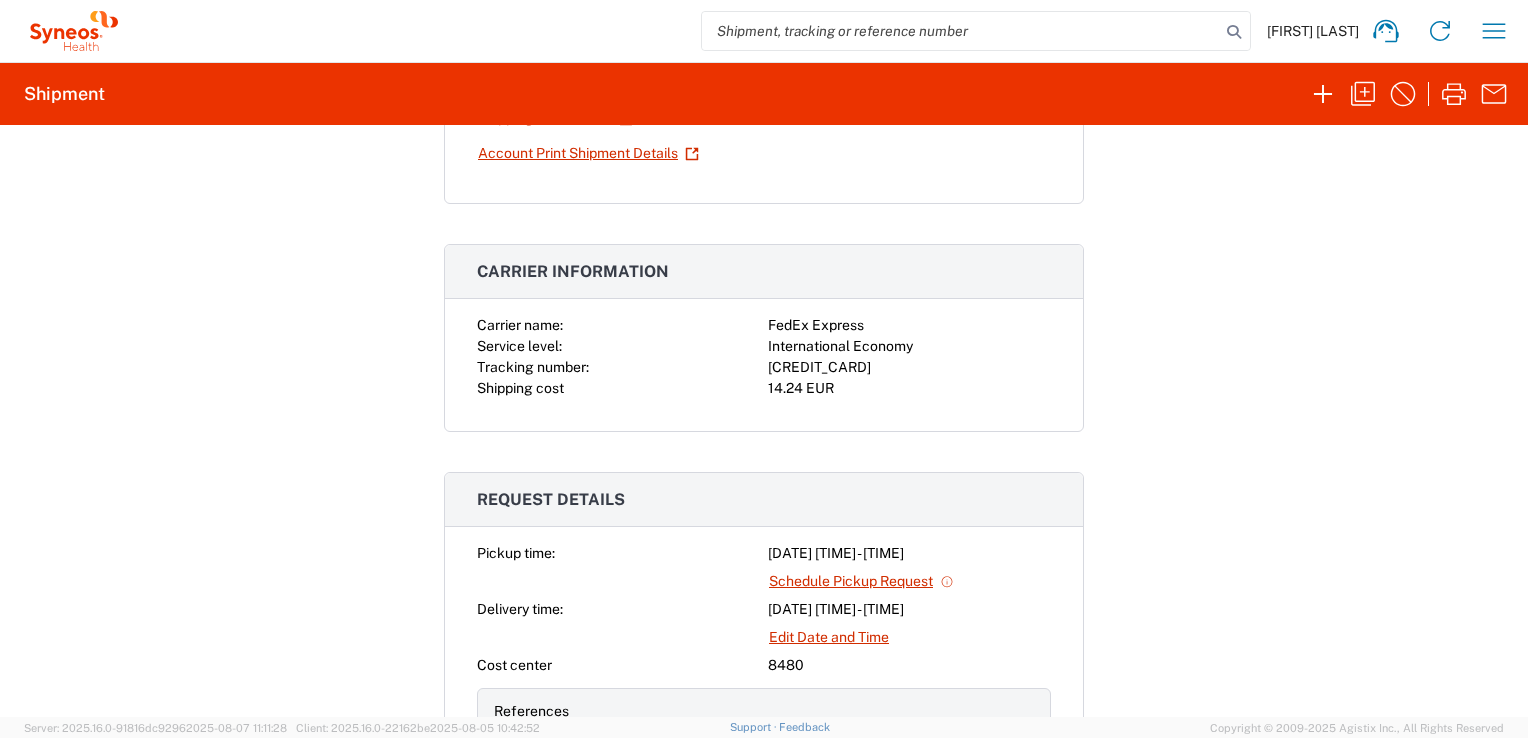 click on "[CREDIT_CARD]" 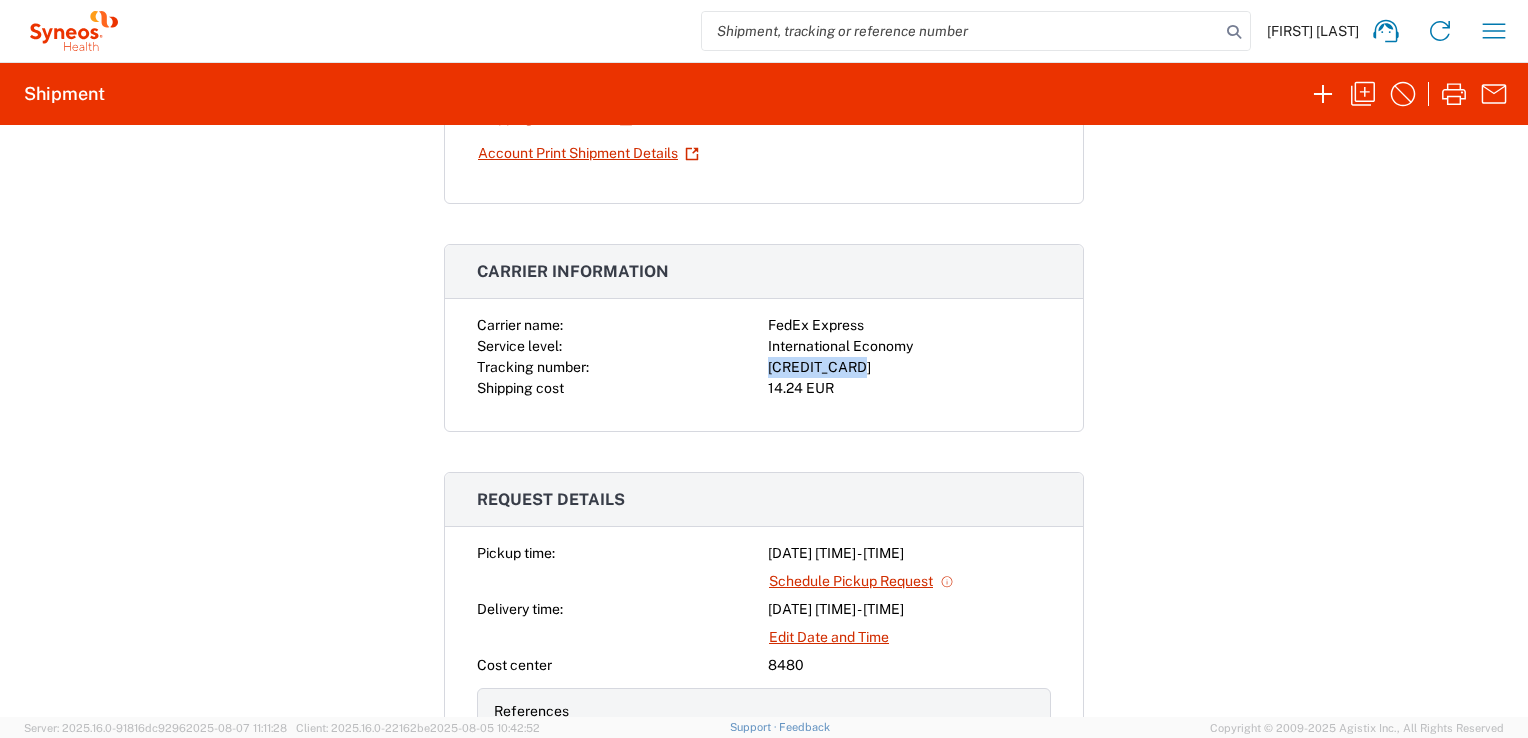 click on "[CREDIT_CARD]" 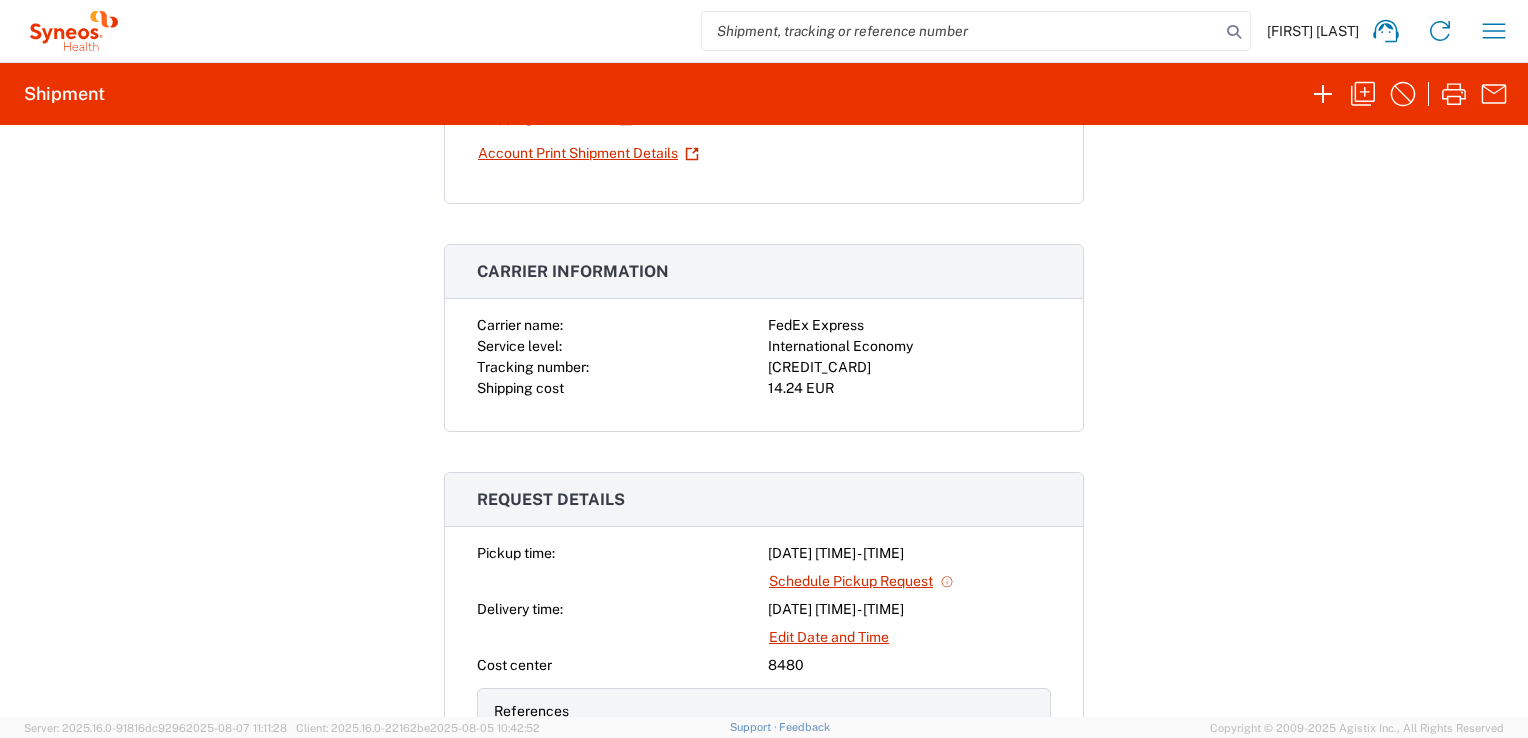 click on "Syneos Health [COUNTRY] Syneos Health [COUNTRY] [STREET_ADDRESS] [NUMBER] [CITY] [CITY] ," 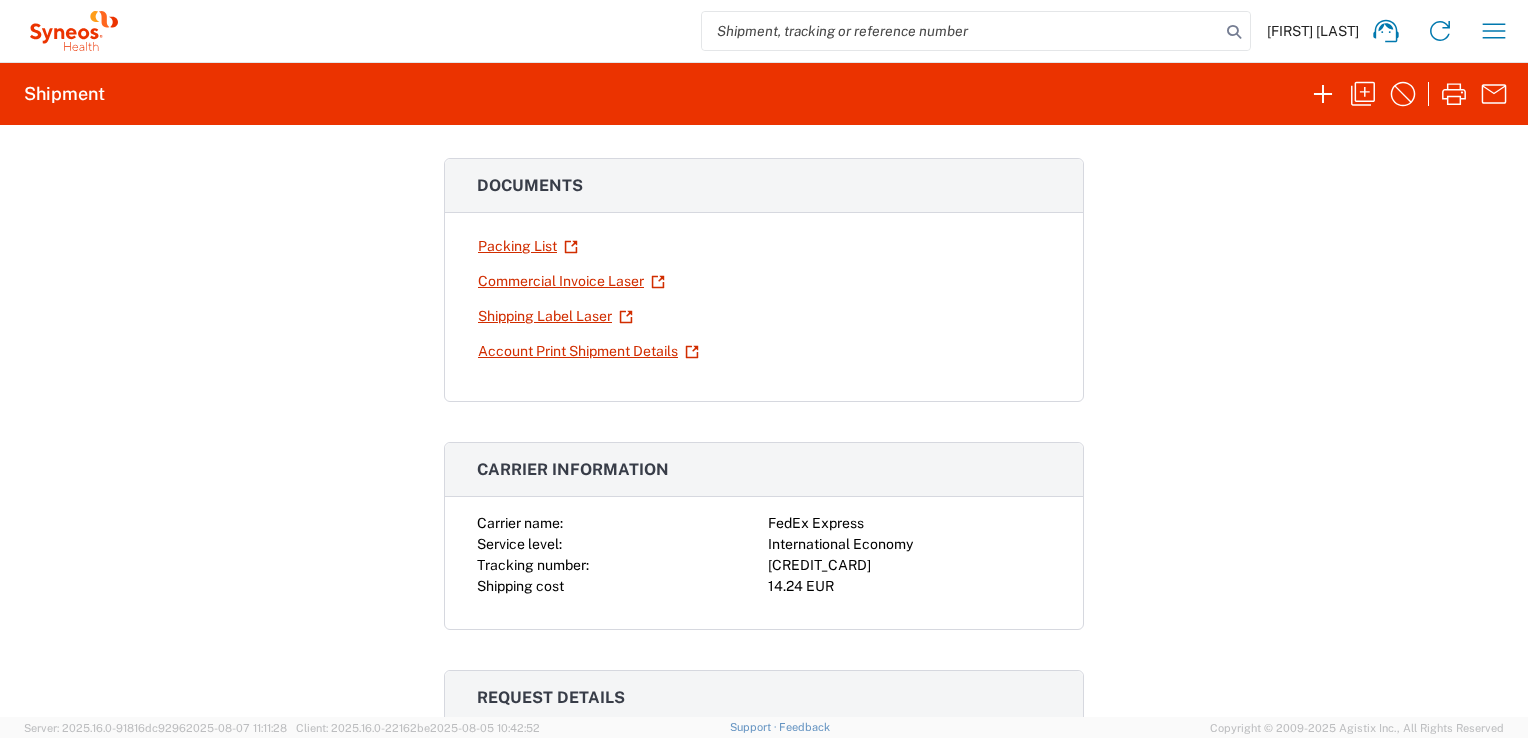scroll, scrollTop: 103, scrollLeft: 0, axis: vertical 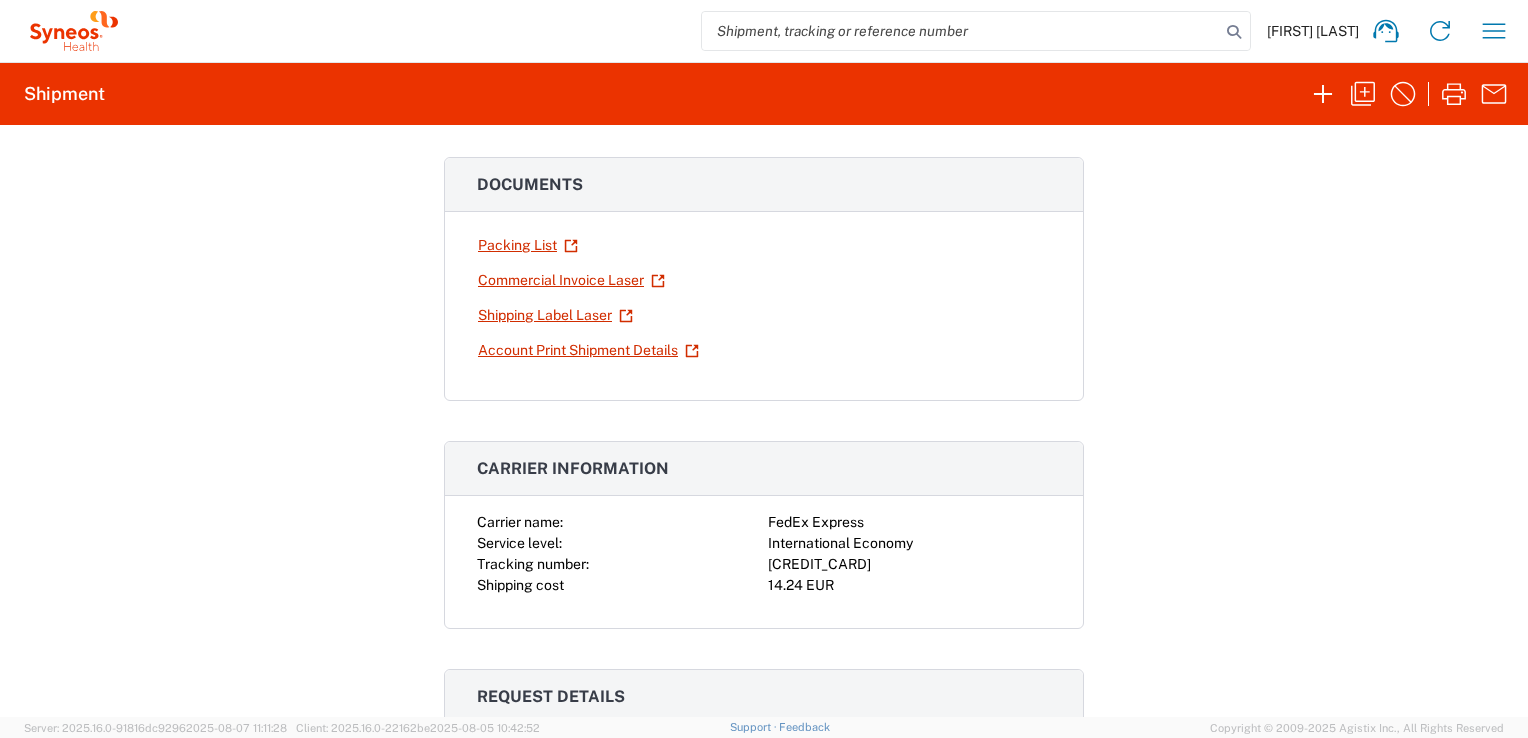 click on "[CREDIT_CARD]" 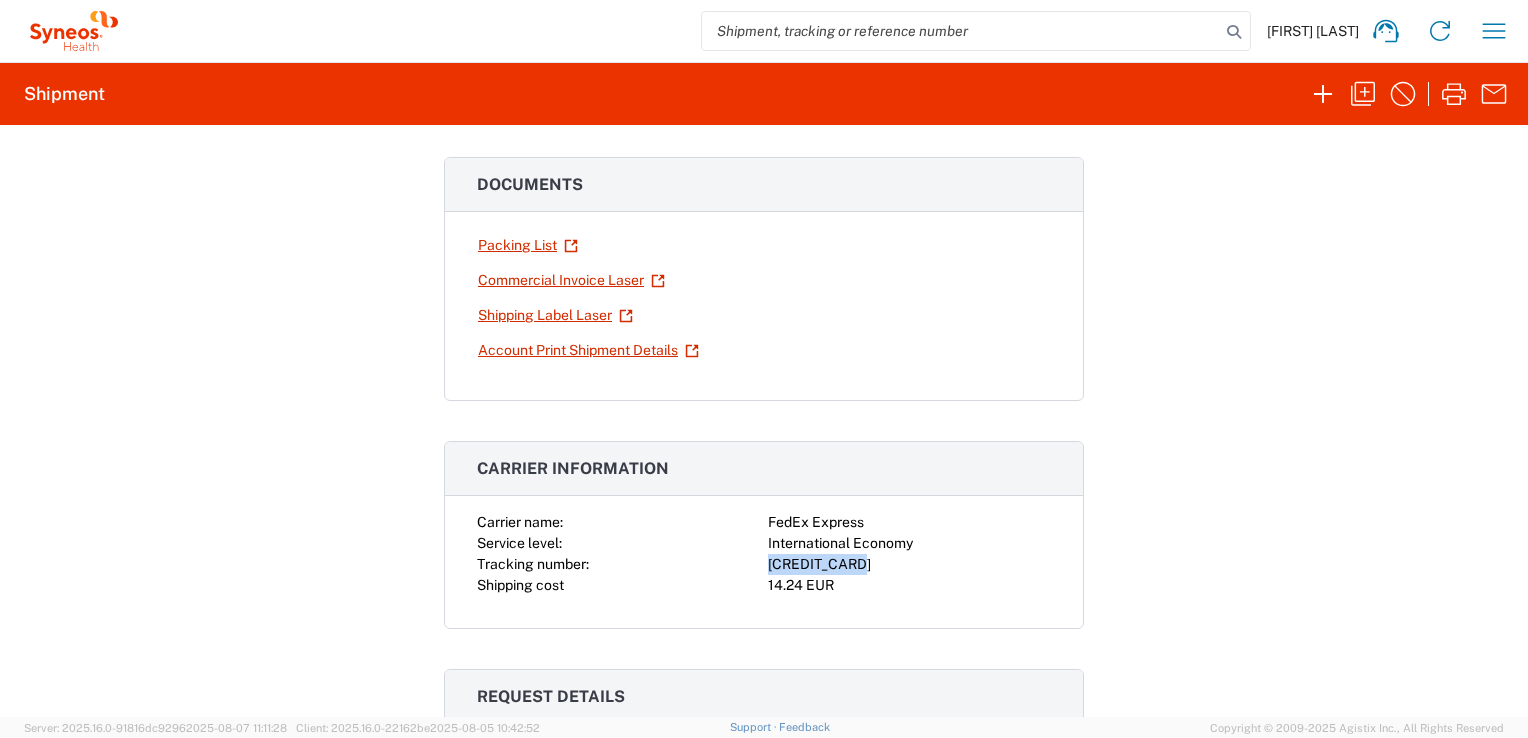 click on "[CREDIT_CARD]" 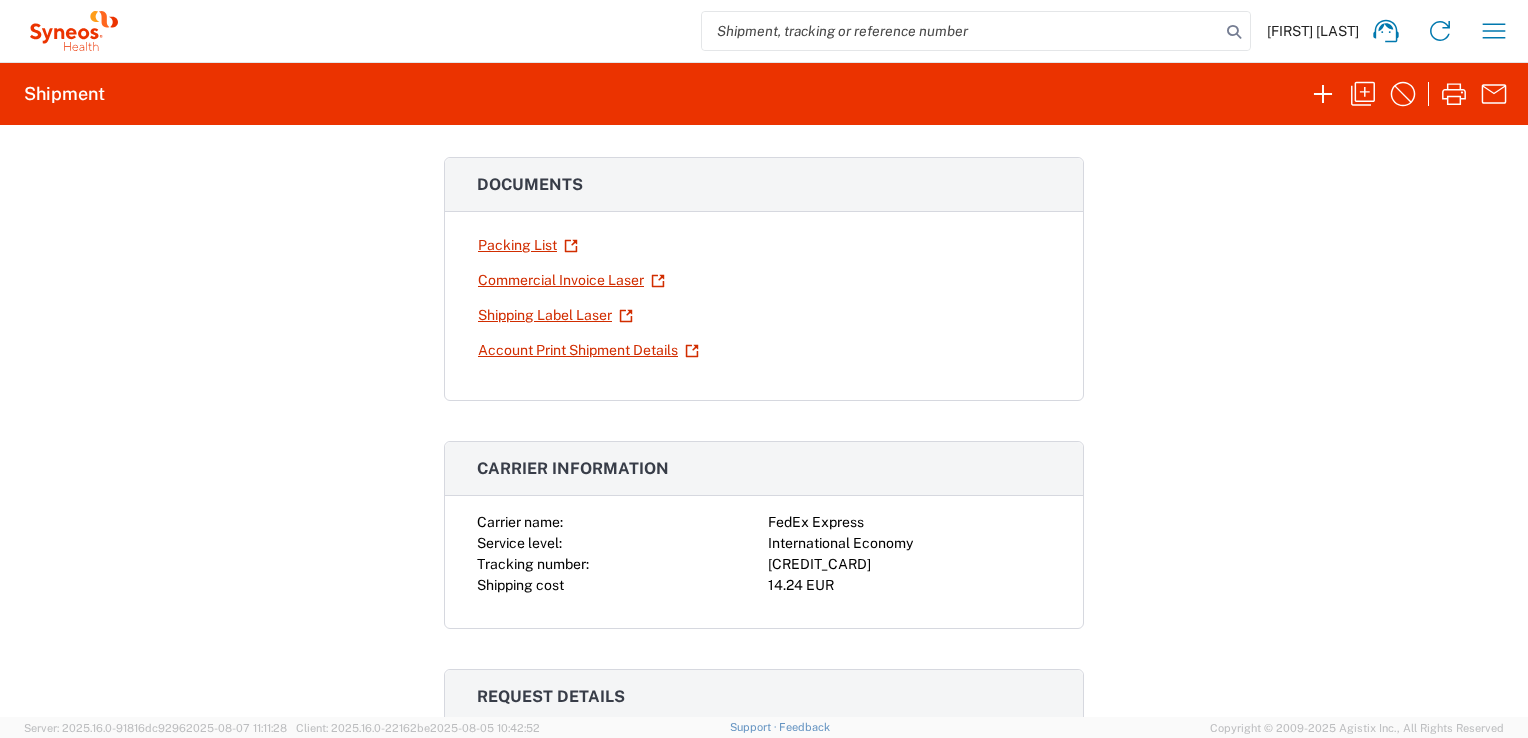 click on "Syneos Health [COUNTRY] Syneos Health [COUNTRY] [STREET_ADDRESS] [NUMBER] [CITY] [CITY] ," 